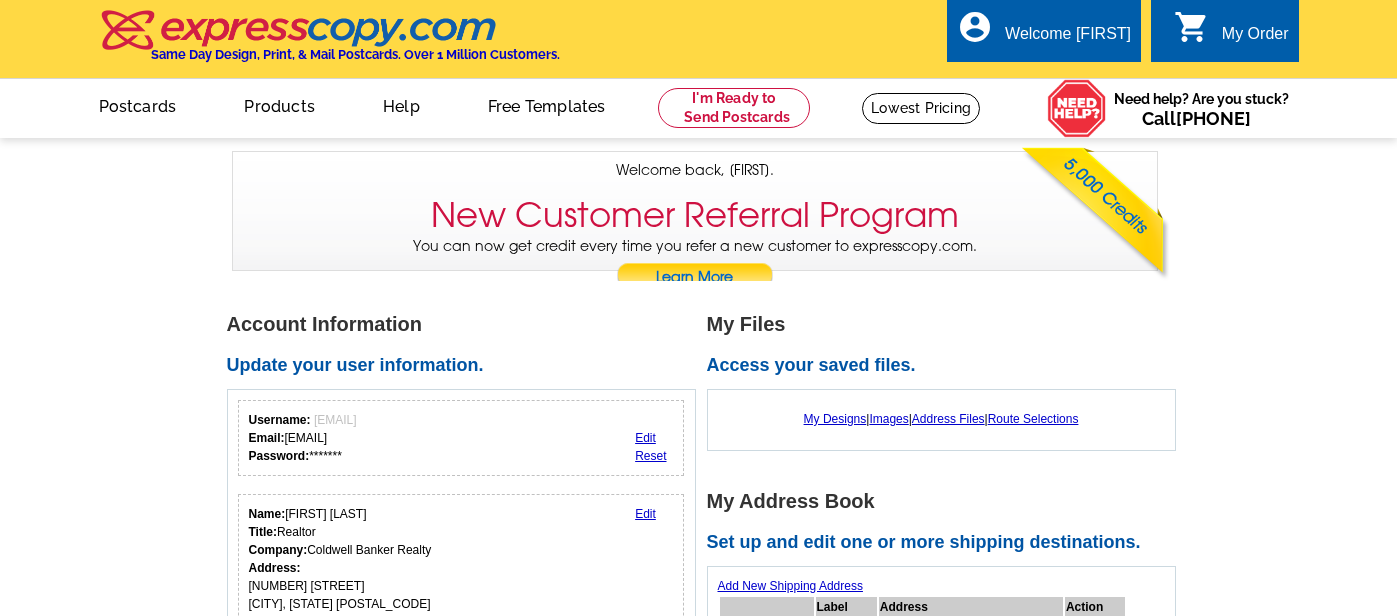 scroll, scrollTop: 0, scrollLeft: 0, axis: both 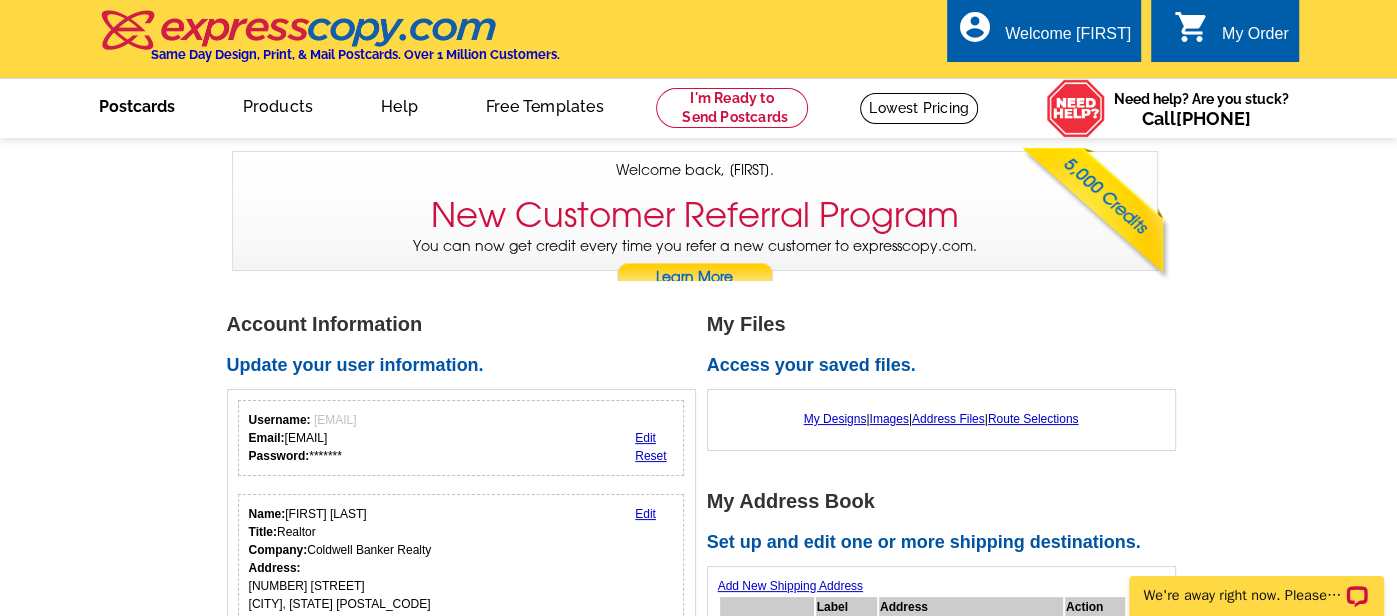 click on "Postcards" at bounding box center (137, 104) 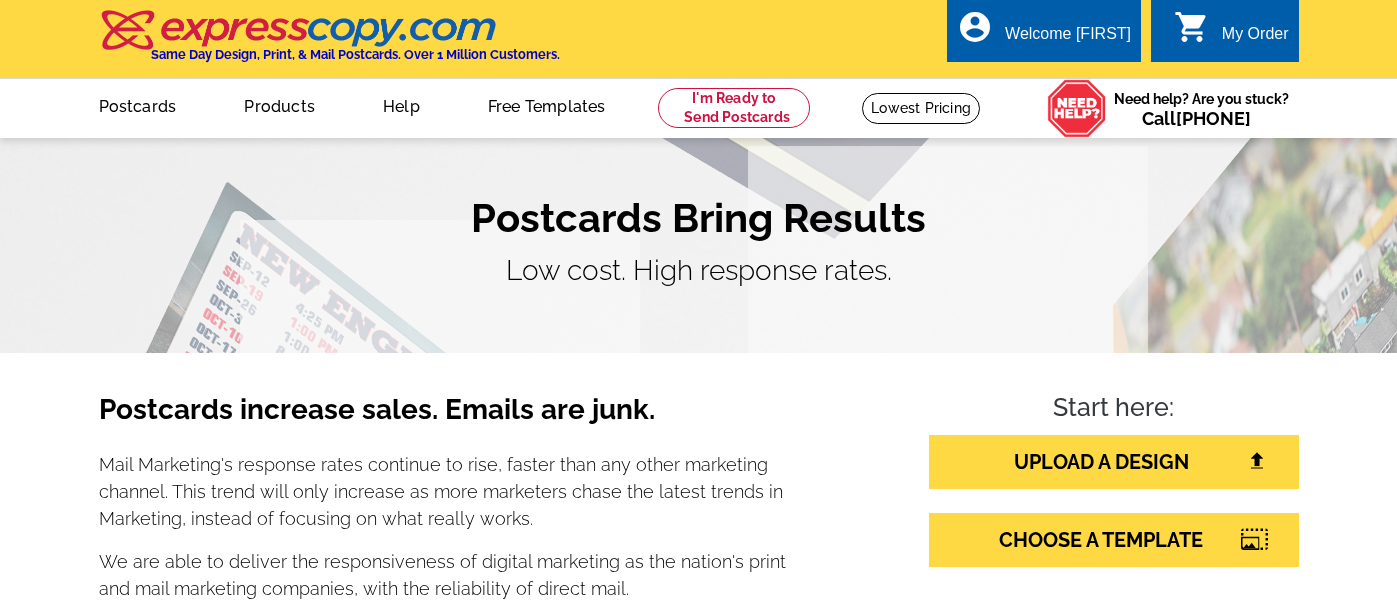 scroll, scrollTop: 0, scrollLeft: 0, axis: both 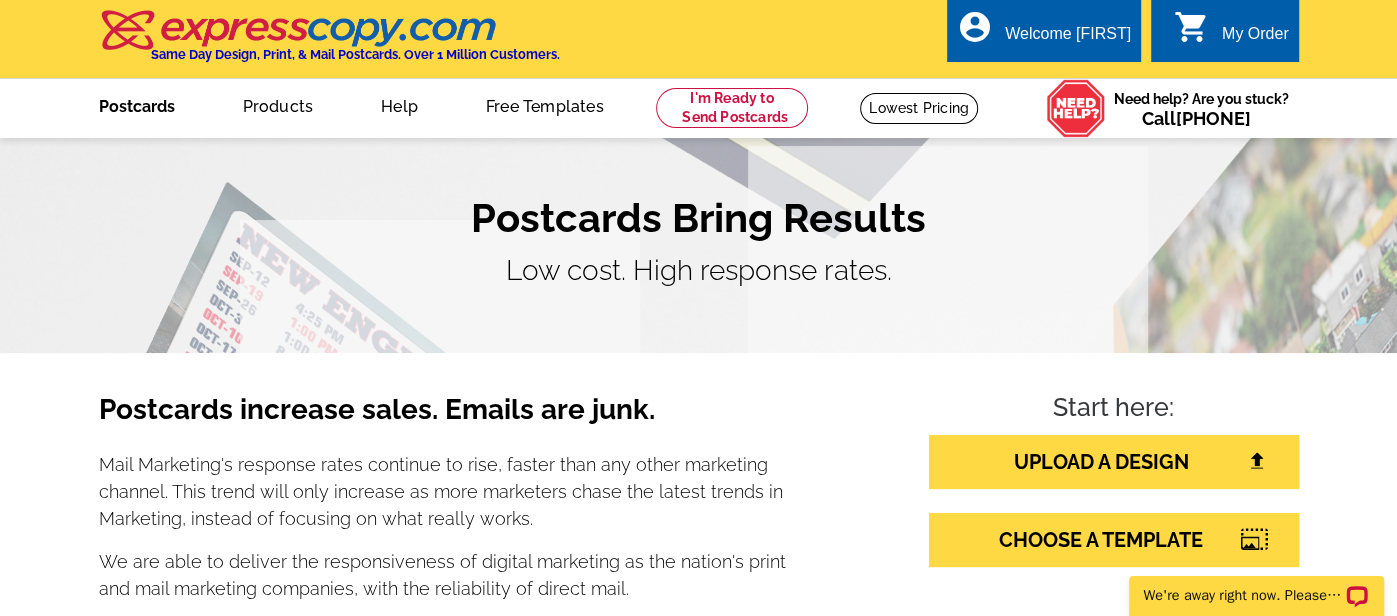 click on "Postcards" at bounding box center [137, 104] 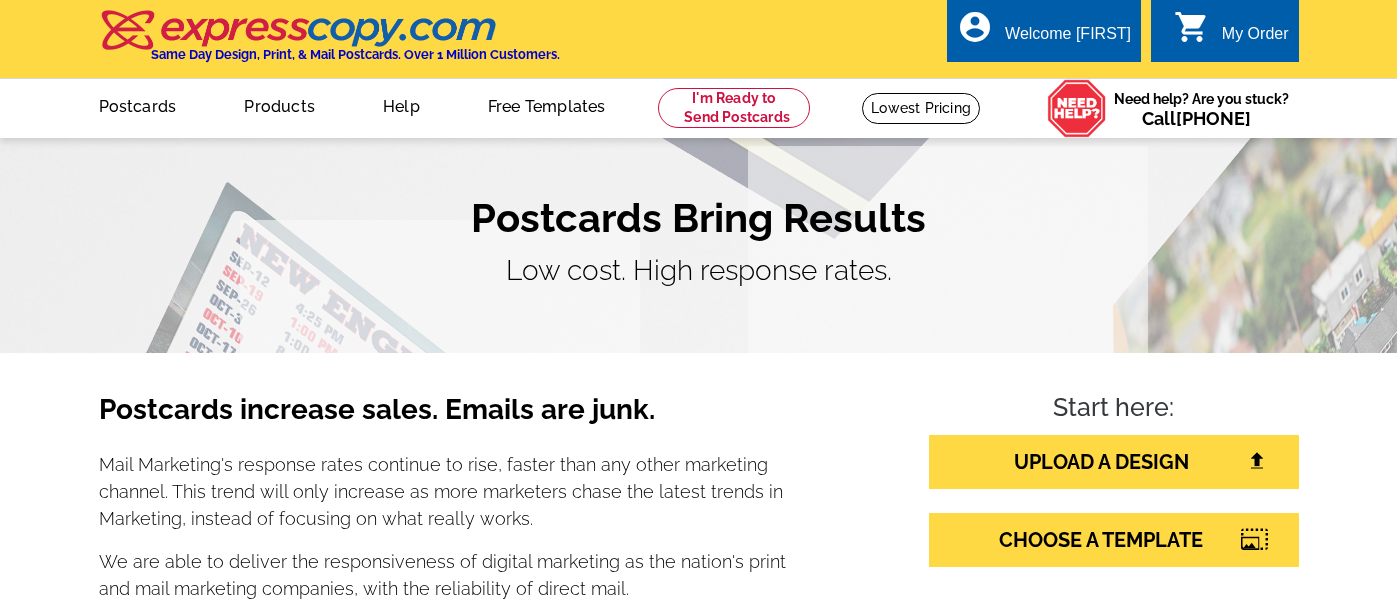 scroll, scrollTop: 0, scrollLeft: 0, axis: both 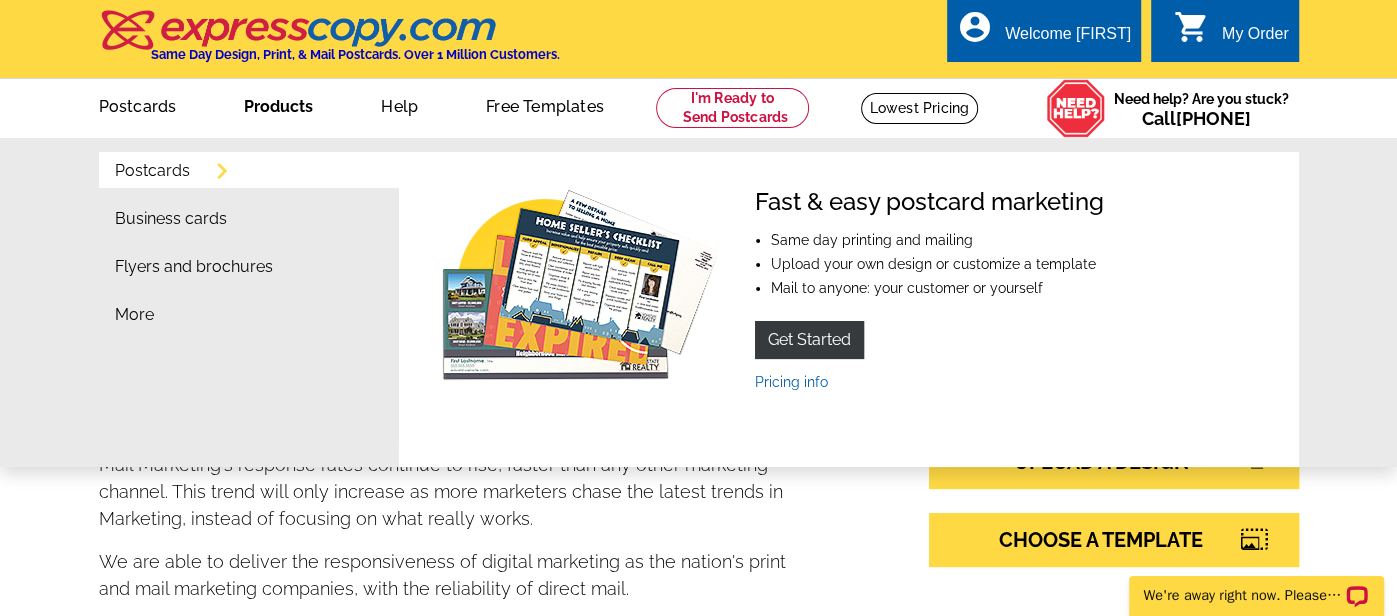 click on "Products" at bounding box center [278, 104] 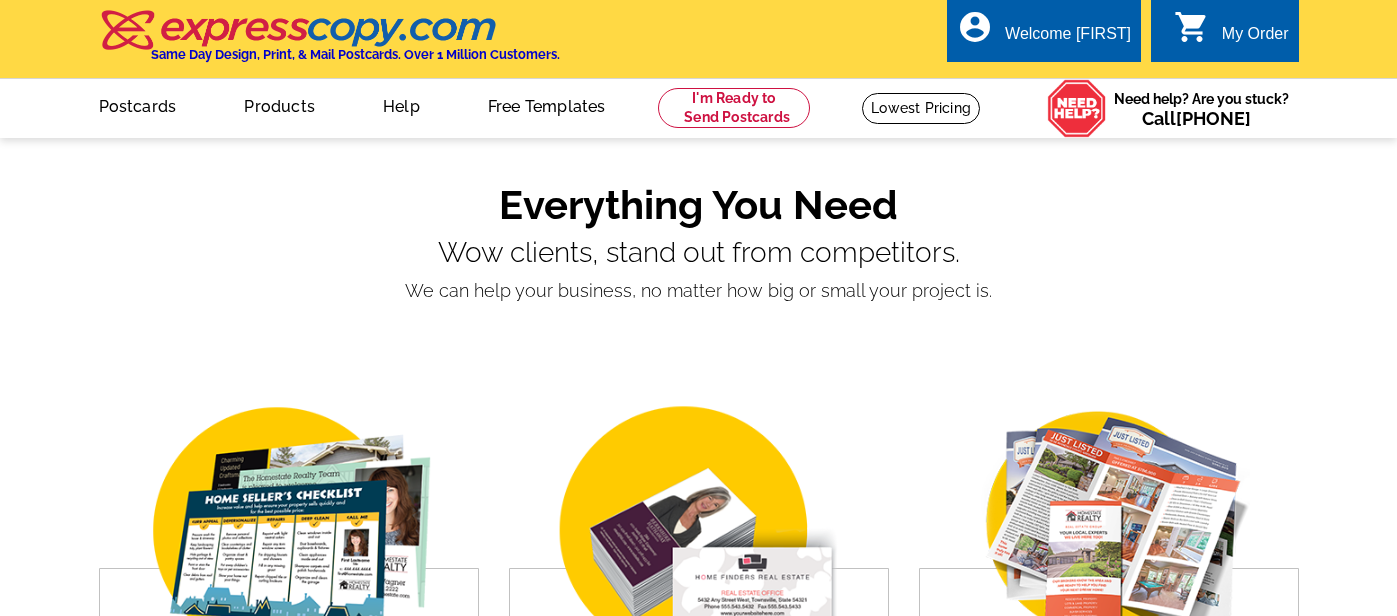 scroll, scrollTop: 0, scrollLeft: 0, axis: both 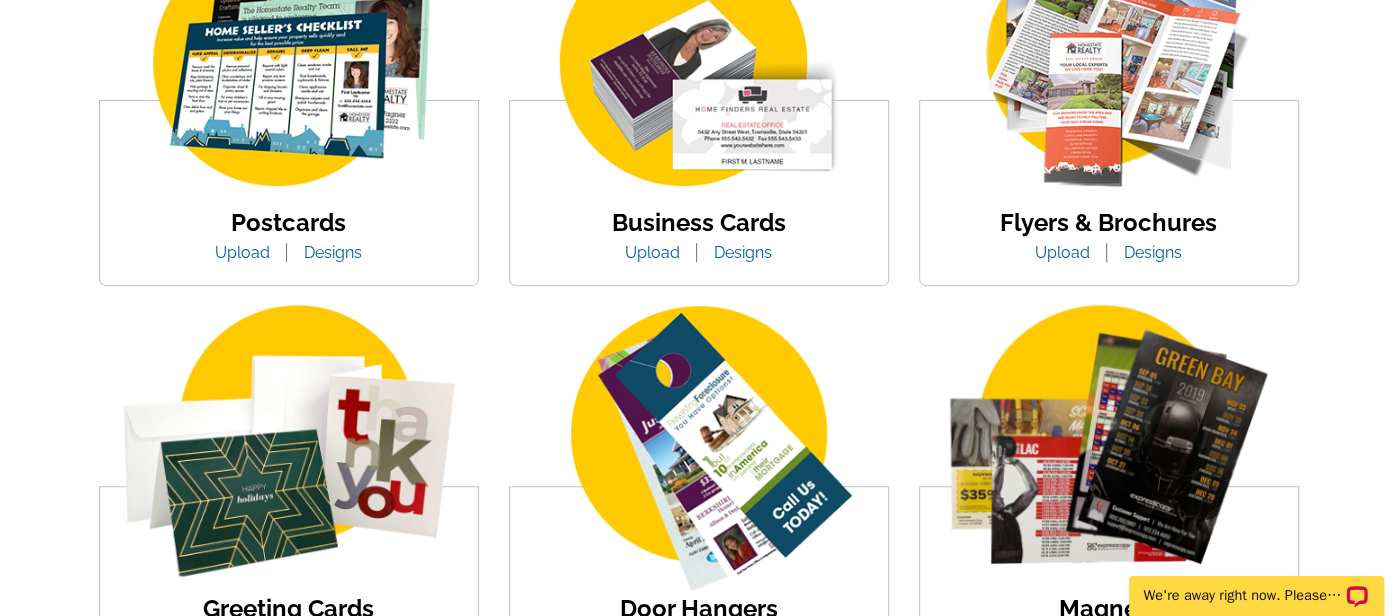 click at bounding box center (289, 64) 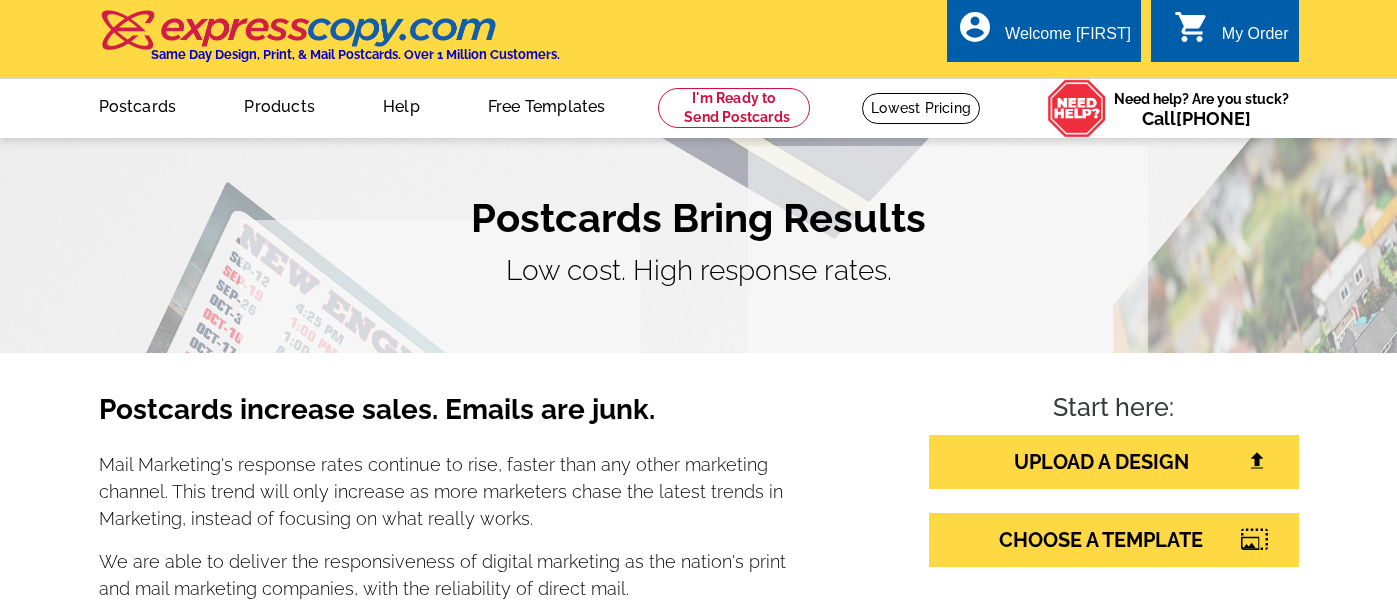 scroll, scrollTop: 0, scrollLeft: 0, axis: both 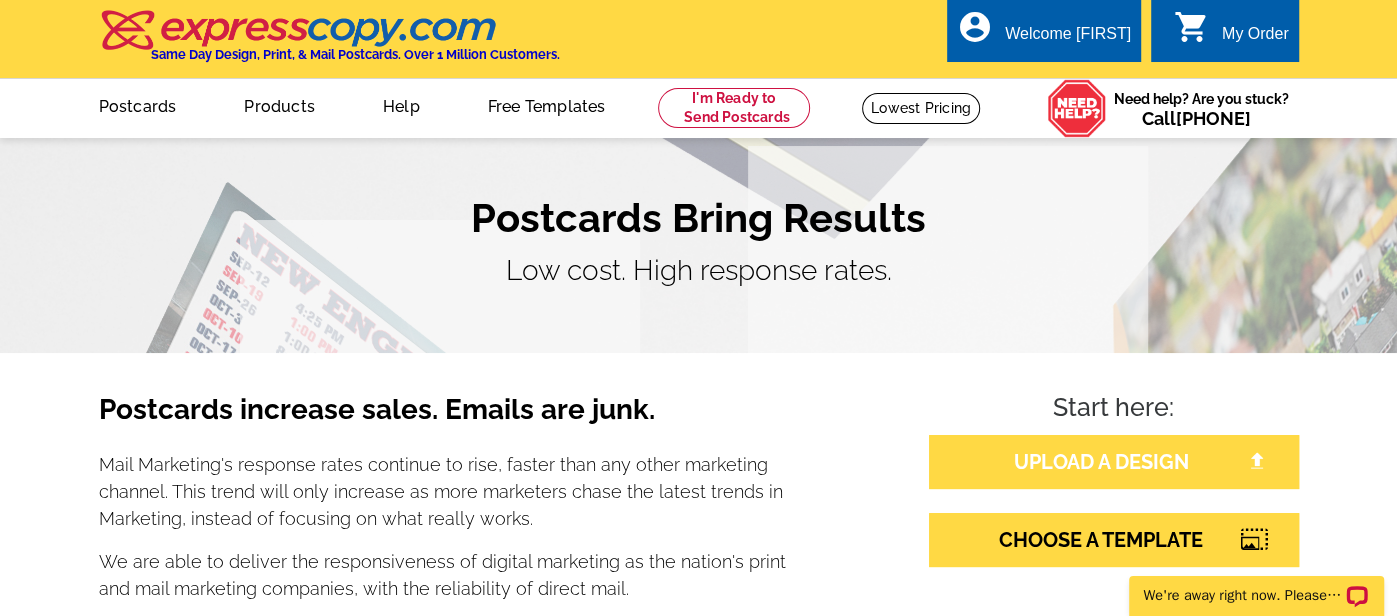 click on "UPLOAD A DESIGN" at bounding box center (1114, 462) 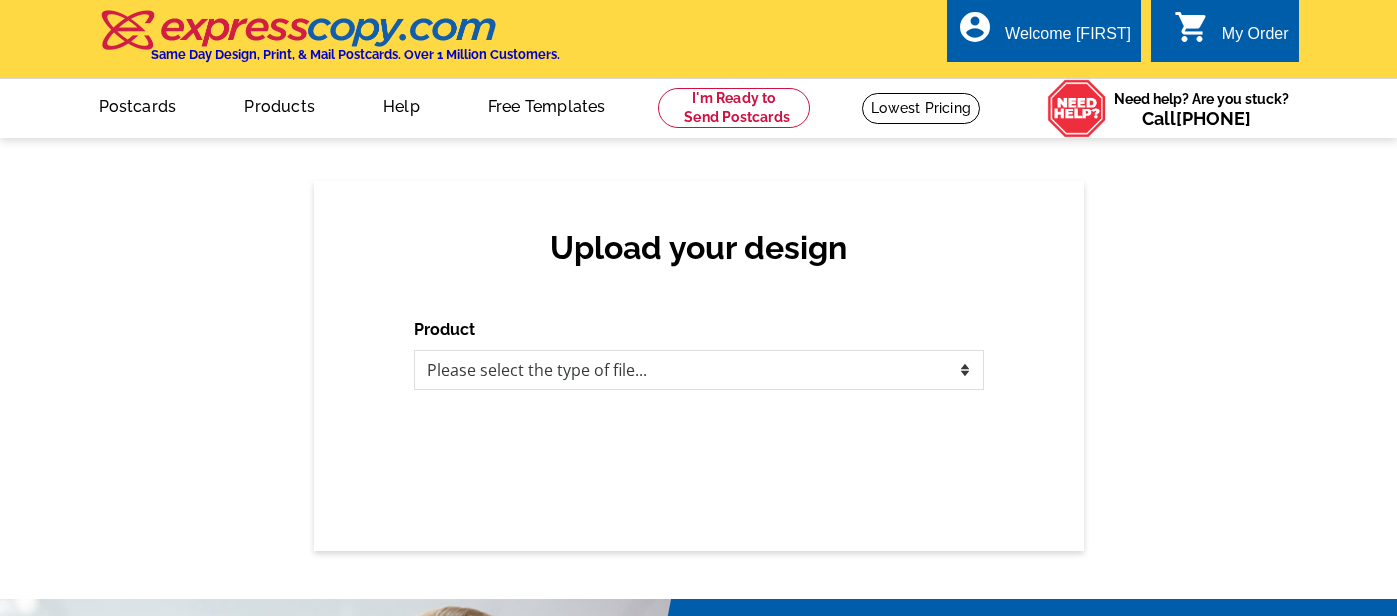 scroll, scrollTop: 0, scrollLeft: 0, axis: both 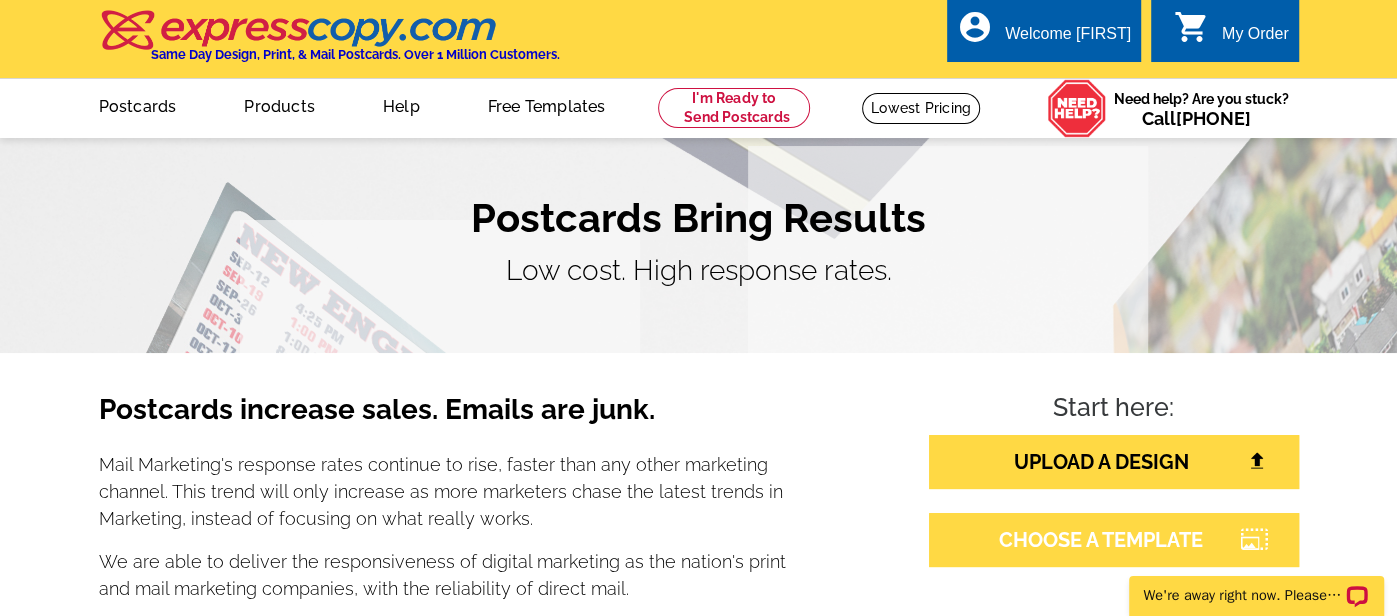 click on "CHOOSE
A TEMPLATE" at bounding box center [1114, 540] 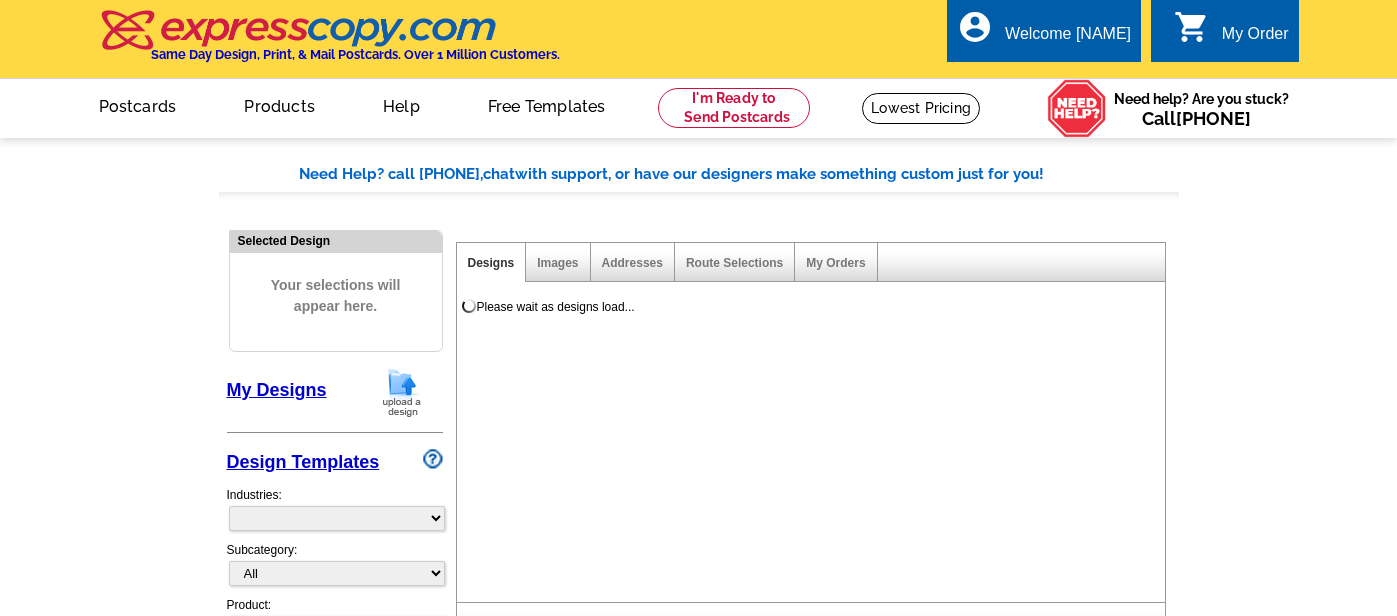 scroll, scrollTop: 0, scrollLeft: 0, axis: both 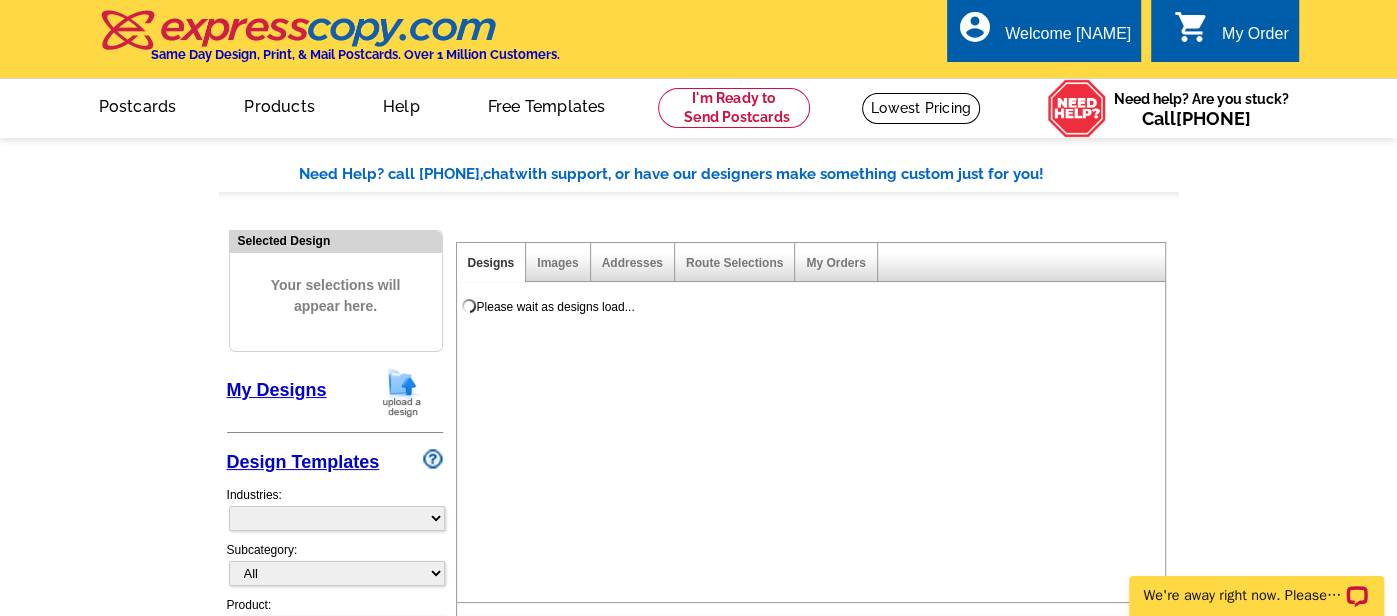 select on "785" 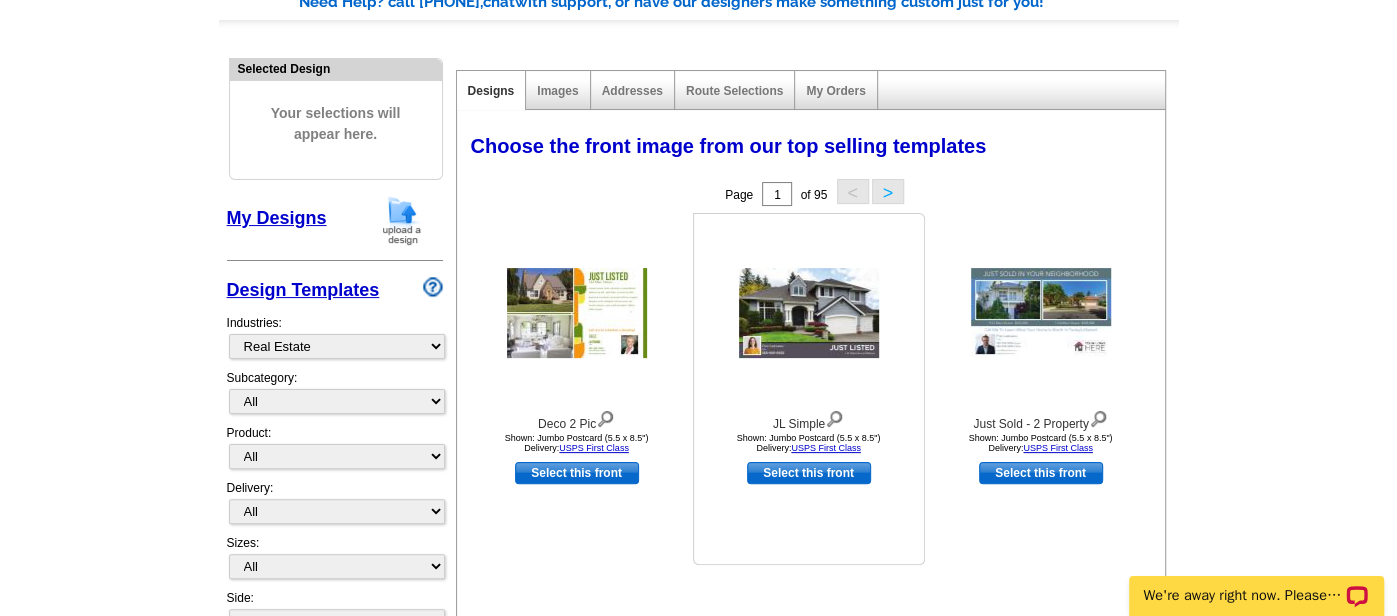 scroll, scrollTop: 174, scrollLeft: 0, axis: vertical 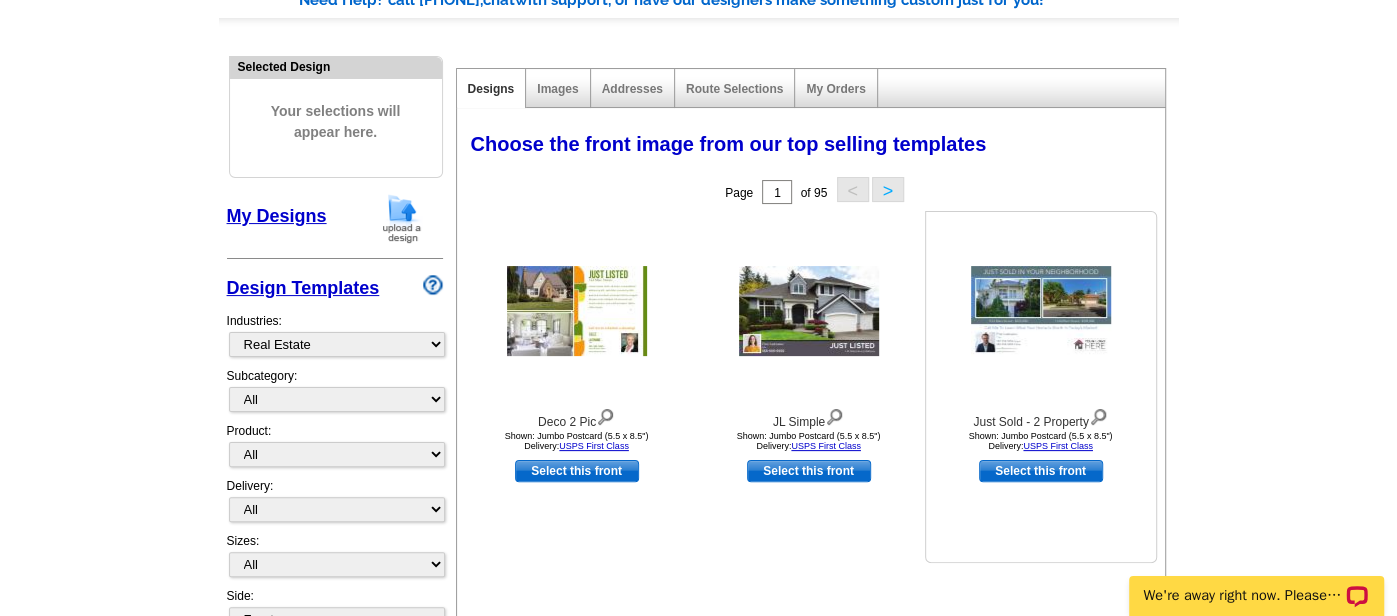 click at bounding box center (1041, 311) 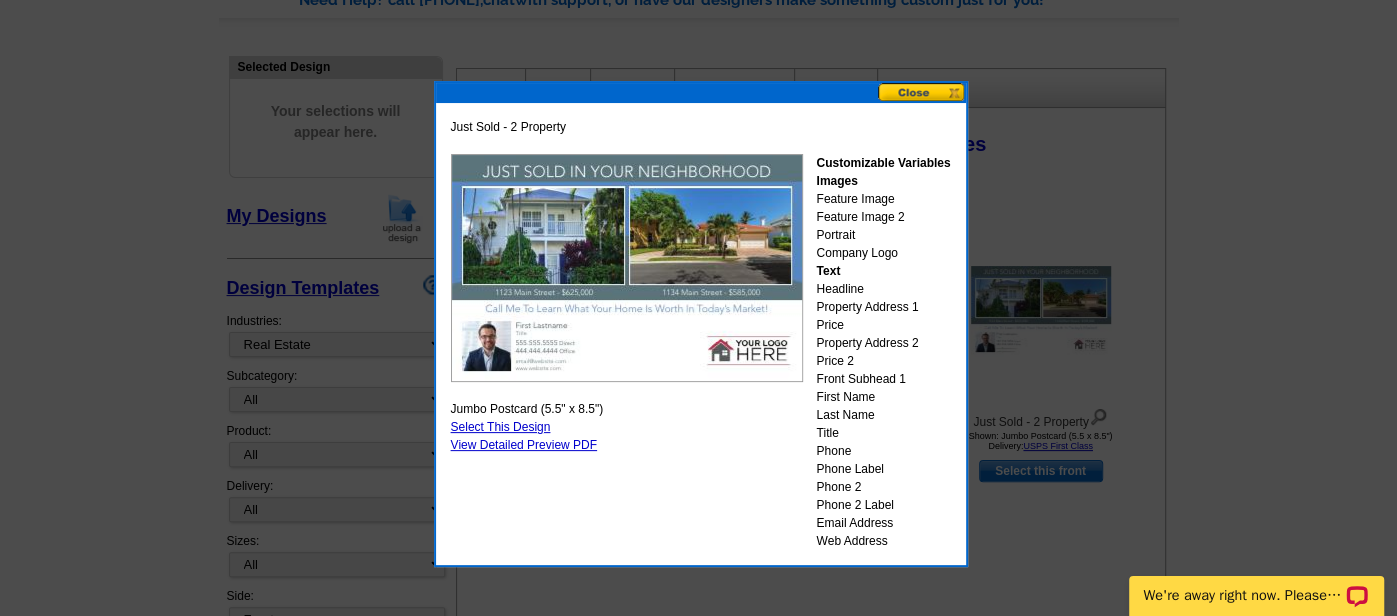 click on "Select This Design" at bounding box center (501, 427) 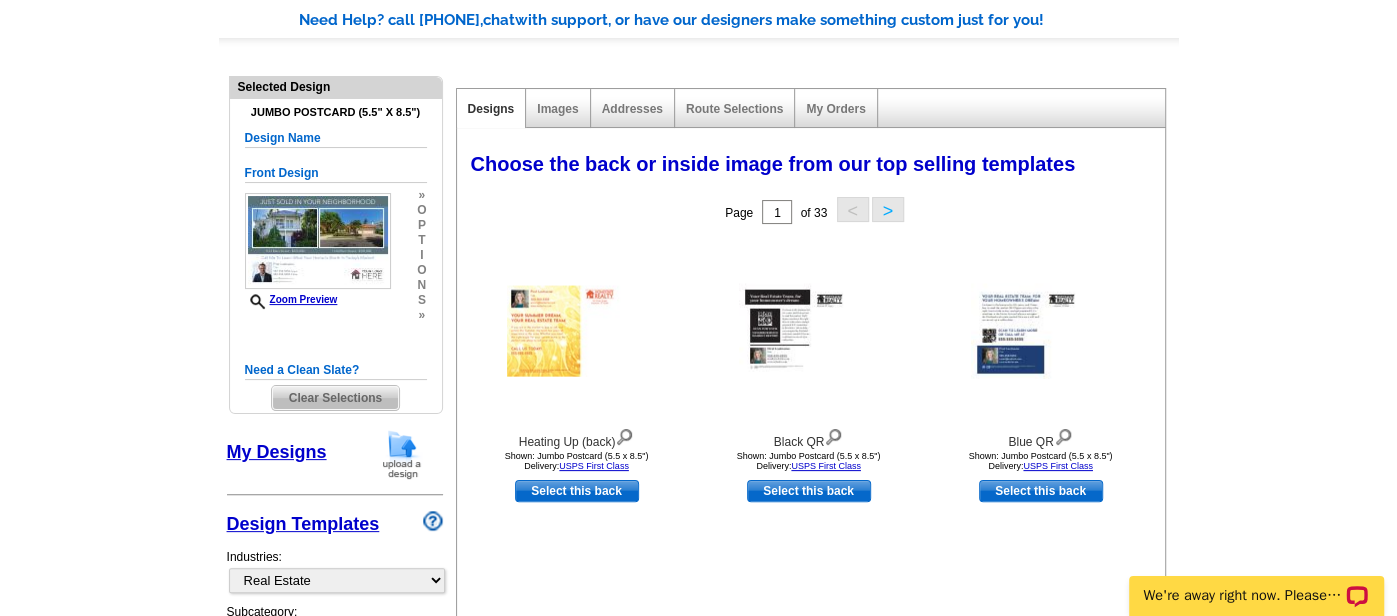 scroll, scrollTop: 151, scrollLeft: 0, axis: vertical 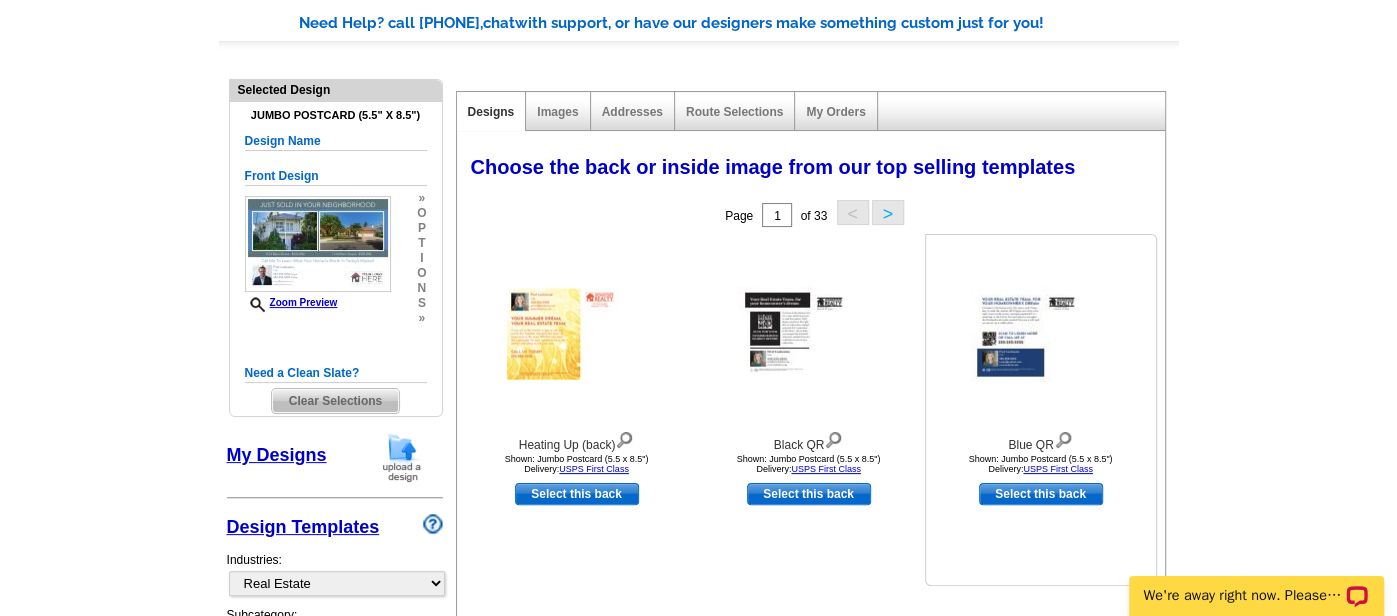 click on "Select this back" at bounding box center [1041, 494] 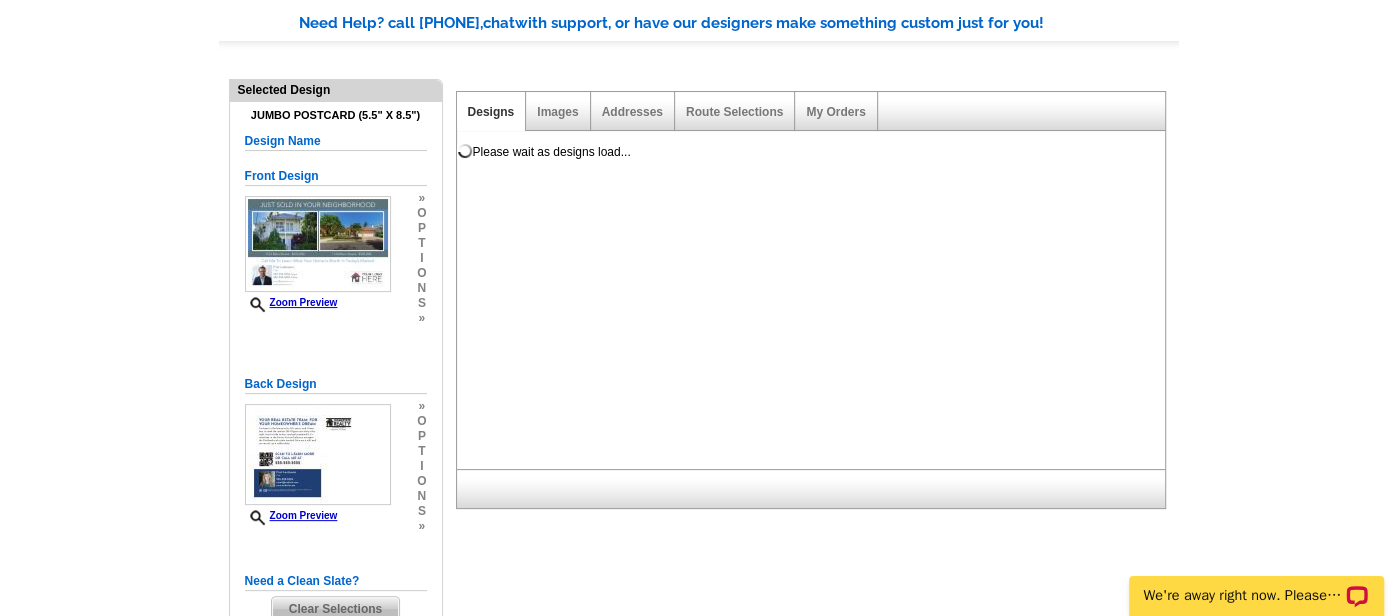 scroll, scrollTop: 0, scrollLeft: 0, axis: both 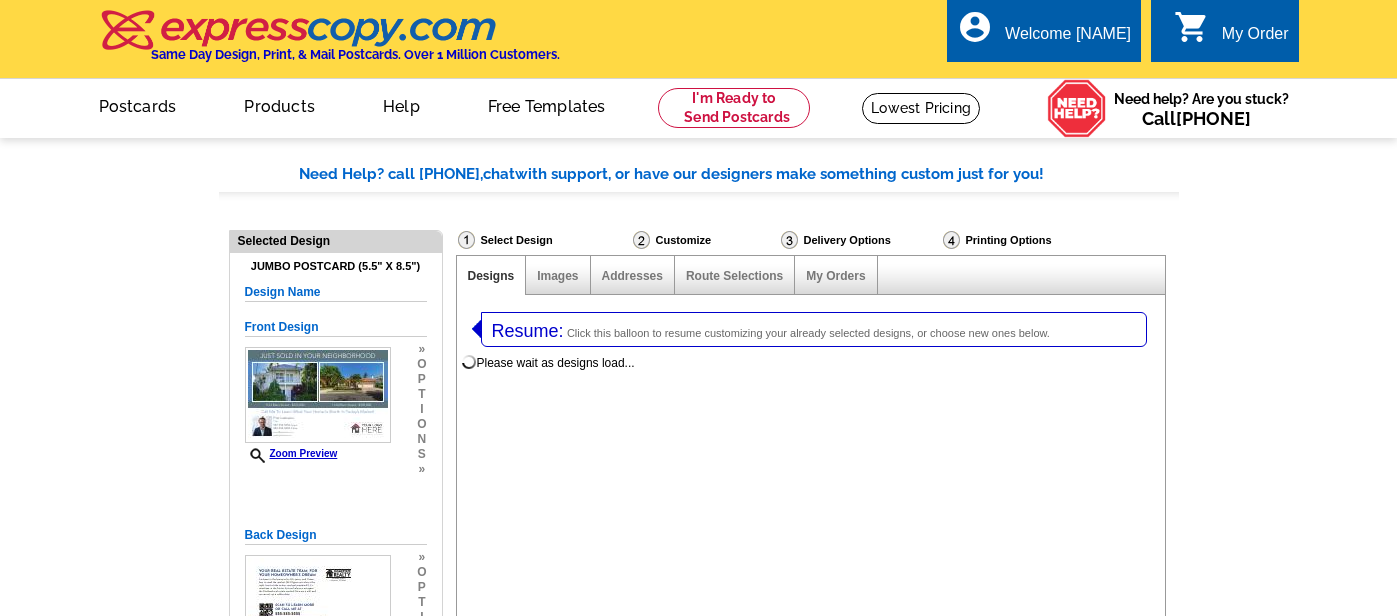 select 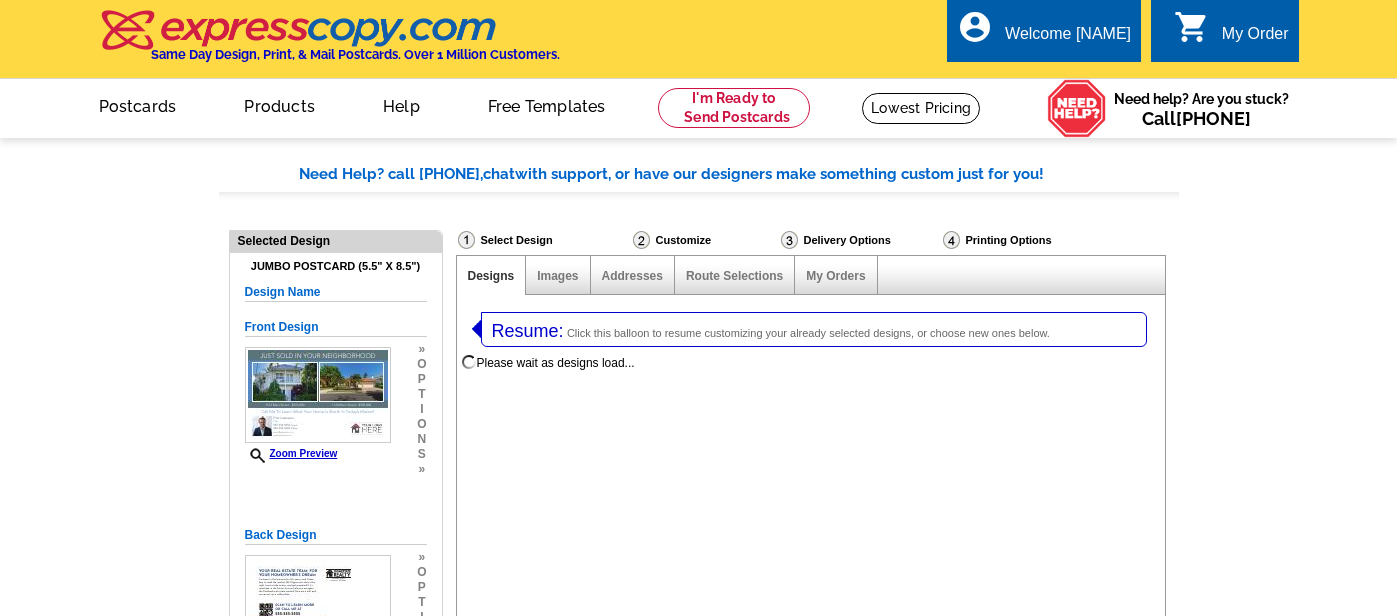 select on "2" 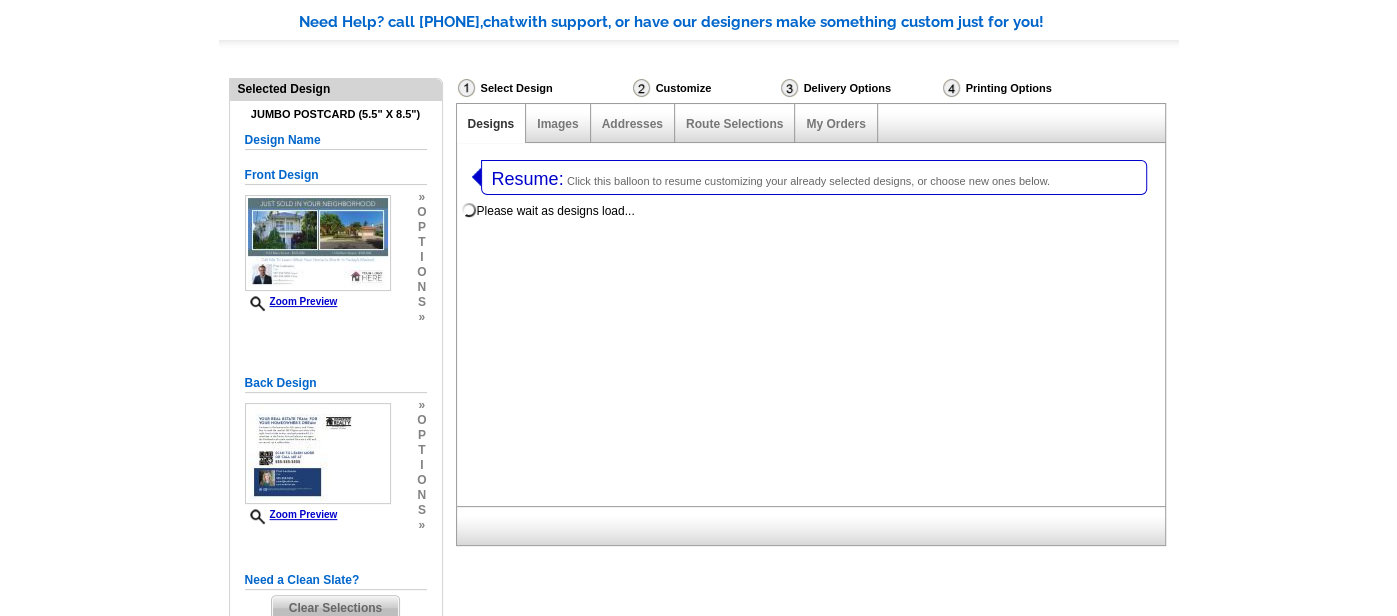 scroll, scrollTop: 151, scrollLeft: 0, axis: vertical 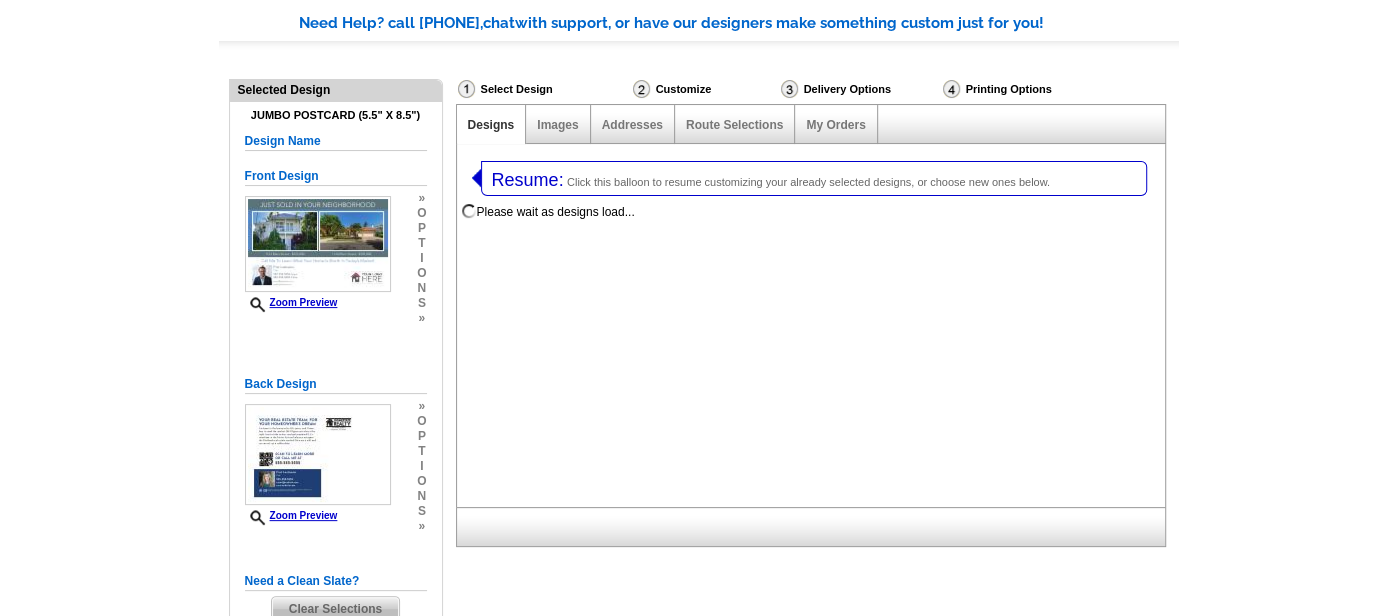 select on "785" 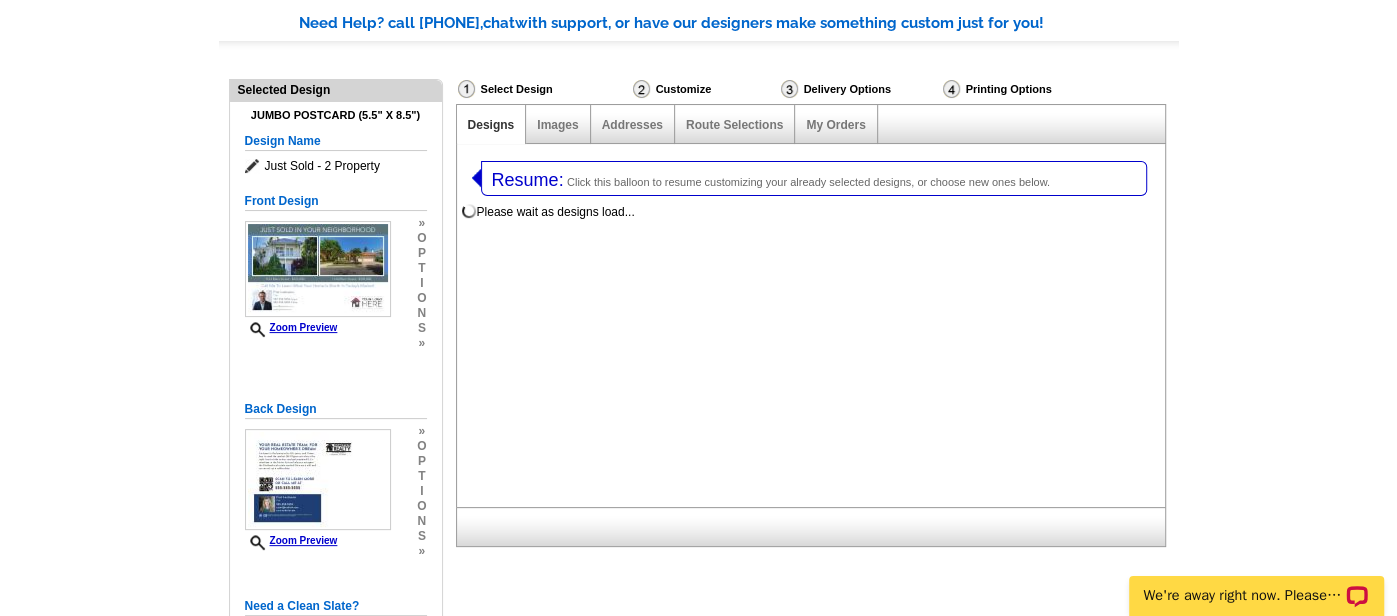 scroll, scrollTop: 0, scrollLeft: 0, axis: both 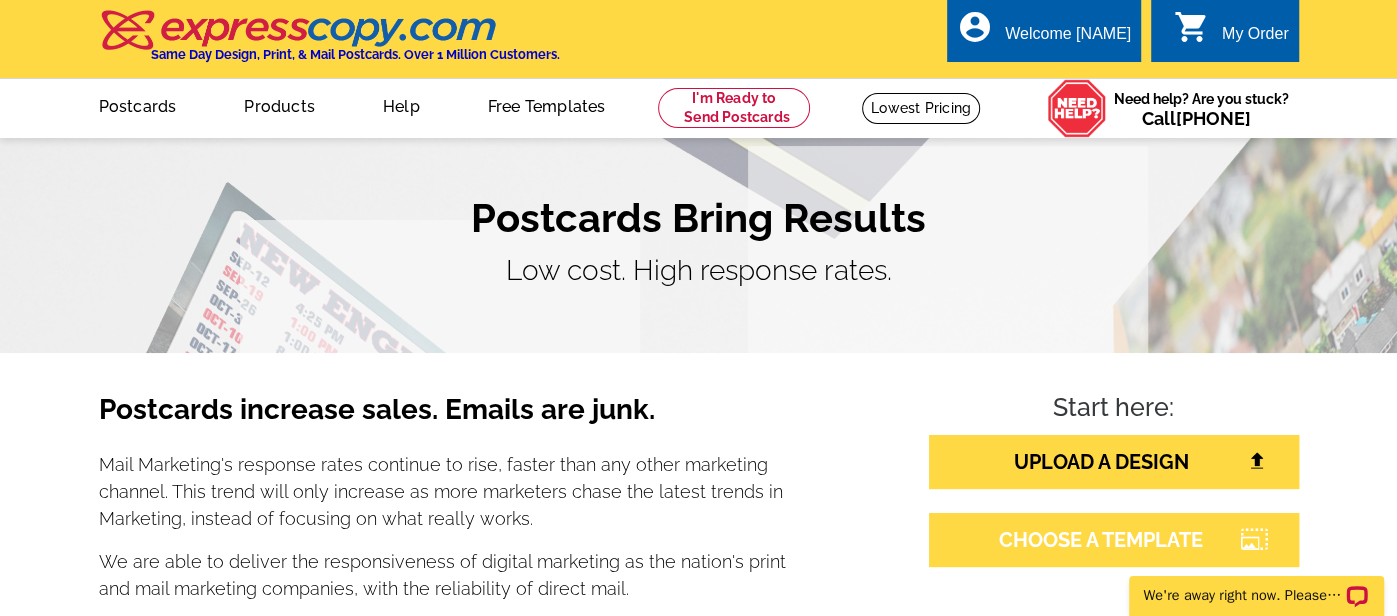 click on "CHOOSE
A TEMPLATE" at bounding box center (1114, 540) 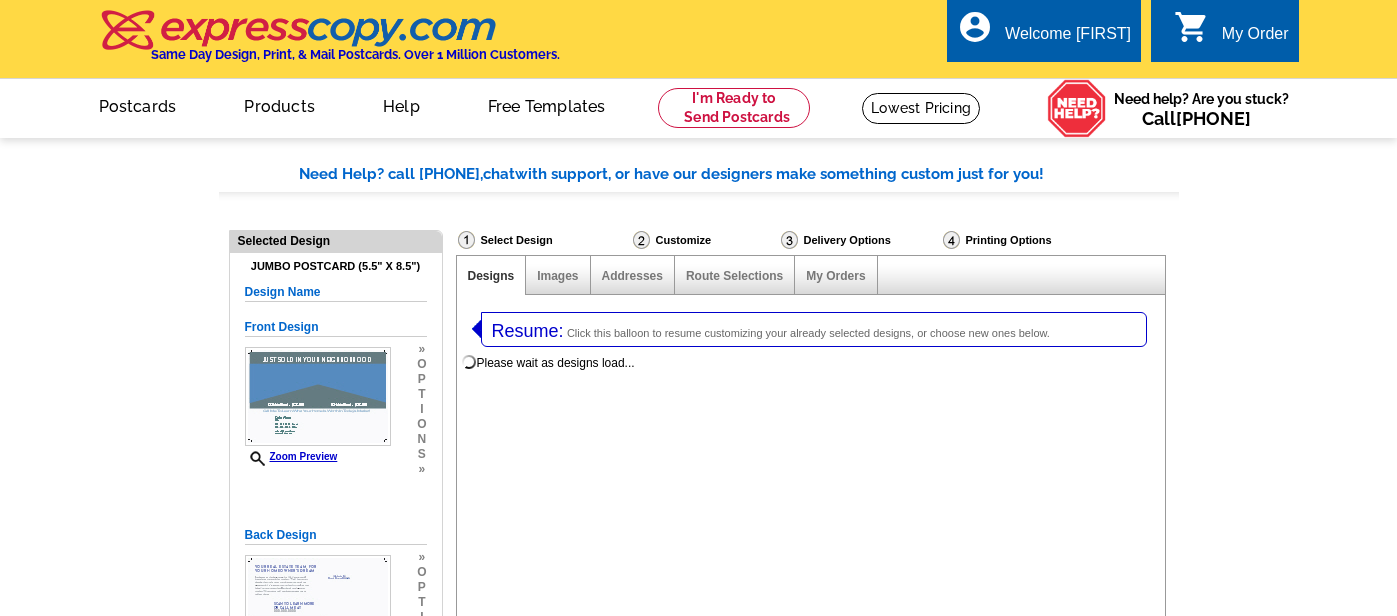 select on "1" 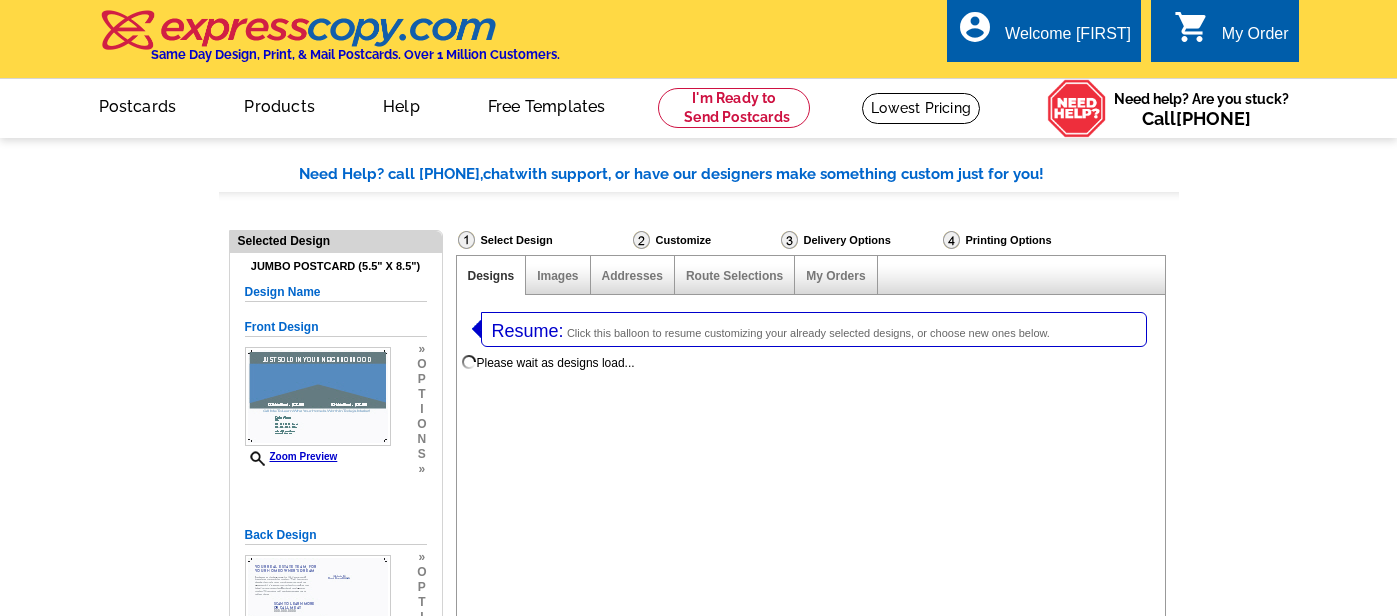 select on "2" 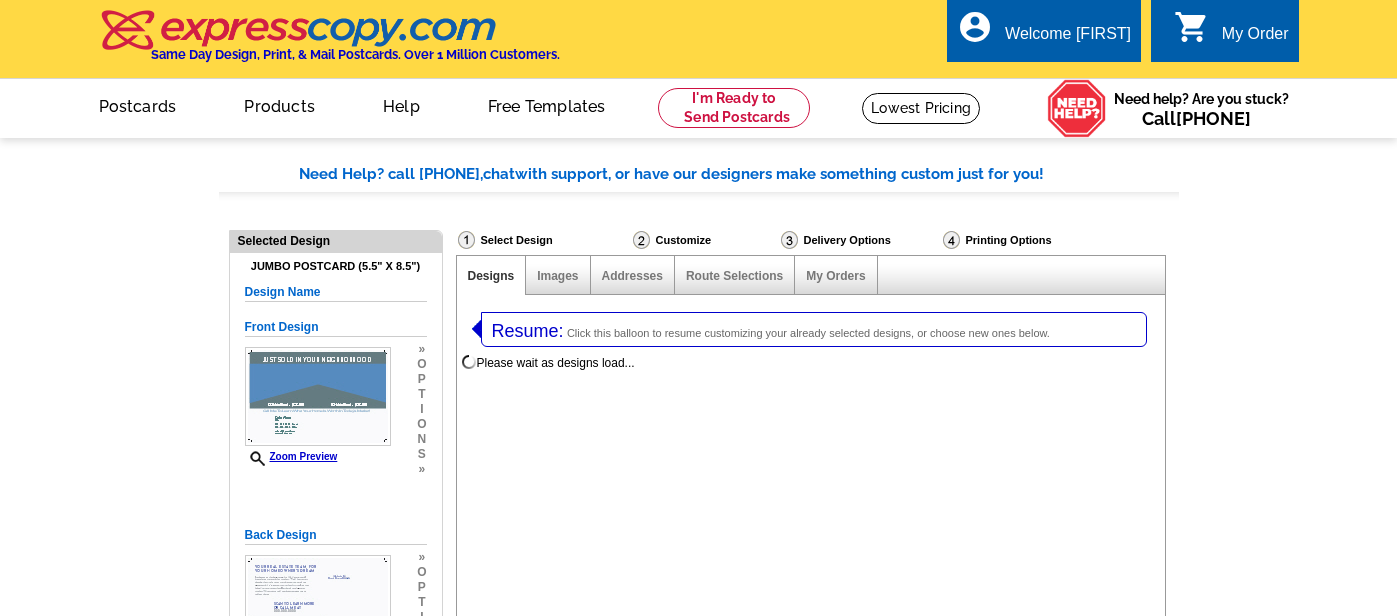 scroll, scrollTop: 0, scrollLeft: 0, axis: both 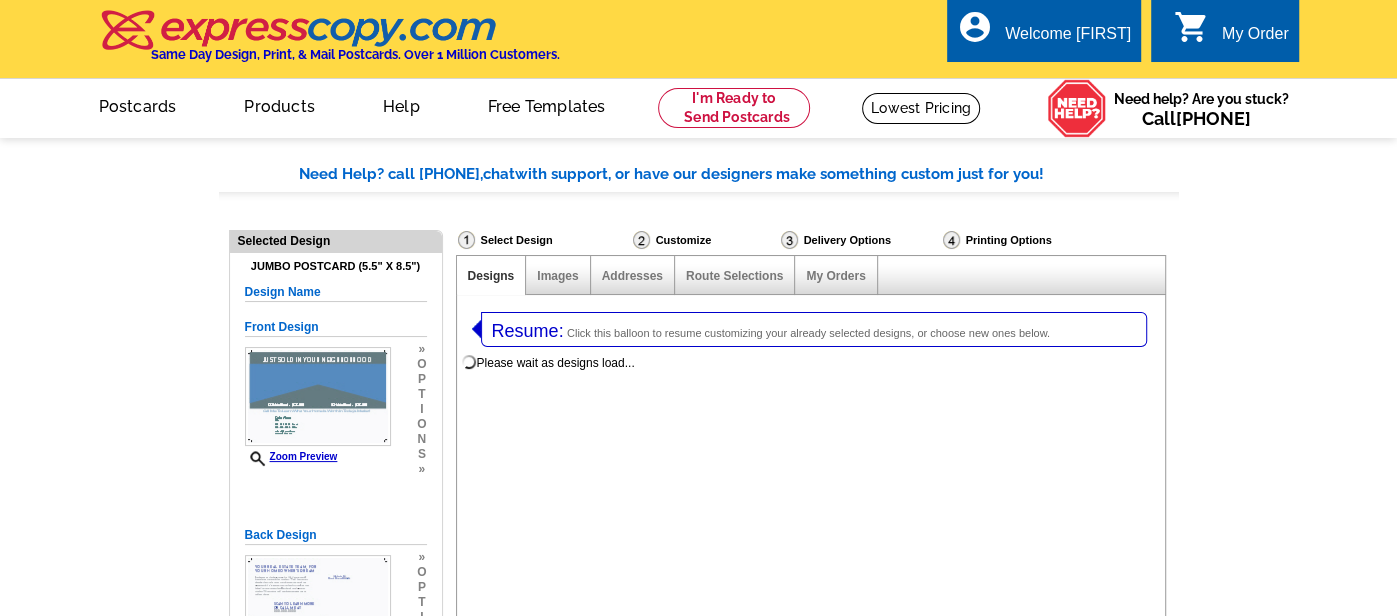 select on "785" 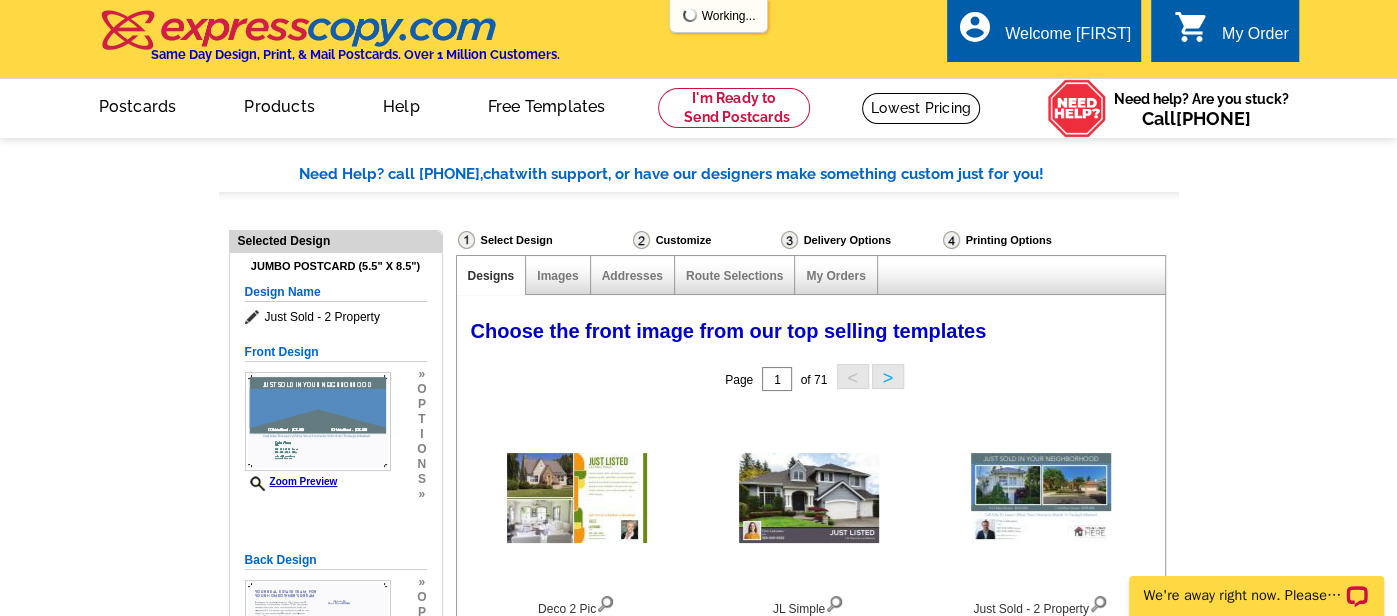 scroll, scrollTop: 0, scrollLeft: 0, axis: both 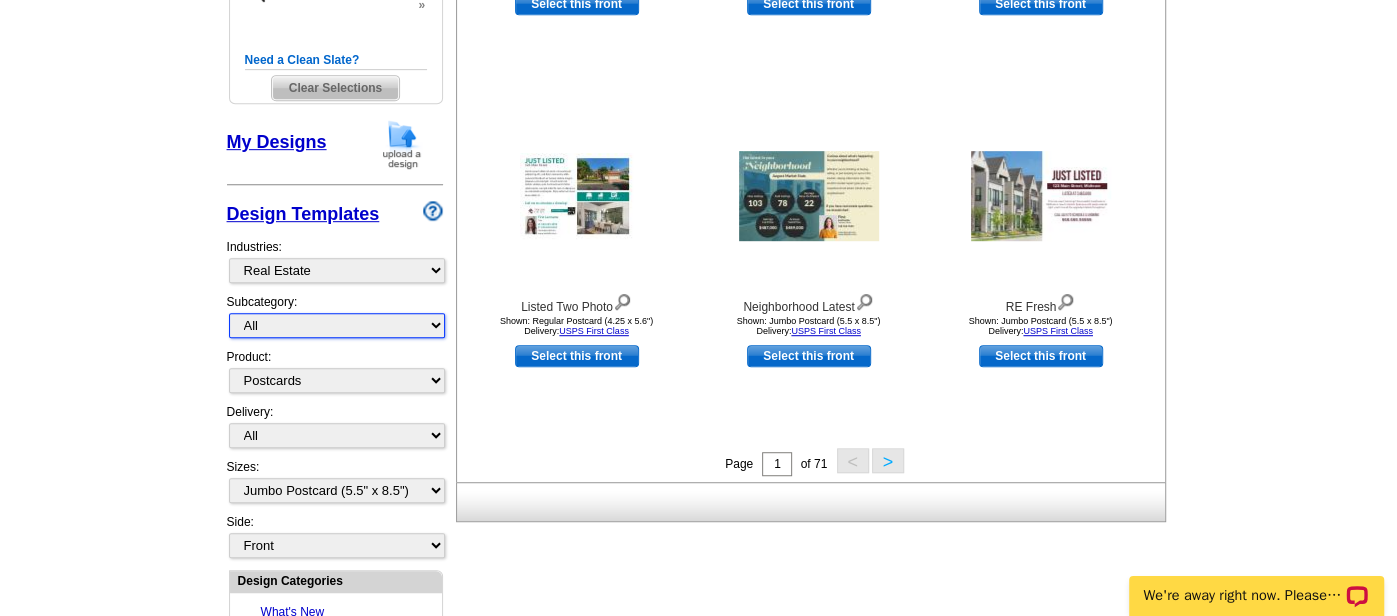 click on "All RE/MAX® Referrals Keller Williams® Berkshire Hathaway Home Services Century 21 Commercial Real Estate QR Code Cards 1st Time Home Buyer Distressed Homeowners Social Networking Farming Just Listed Just Sold Open House Market Report" at bounding box center [337, 325] 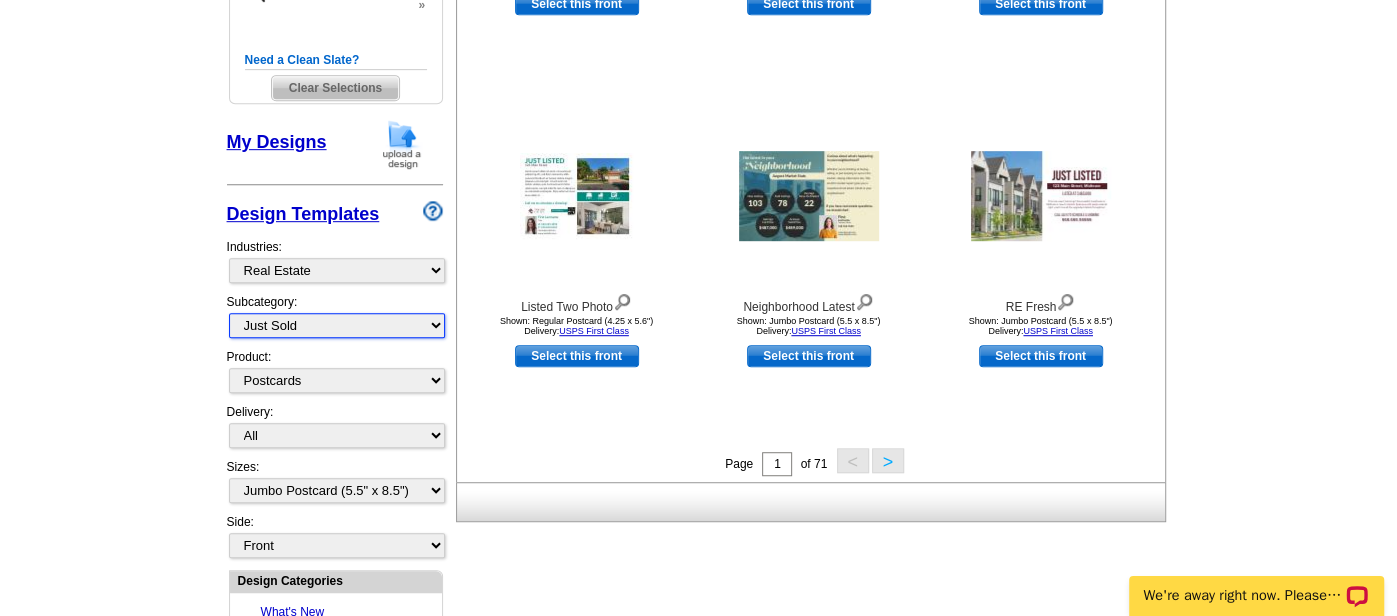 click on "All RE/MAX® Referrals Keller Williams® Berkshire Hathaway Home Services Century 21 Commercial Real Estate QR Code Cards 1st Time Home Buyer Distressed Homeowners Social Networking Farming Just Listed Just Sold Open House Market Report" at bounding box center [337, 325] 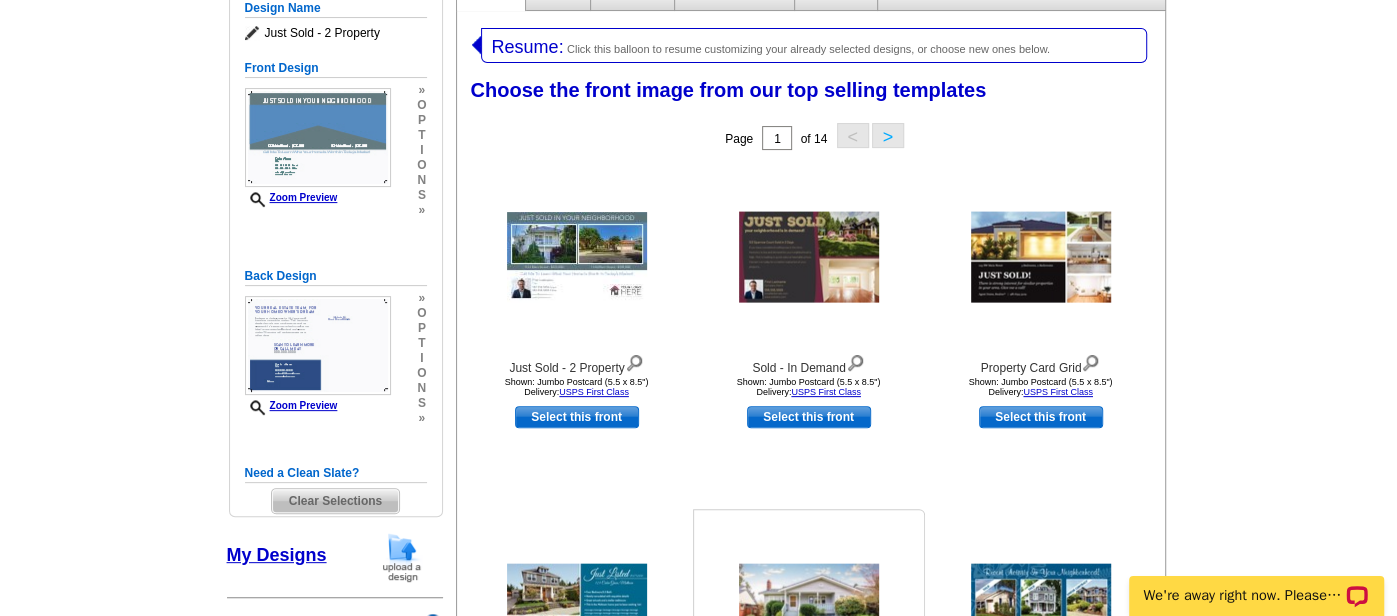 scroll, scrollTop: 279, scrollLeft: 0, axis: vertical 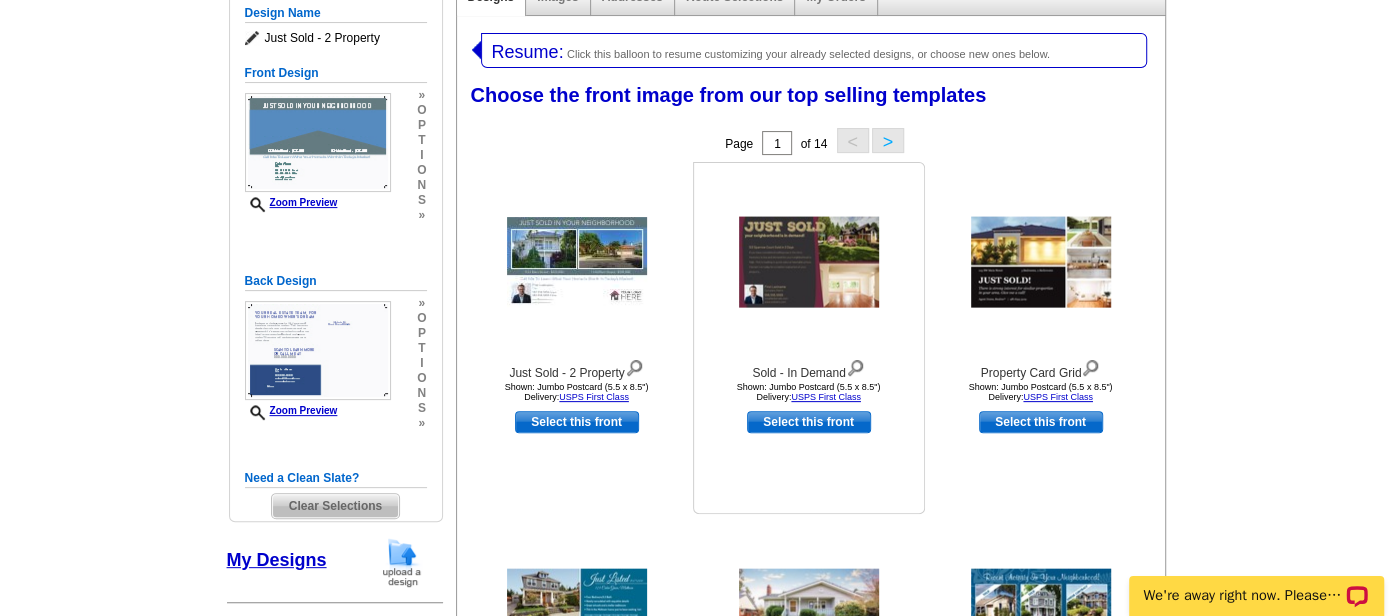 click at bounding box center (809, 262) 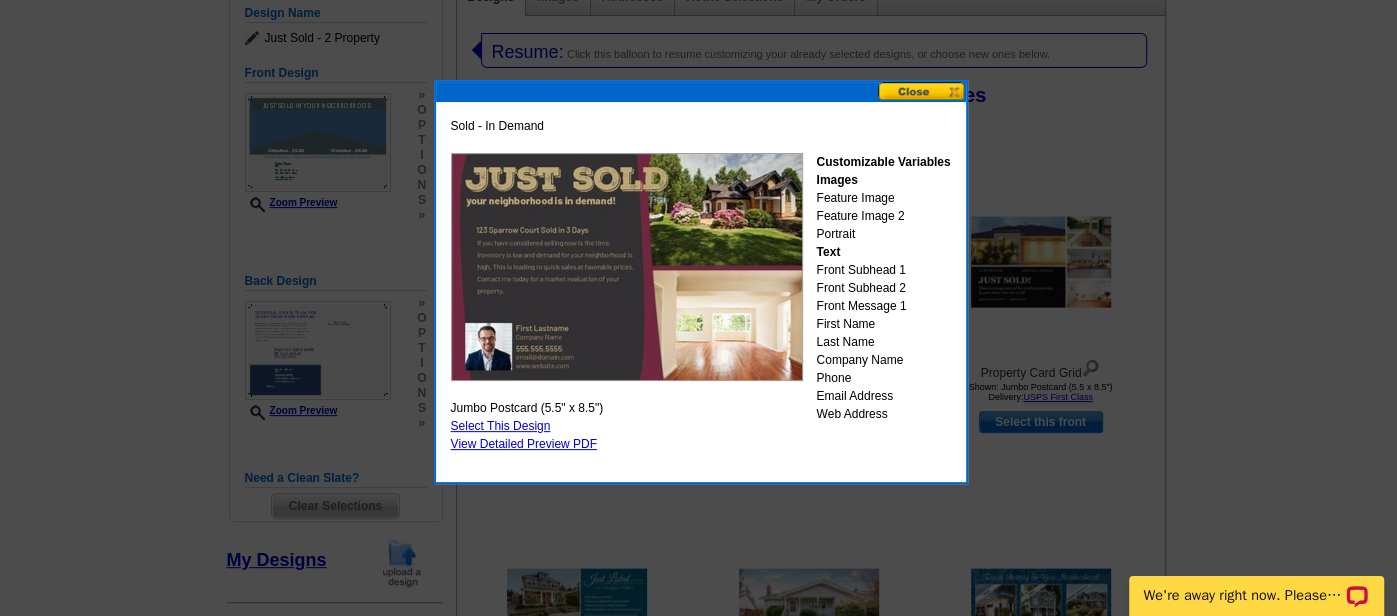 click on "Select This Design" at bounding box center [501, 426] 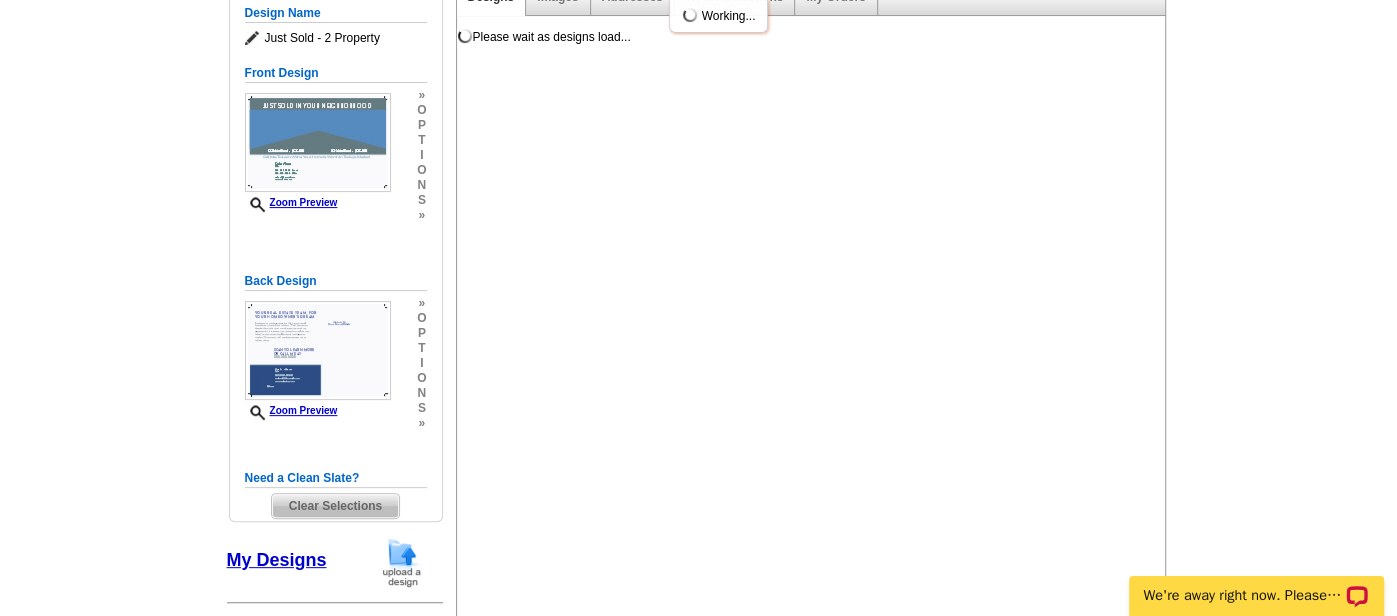 scroll, scrollTop: 0, scrollLeft: 0, axis: both 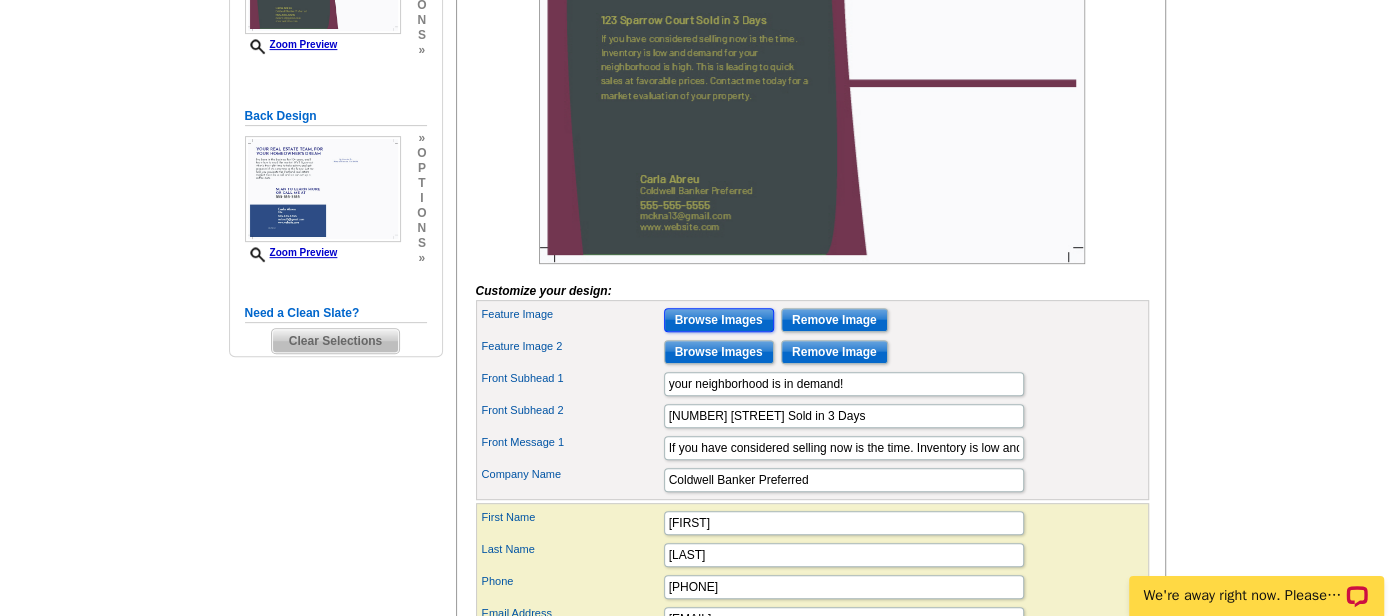 click on "Browse Images" at bounding box center (719, 320) 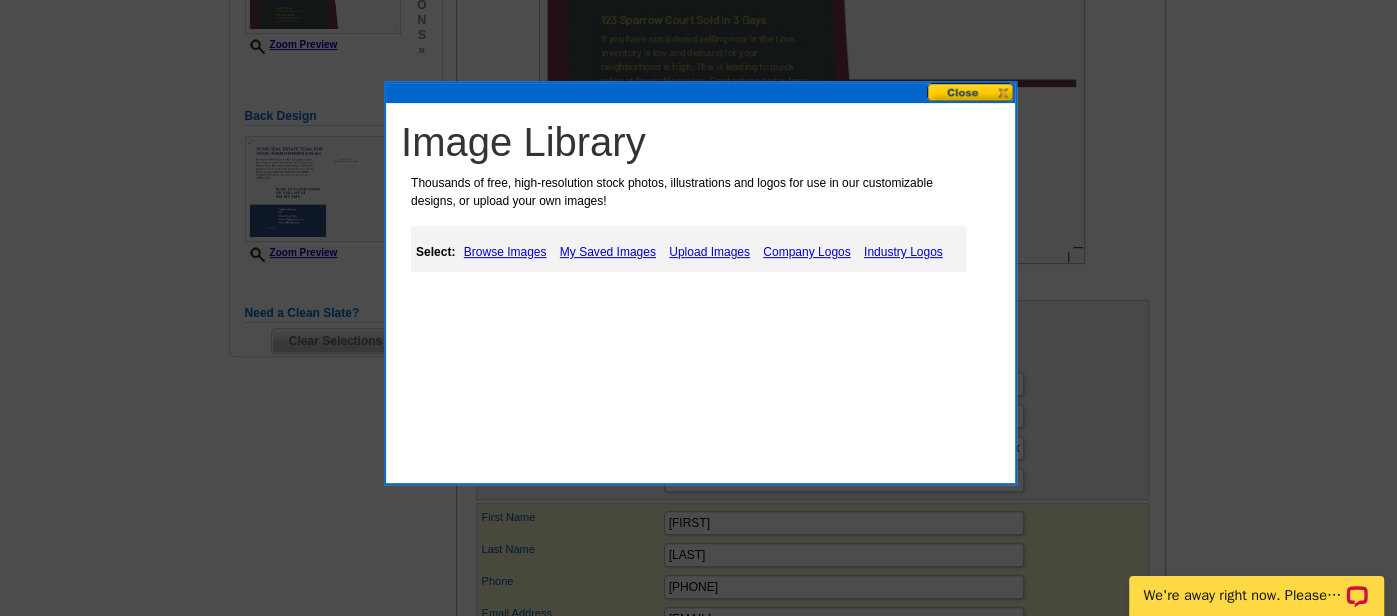 click on "Upload Images" at bounding box center (709, 252) 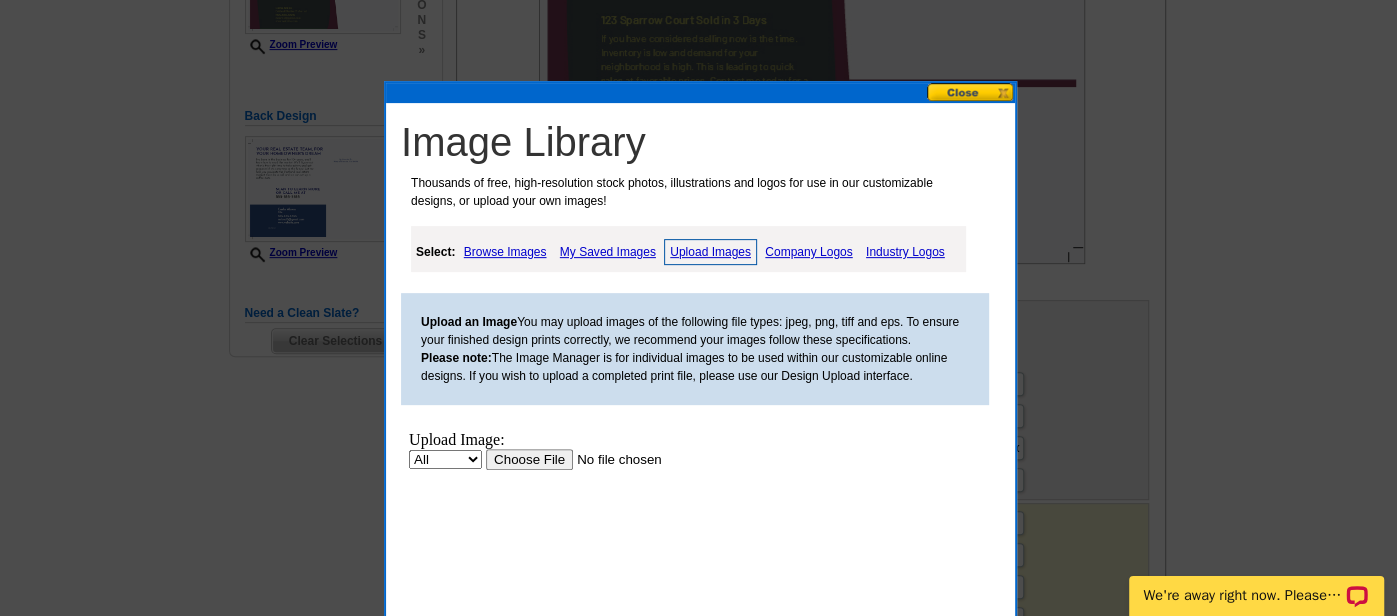 scroll, scrollTop: 0, scrollLeft: 0, axis: both 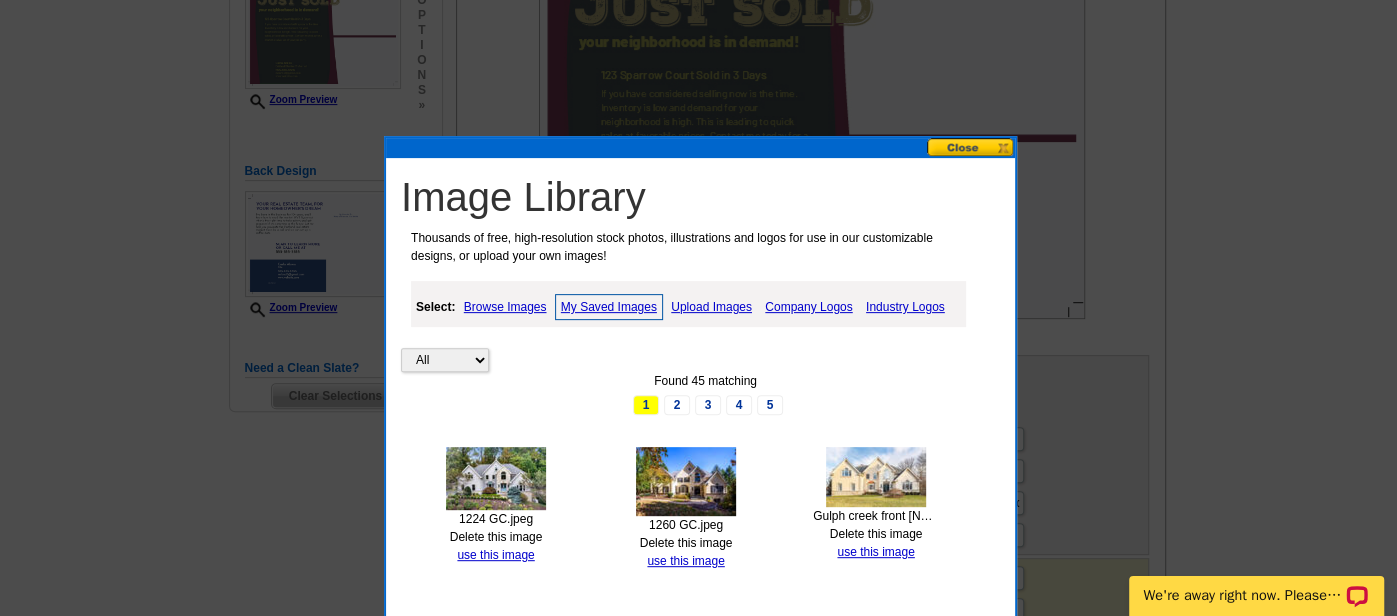 click on "Browse Images" at bounding box center (505, 307) 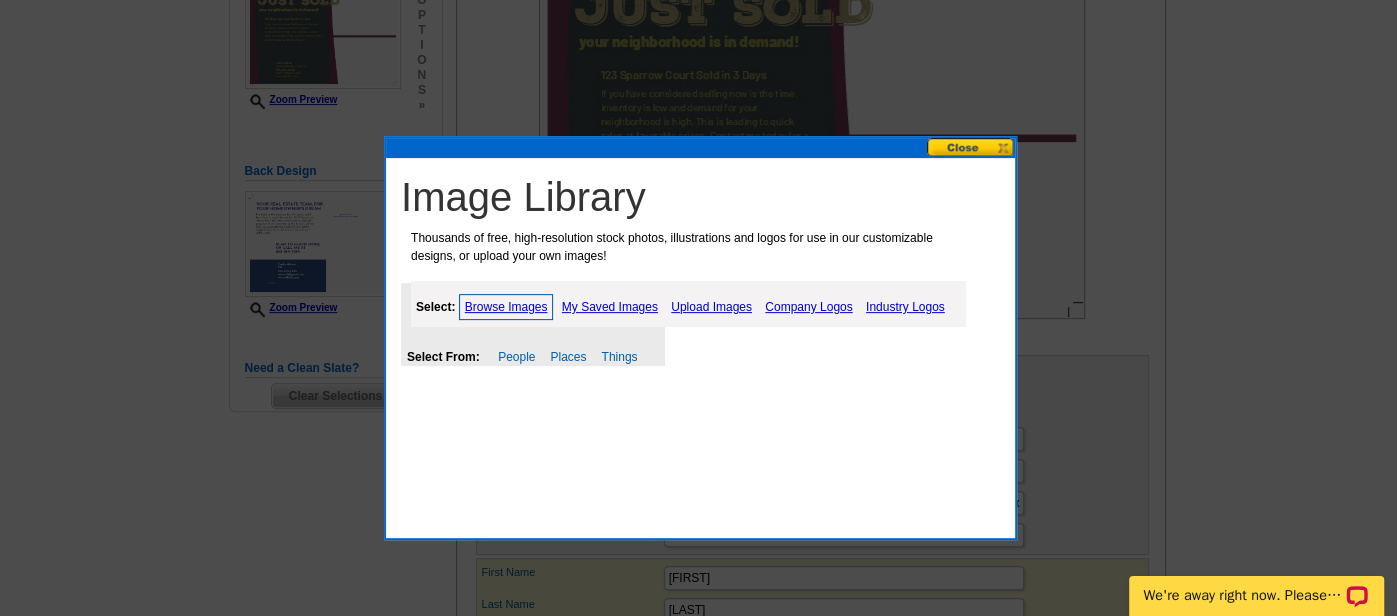 click on "Upload Images" at bounding box center [711, 307] 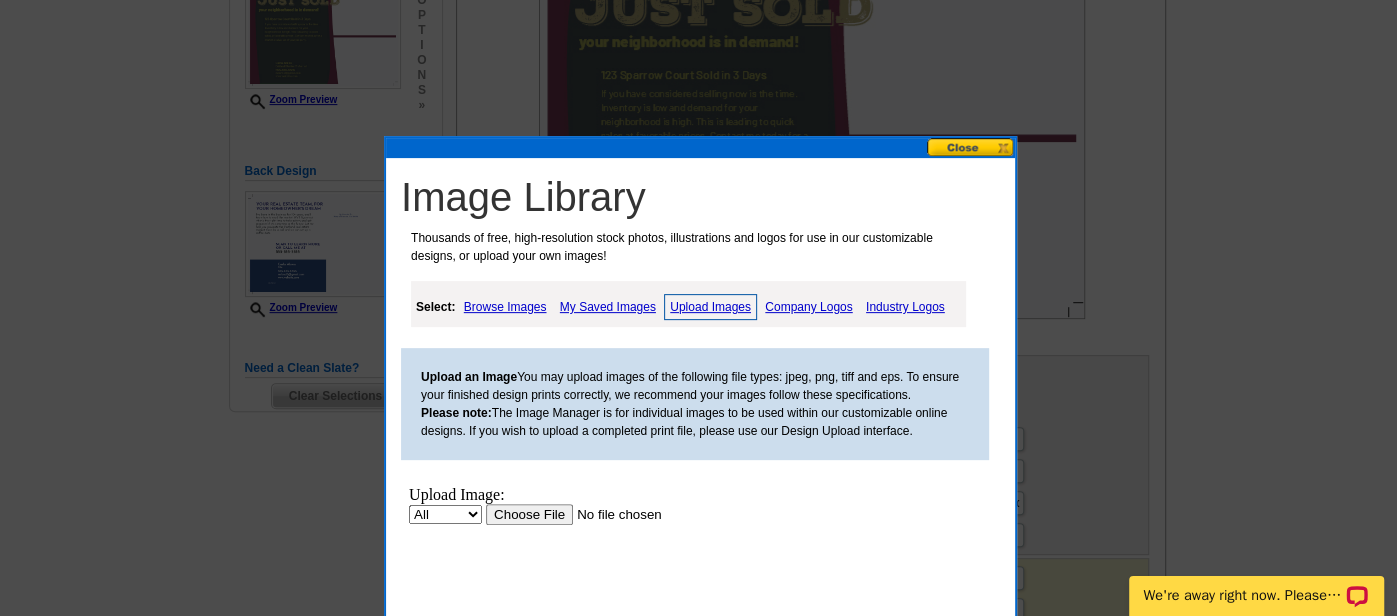 scroll, scrollTop: 0, scrollLeft: 0, axis: both 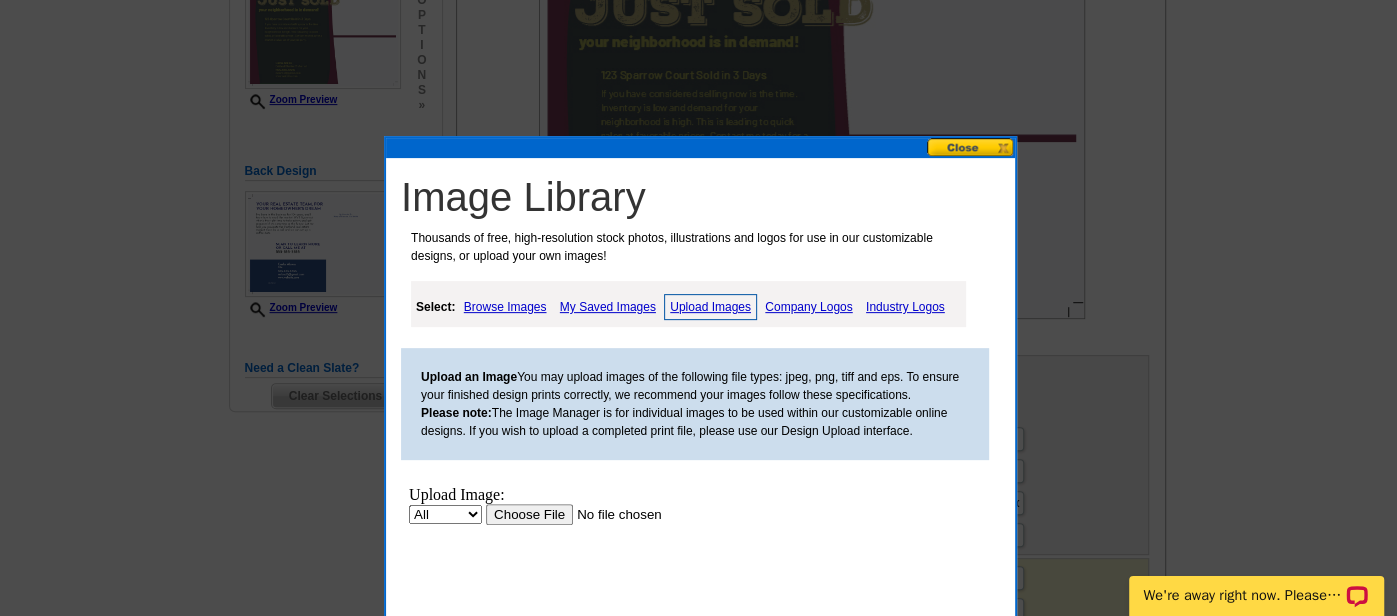 click at bounding box center [612, 514] 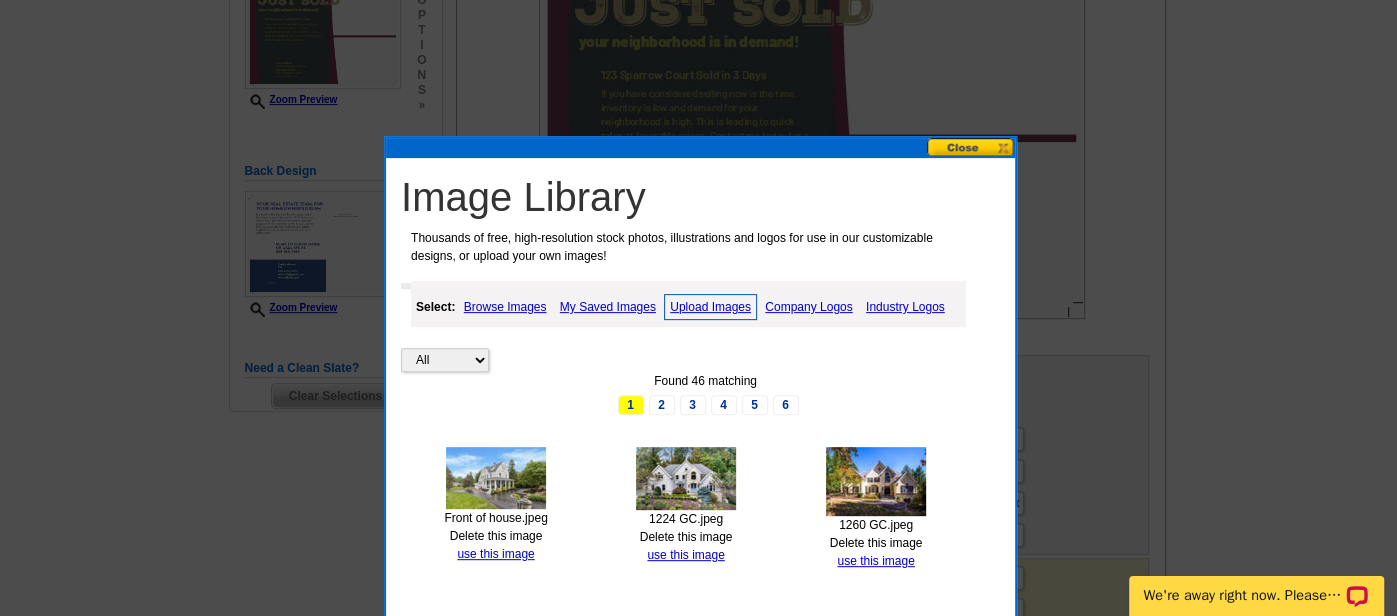 click on "Upload Images" at bounding box center (710, 307) 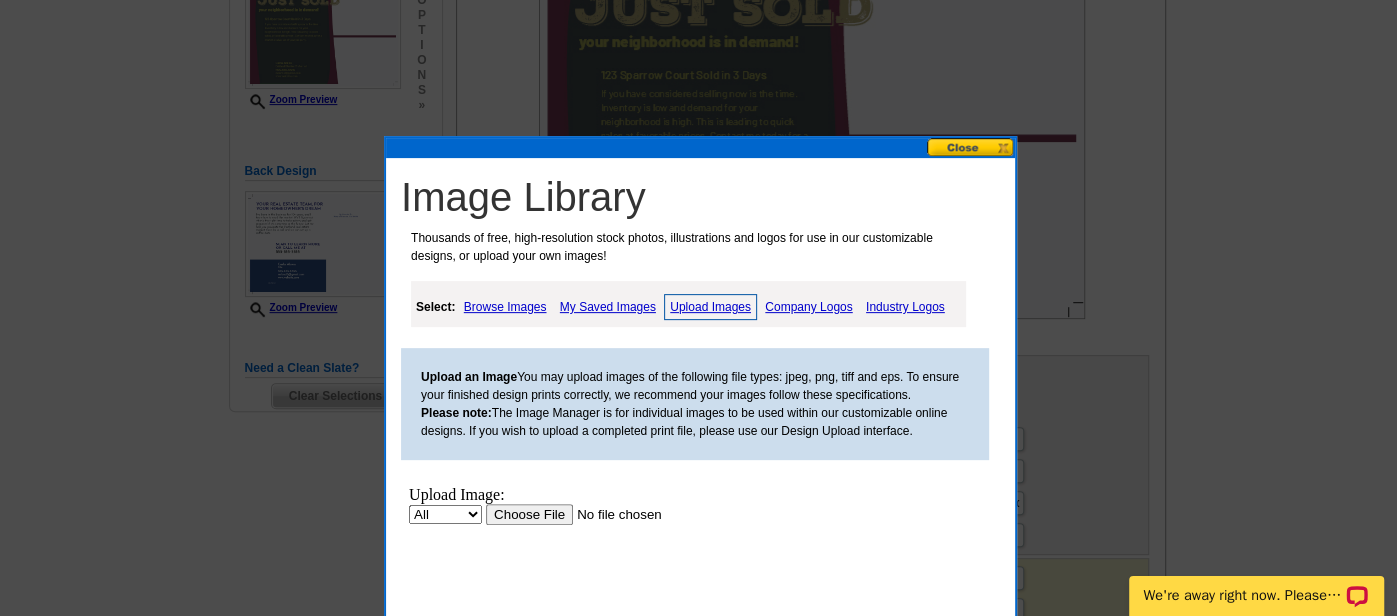 scroll, scrollTop: 0, scrollLeft: 0, axis: both 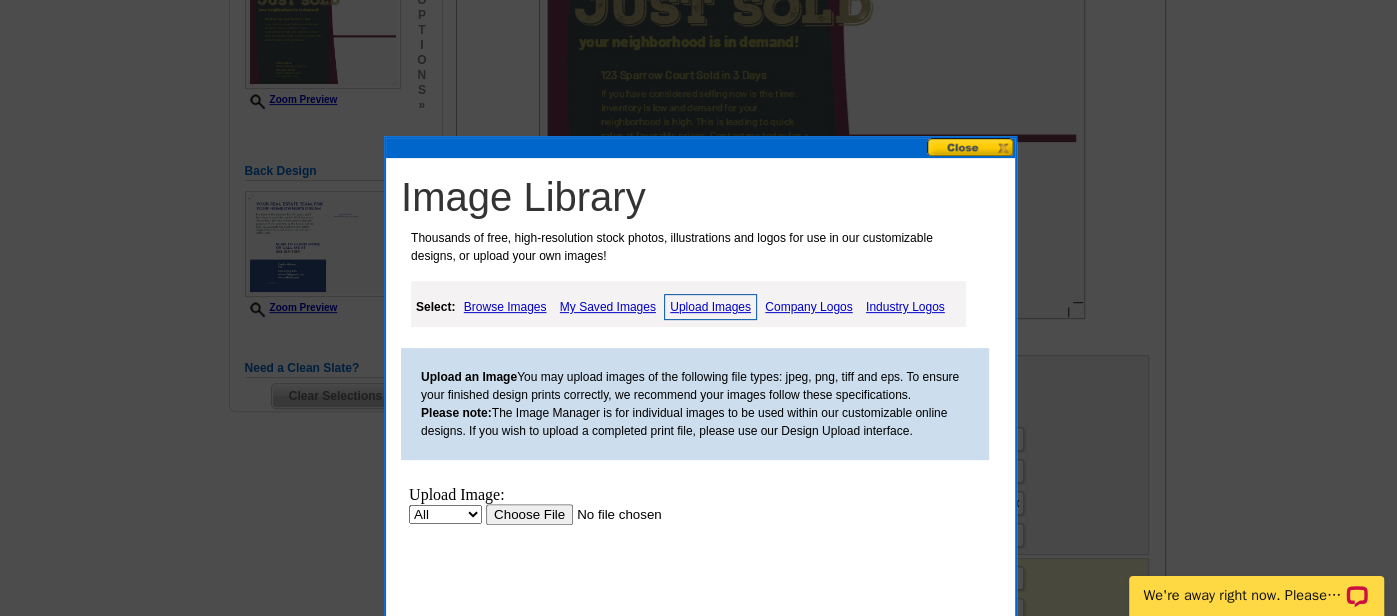 click at bounding box center (612, 514) 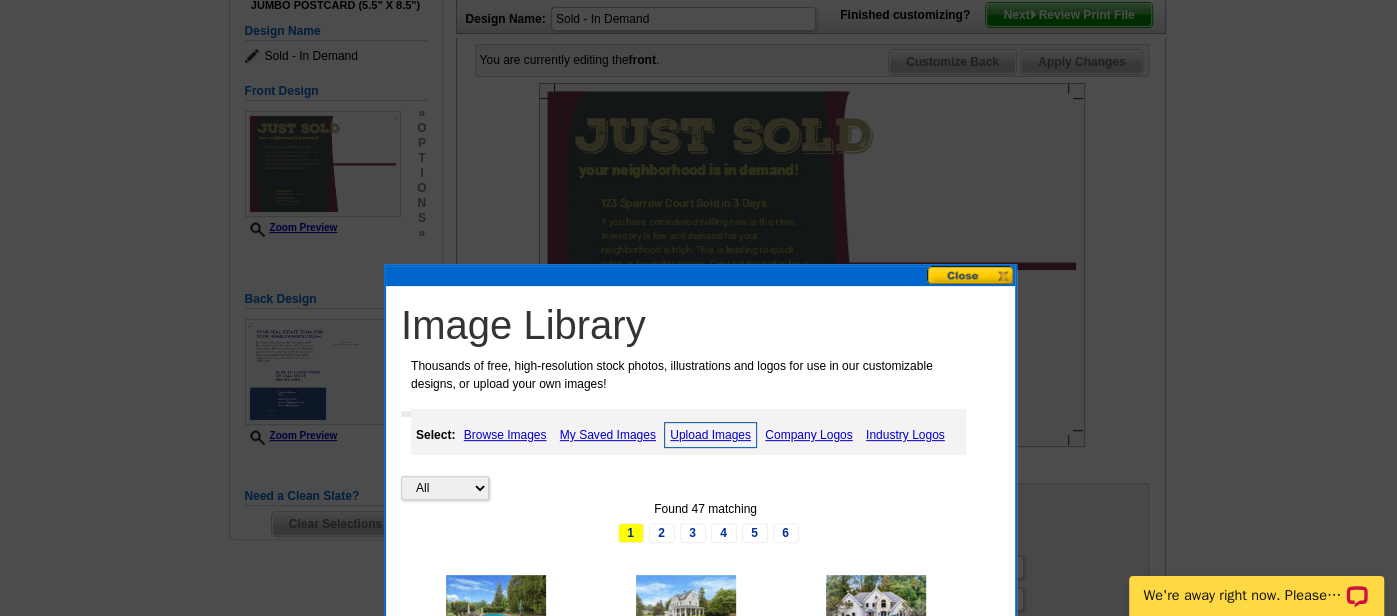 scroll, scrollTop: 512, scrollLeft: 0, axis: vertical 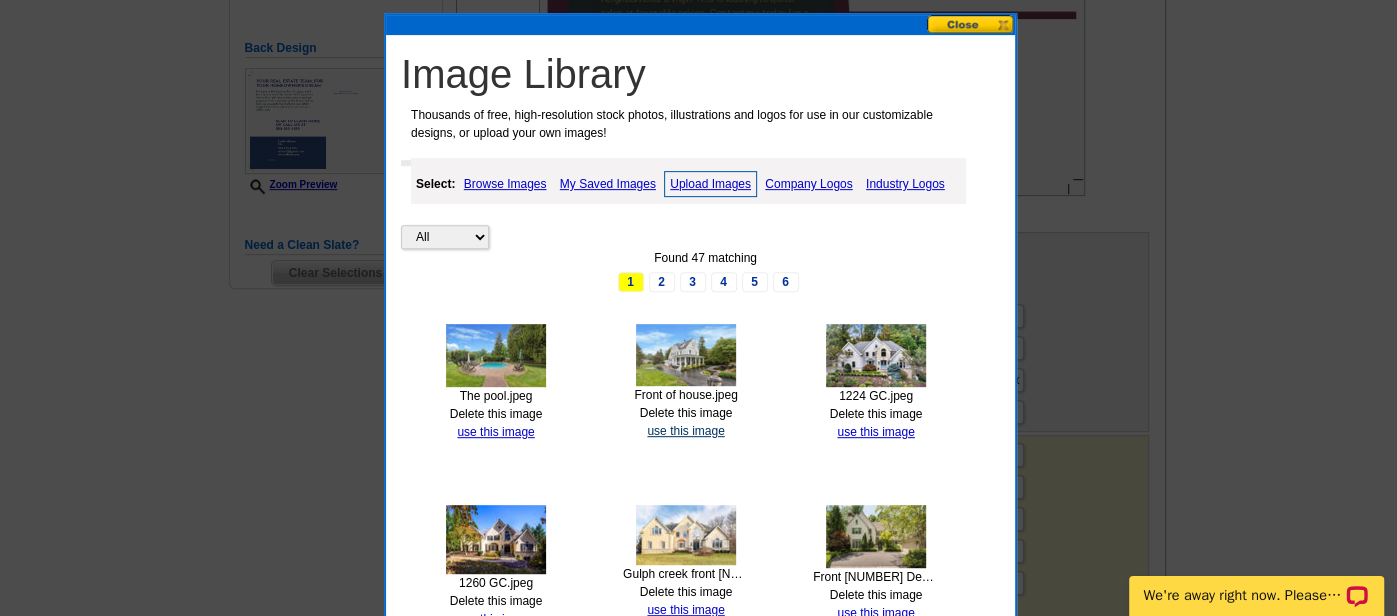 click on "use this image" at bounding box center [685, 431] 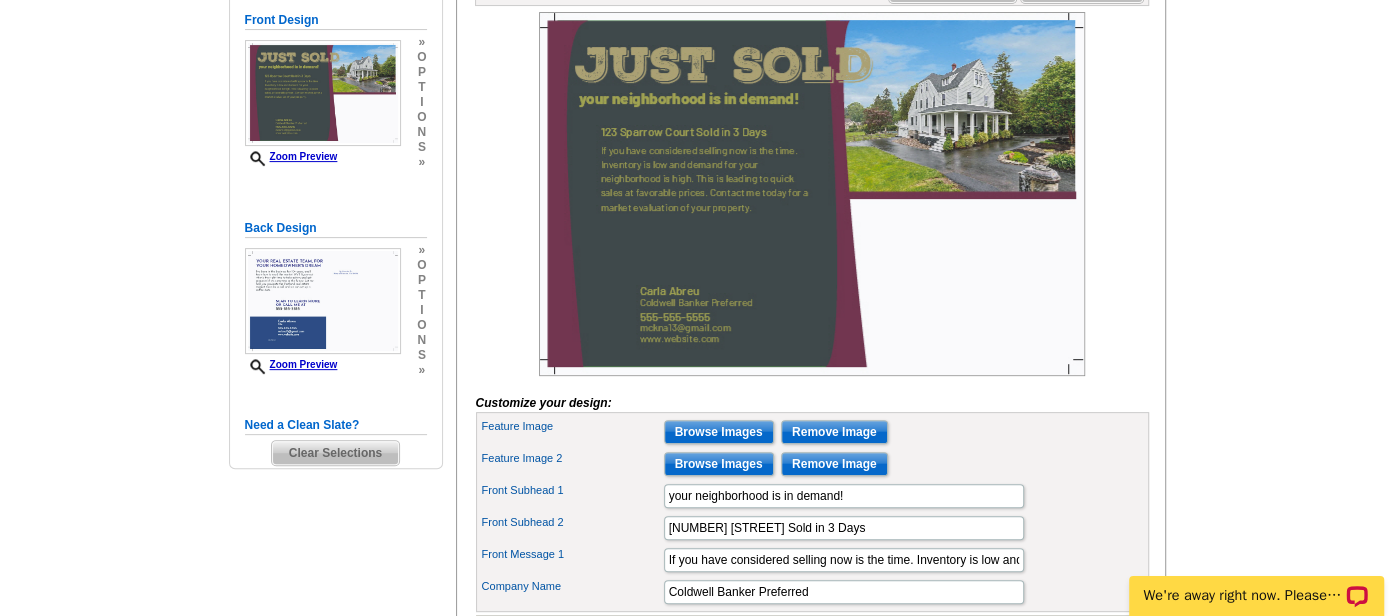 scroll, scrollTop: 333, scrollLeft: 0, axis: vertical 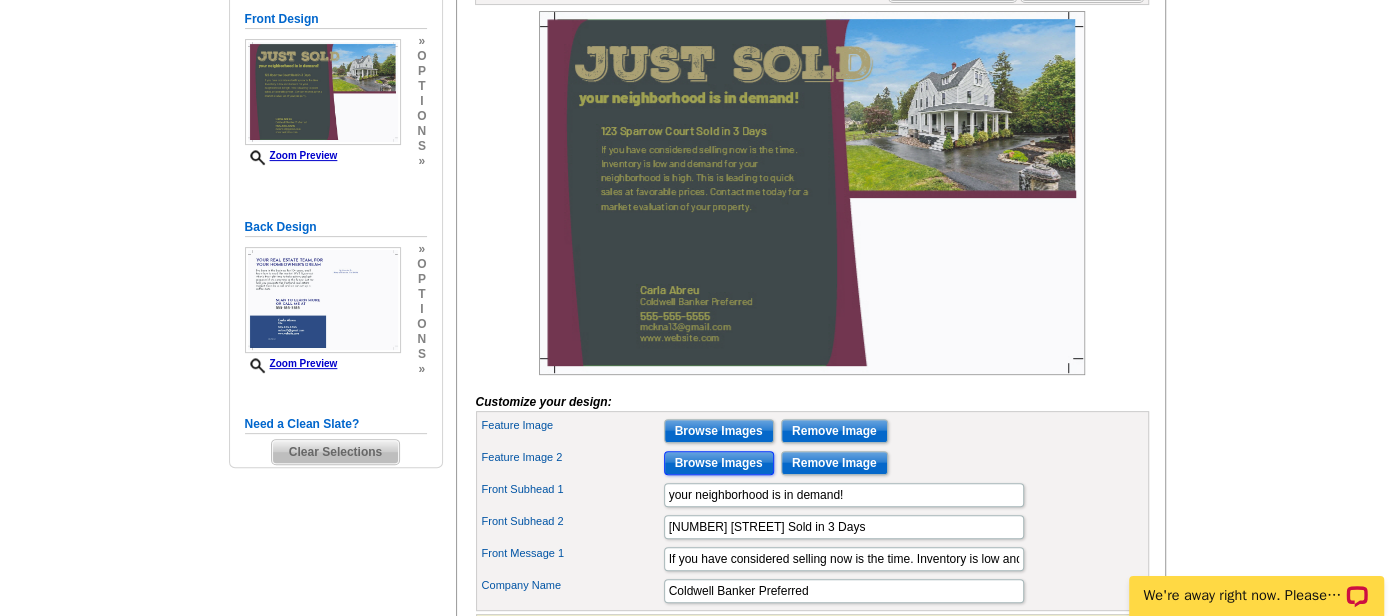 click on "Browse Images" at bounding box center [719, 463] 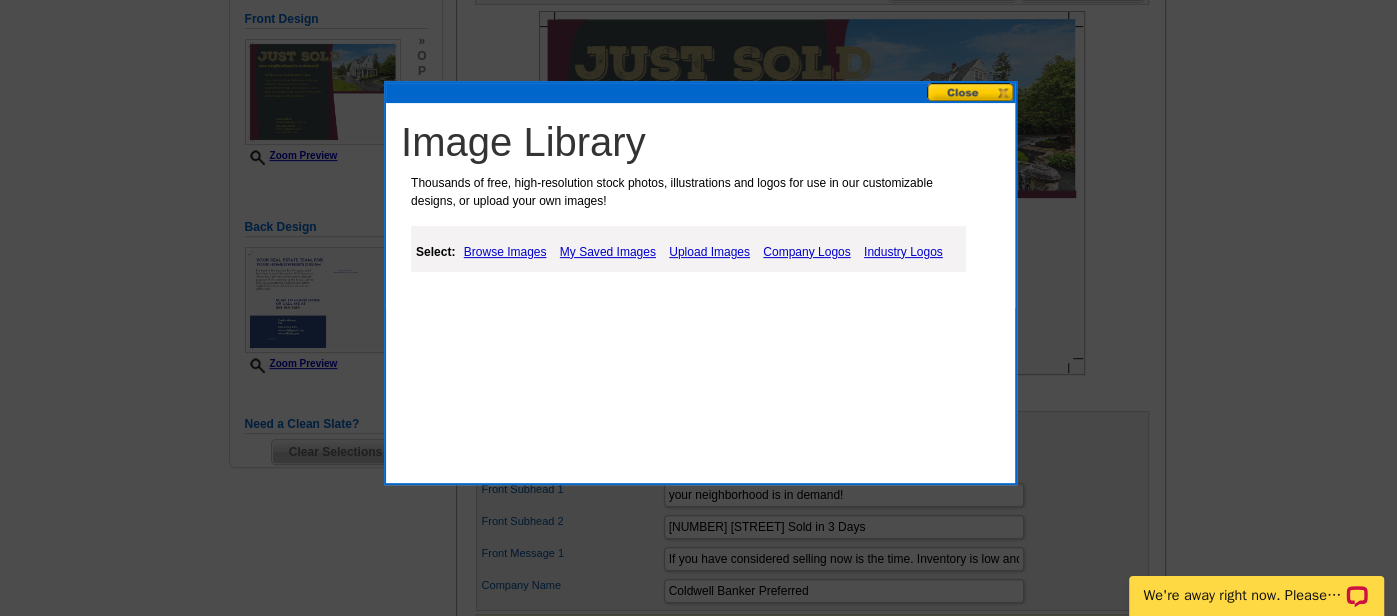 click on "My Saved Images" at bounding box center [608, 252] 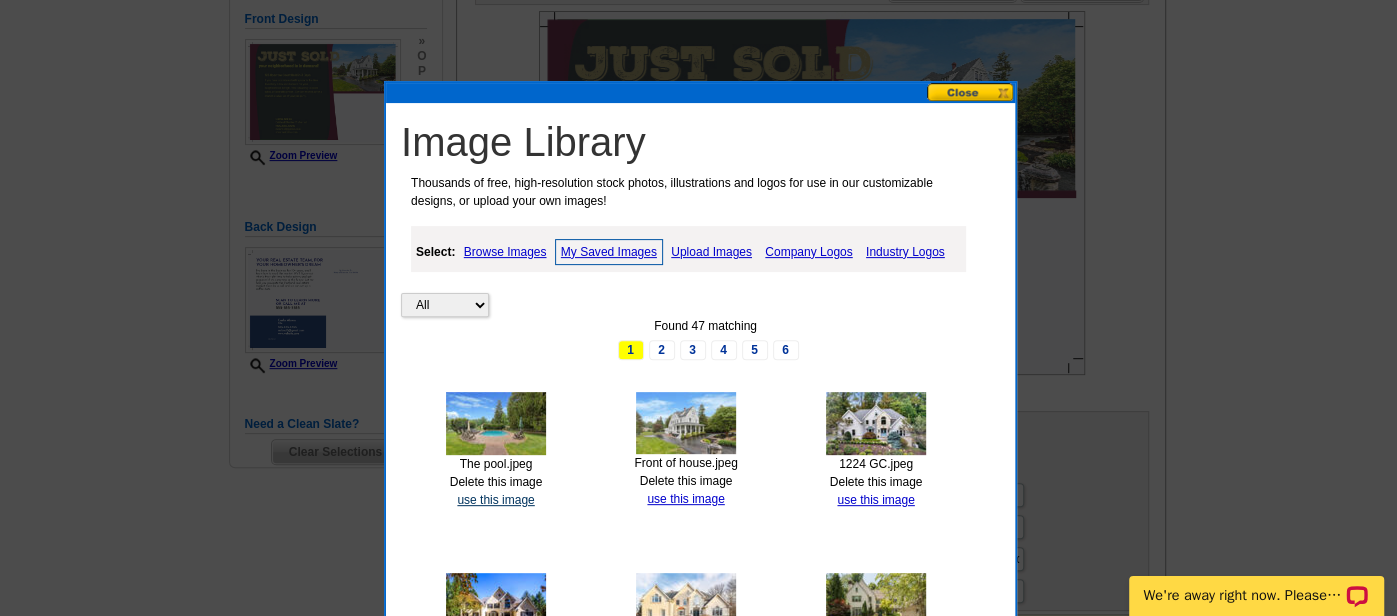 click on "use this image" at bounding box center (495, 500) 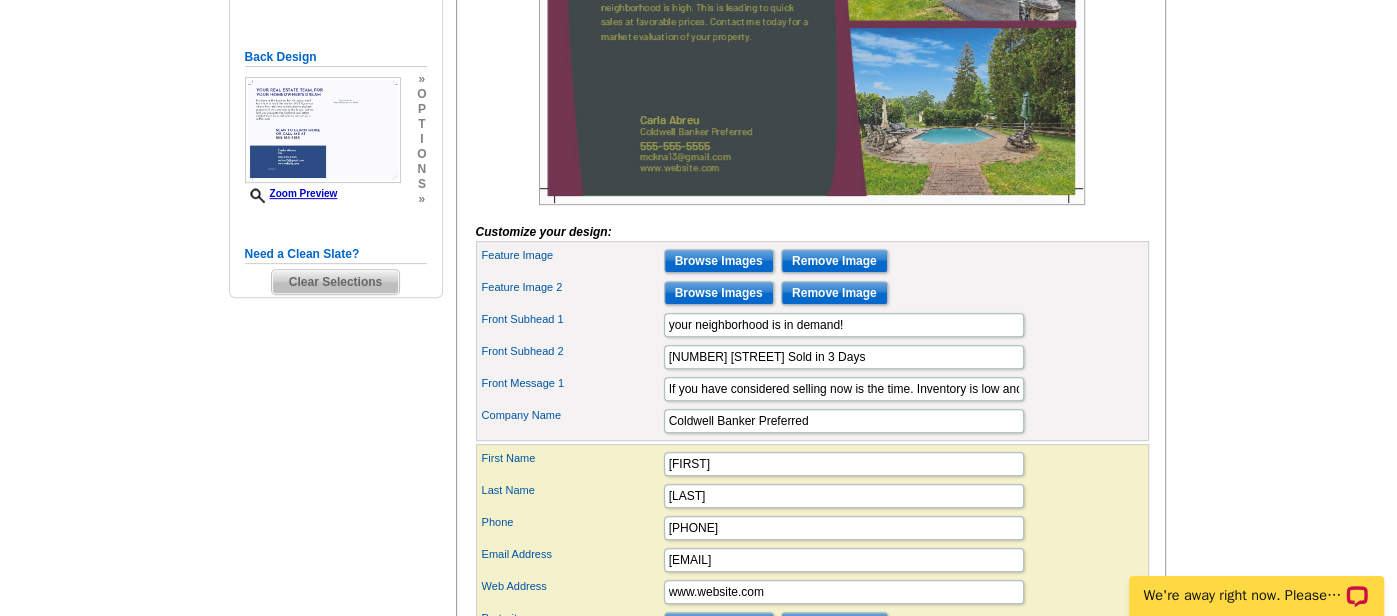scroll, scrollTop: 501, scrollLeft: 0, axis: vertical 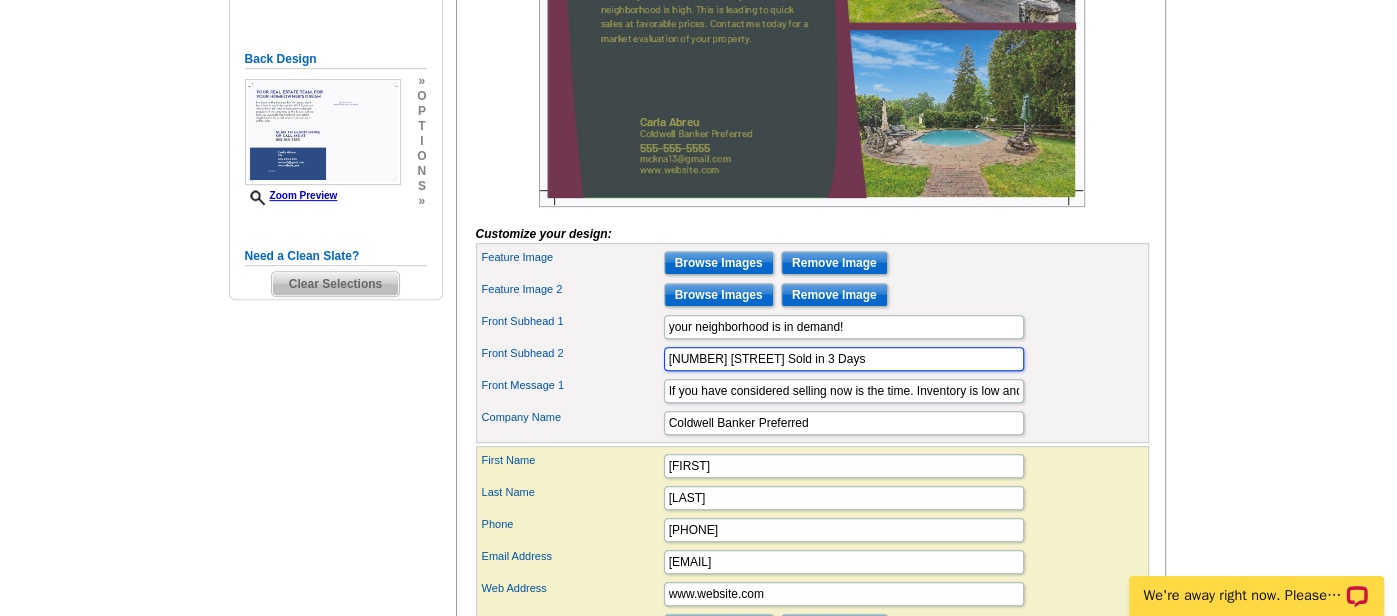 click on "123 Sparrow Court Sold in 3 Days" at bounding box center [844, 359] 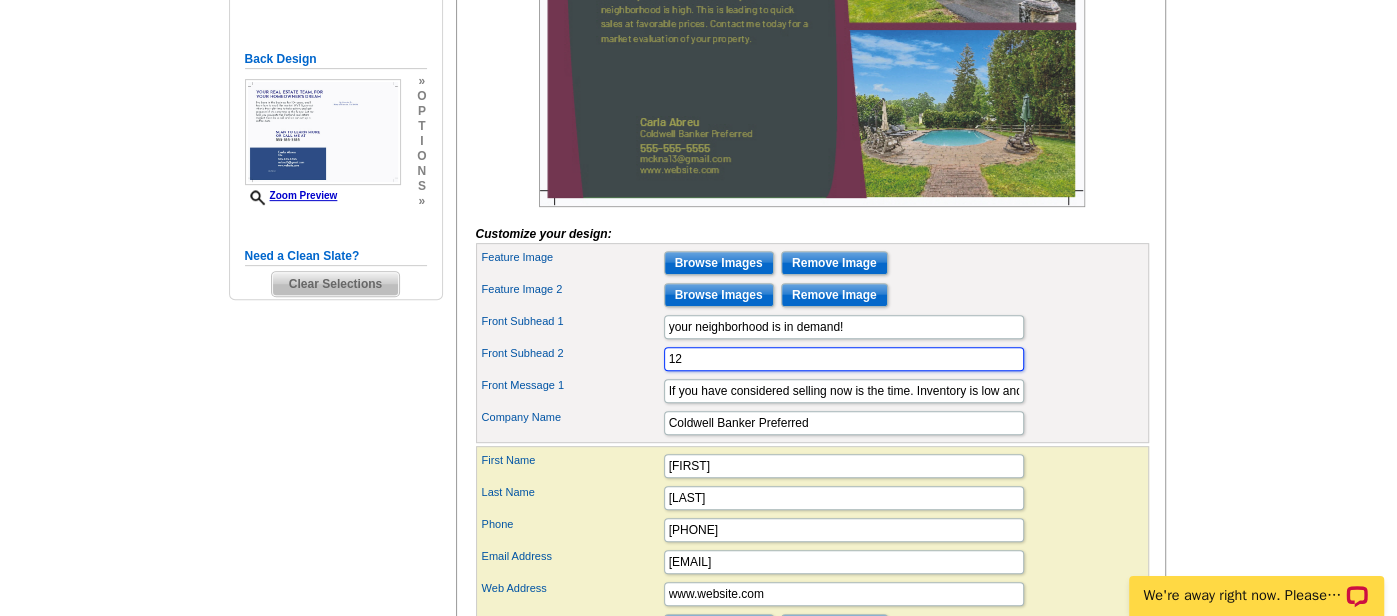 type on "1" 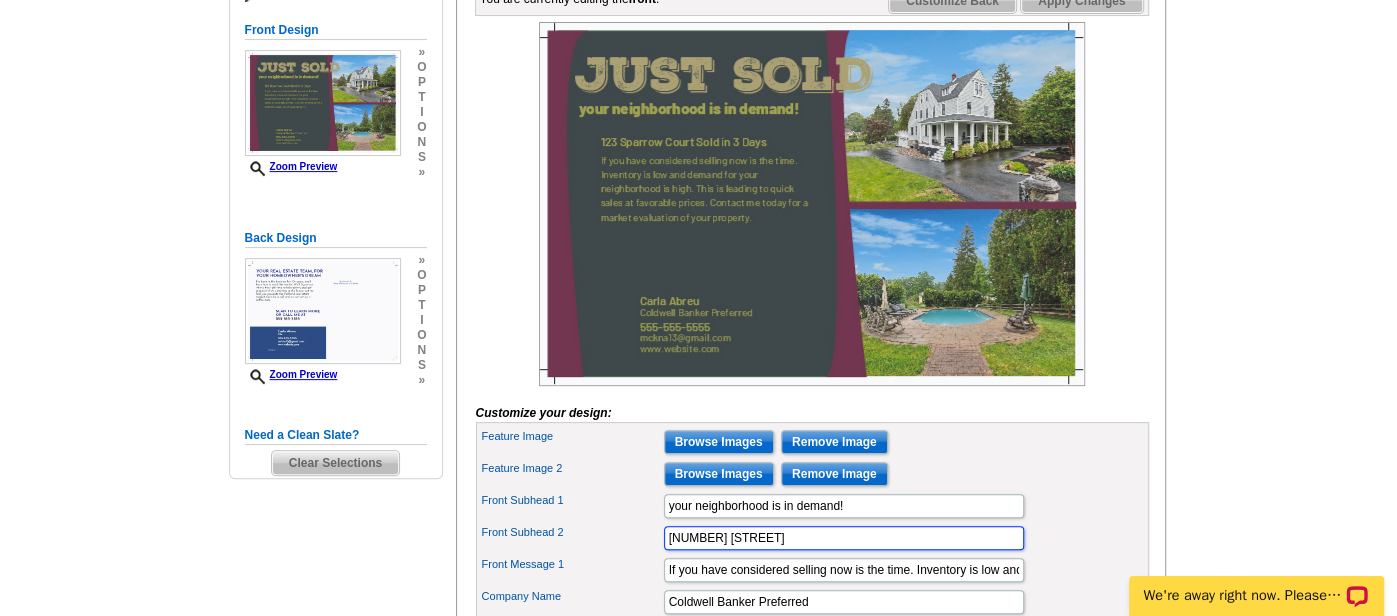 scroll, scrollTop: 497, scrollLeft: 0, axis: vertical 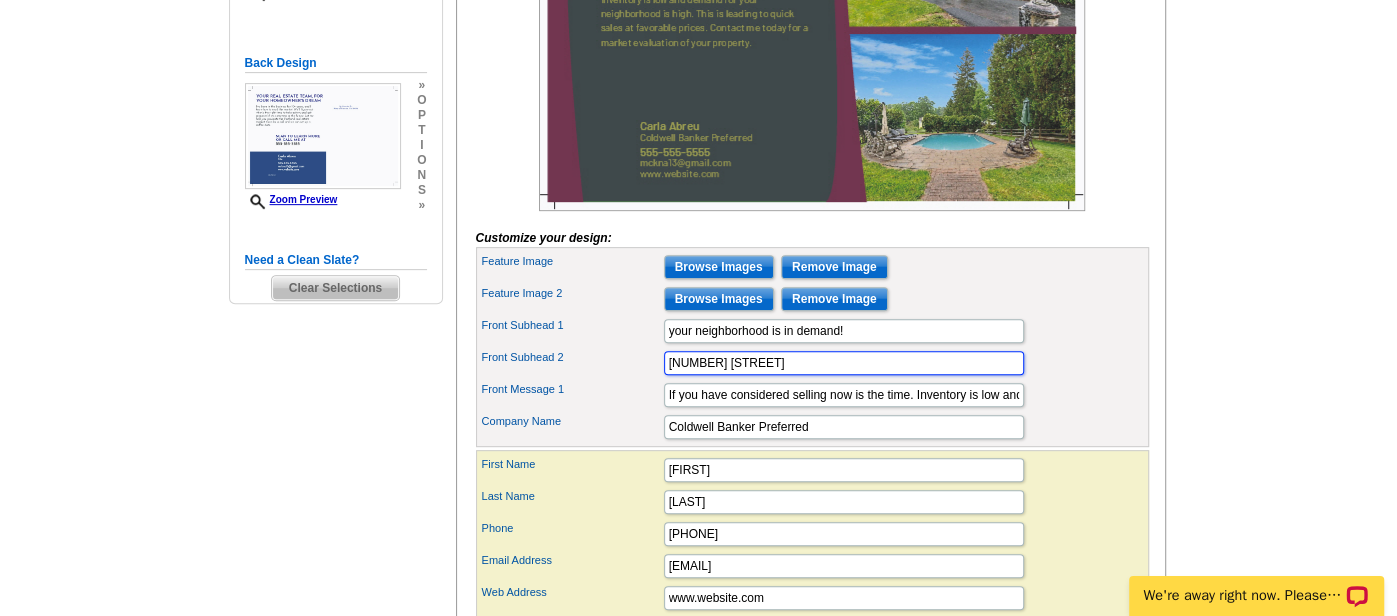 type on "802 Upper Gulph Rd" 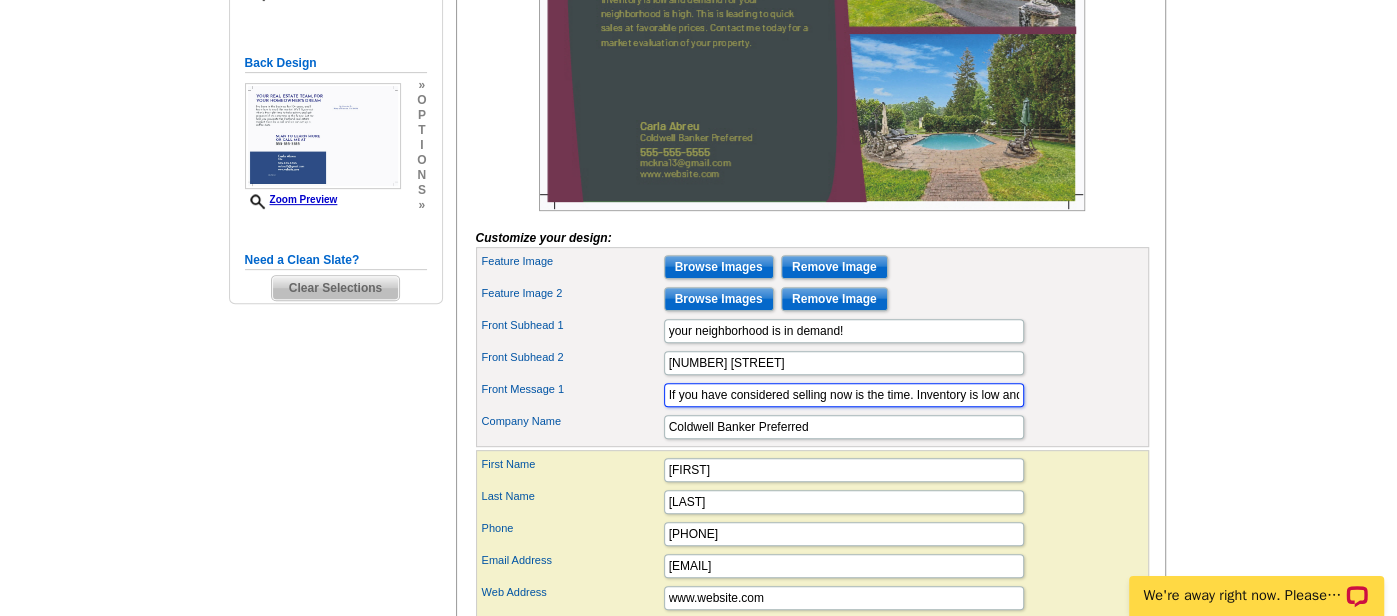 click on "If you have considered selling now is the time. Inventory is low and demand for your neighborhood is high. This is leading to quick sales at favorable prices.  Contact me today for a market evaluation of your property." at bounding box center (844, 395) 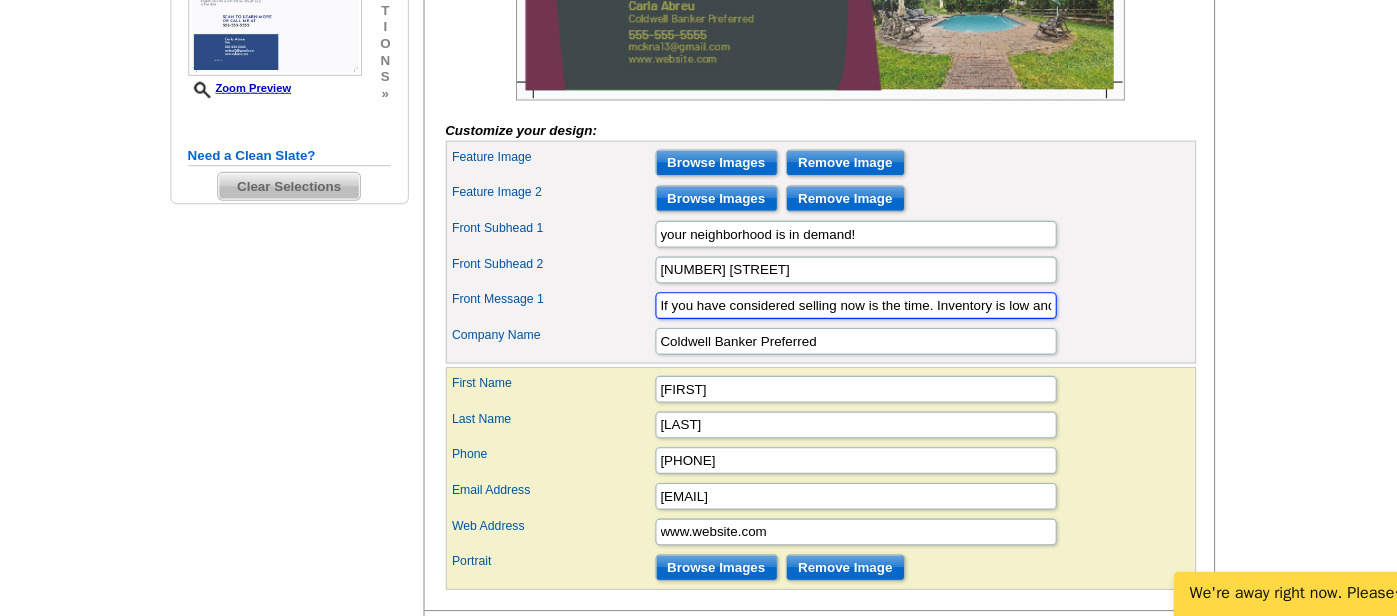 scroll, scrollTop: 559, scrollLeft: 0, axis: vertical 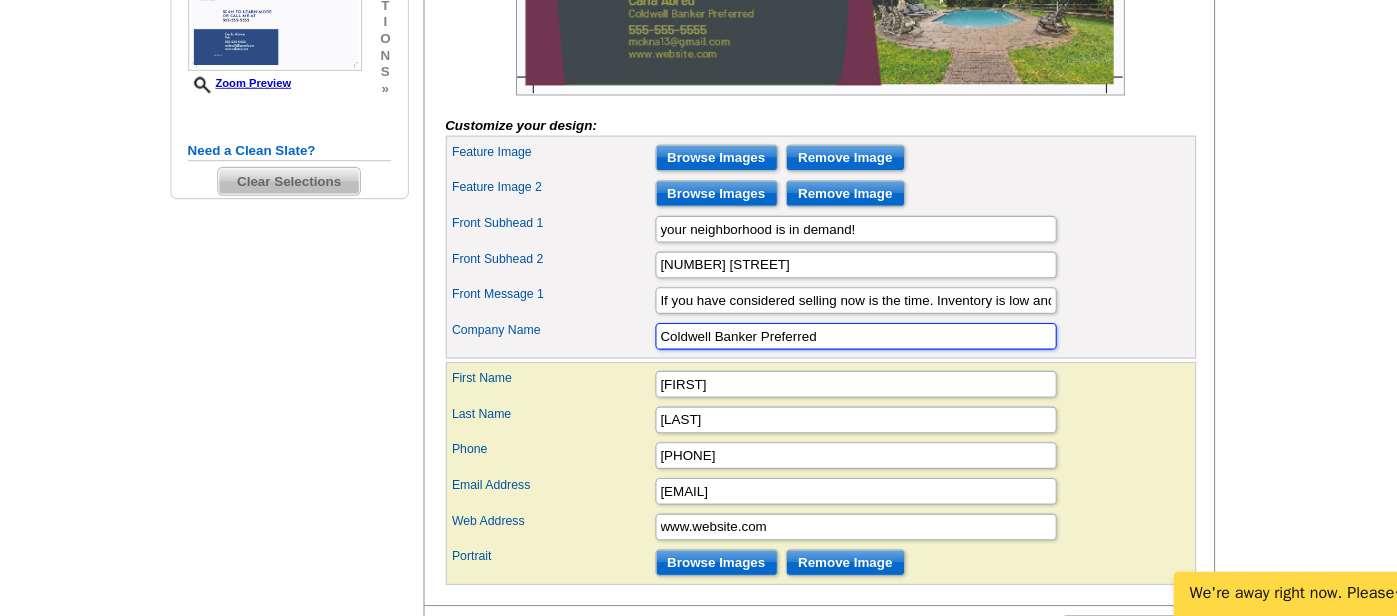 click on "Coldwell Banker Preferred" at bounding box center [844, 365] 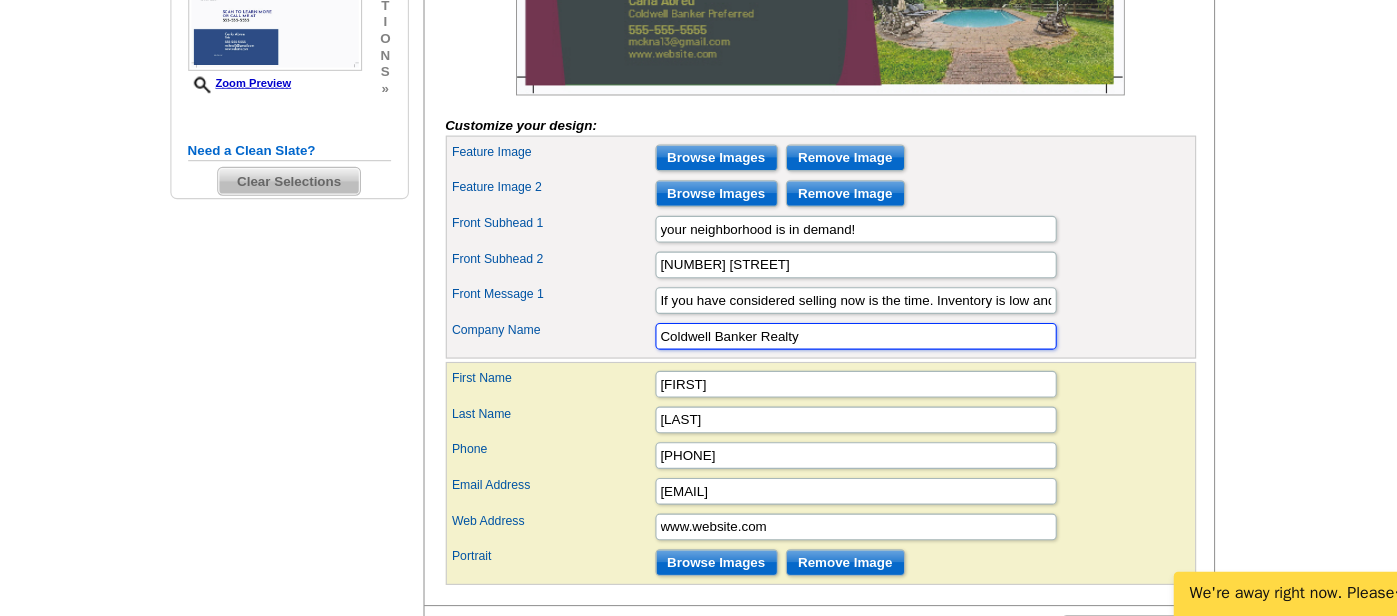 type on "Coldwell Banker Realty" 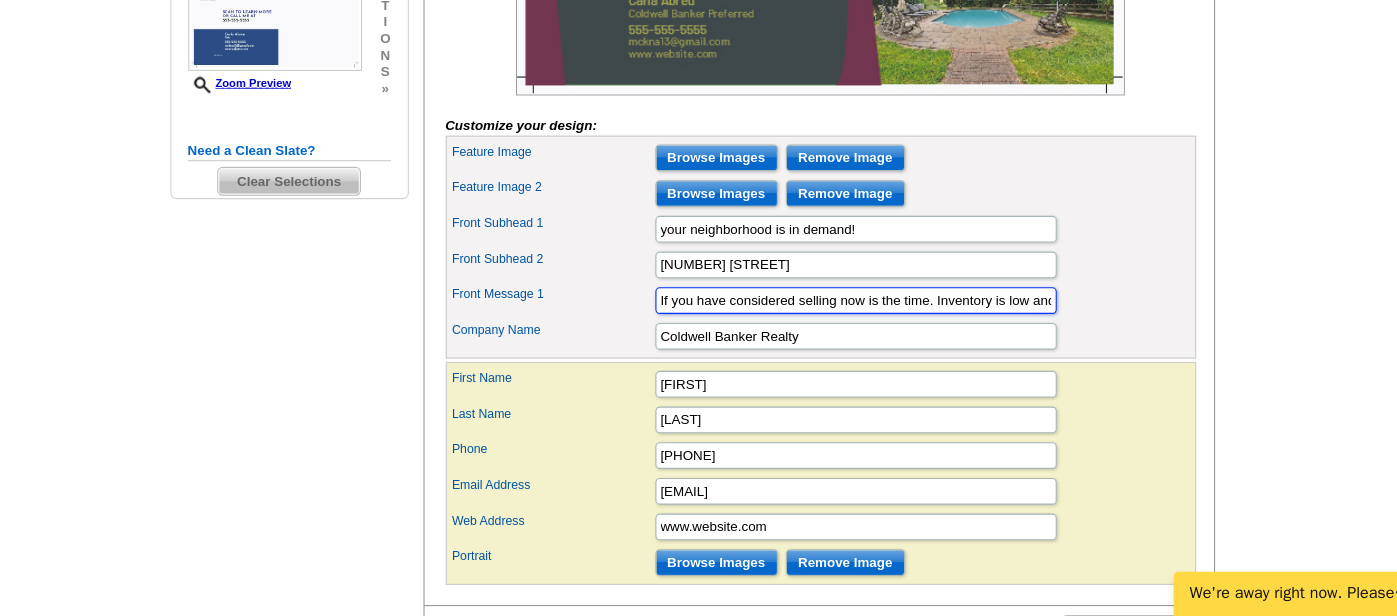 click on "If you have considered selling now is the time. Inventory is low and demand for your neighborhood is high. This is leading to quick sales at favorable prices.  Contact me today for a market evaluation of your property." at bounding box center (844, 333) 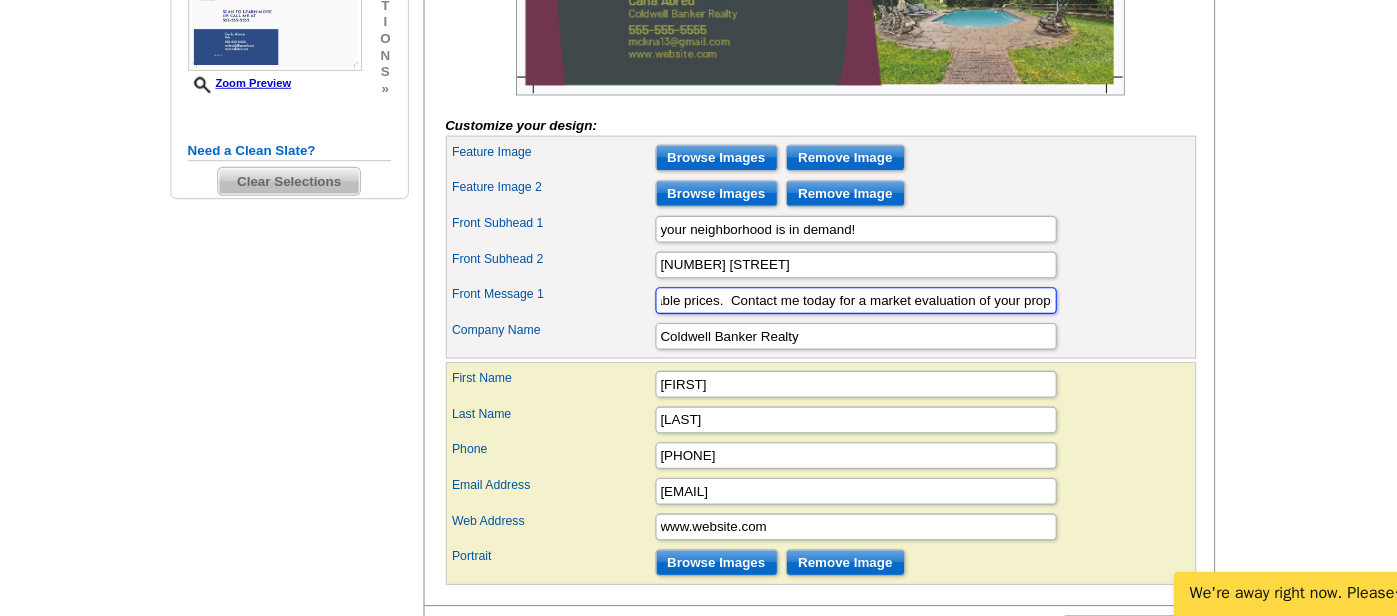 scroll, scrollTop: 0, scrollLeft: 789, axis: horizontal 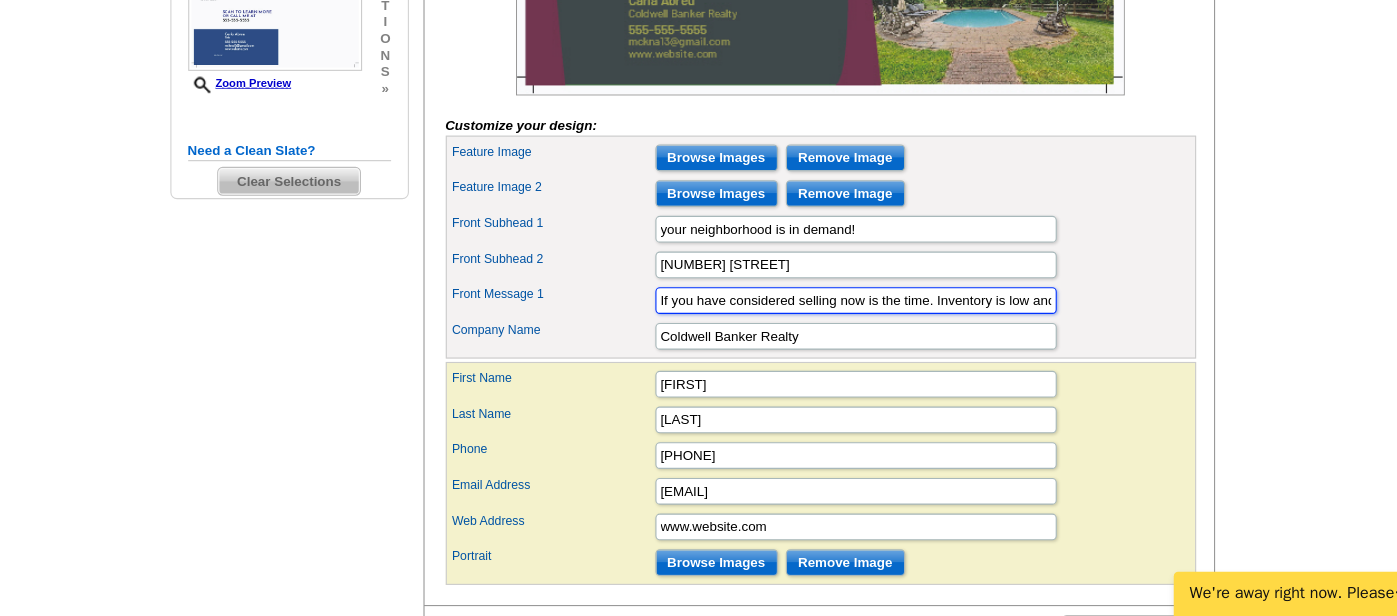 click on "If you have considered selling now is the time. Inventory is low and demand for your neighborhood is high. This is leading to quick sales at favorable prices.  Contact me today for a market evaluation of your property." at bounding box center (844, 333) 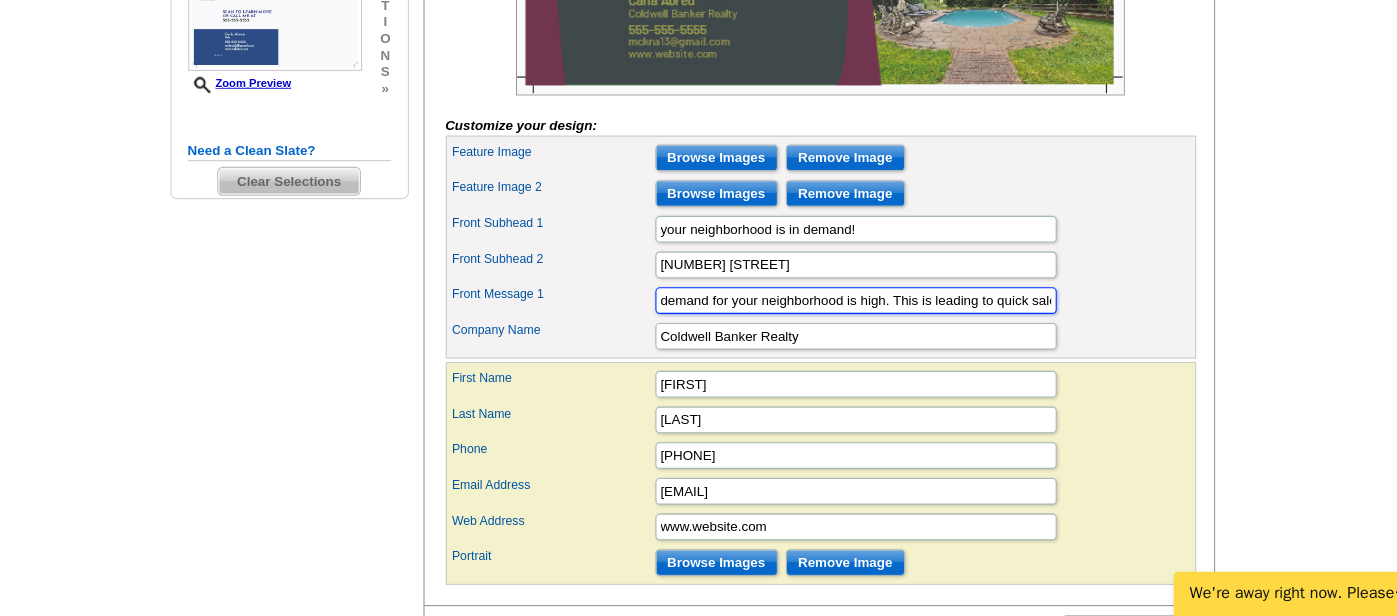 click on "demand for your neighborhood is high. This is leading to quick sales at favorable prices.  Contact me today for a market evaluation of your property." at bounding box center (844, 333) 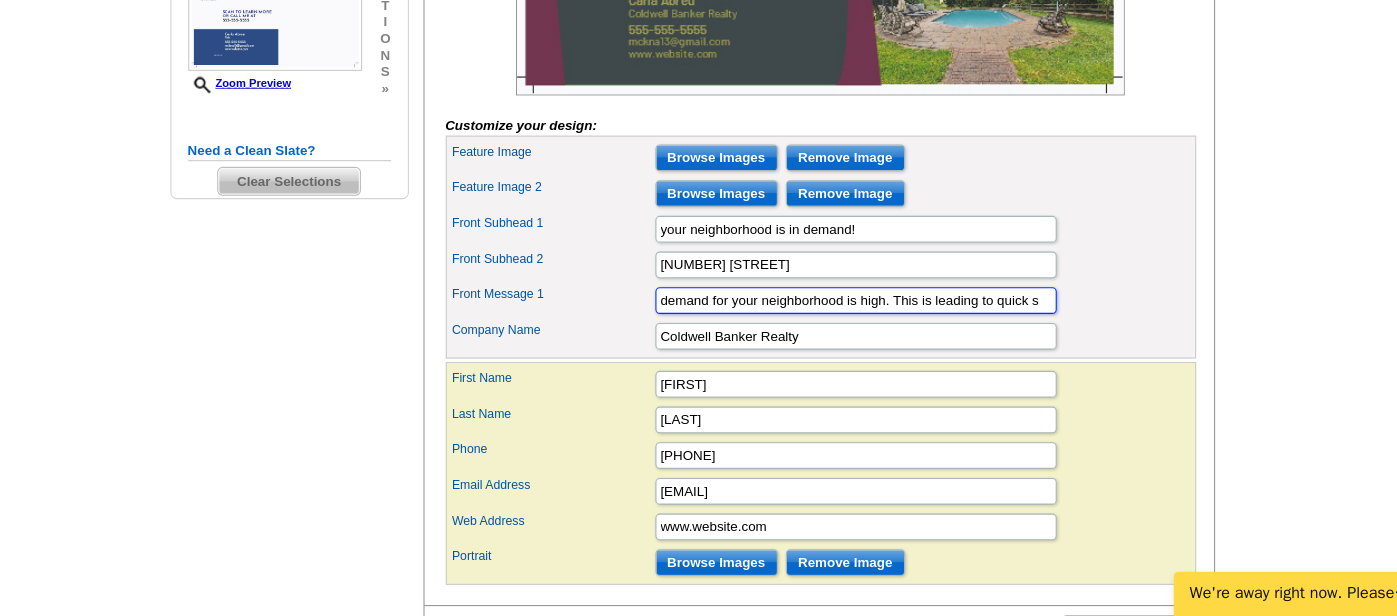 scroll, scrollTop: 0, scrollLeft: 0, axis: both 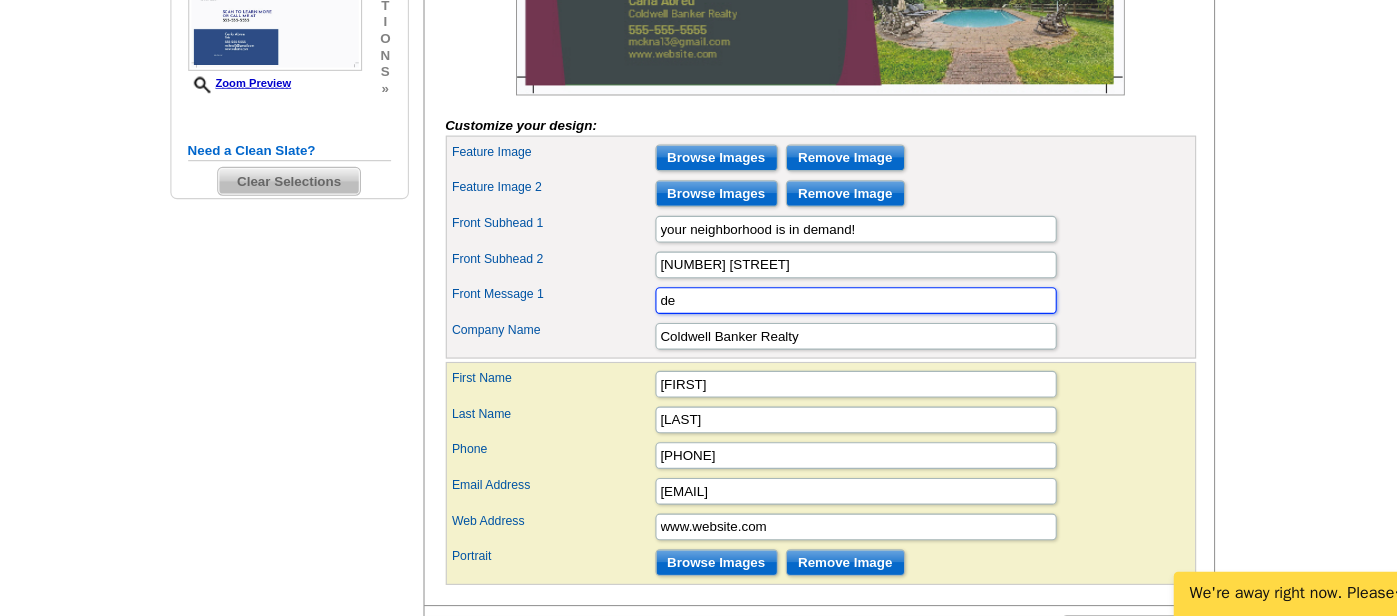 type on "d" 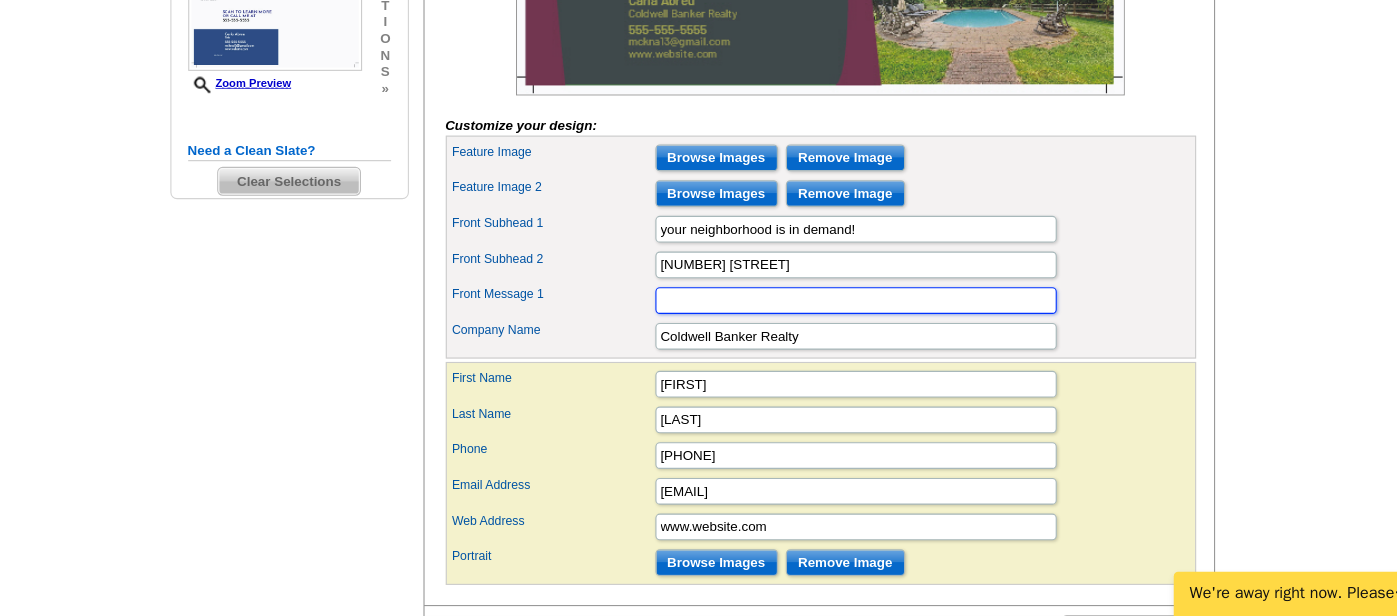 paste on "I'm thrilled to announce this beautiful home is officially SOLD—and fast! The market is still moving, and serious buyers are looking for homes in your area right now." 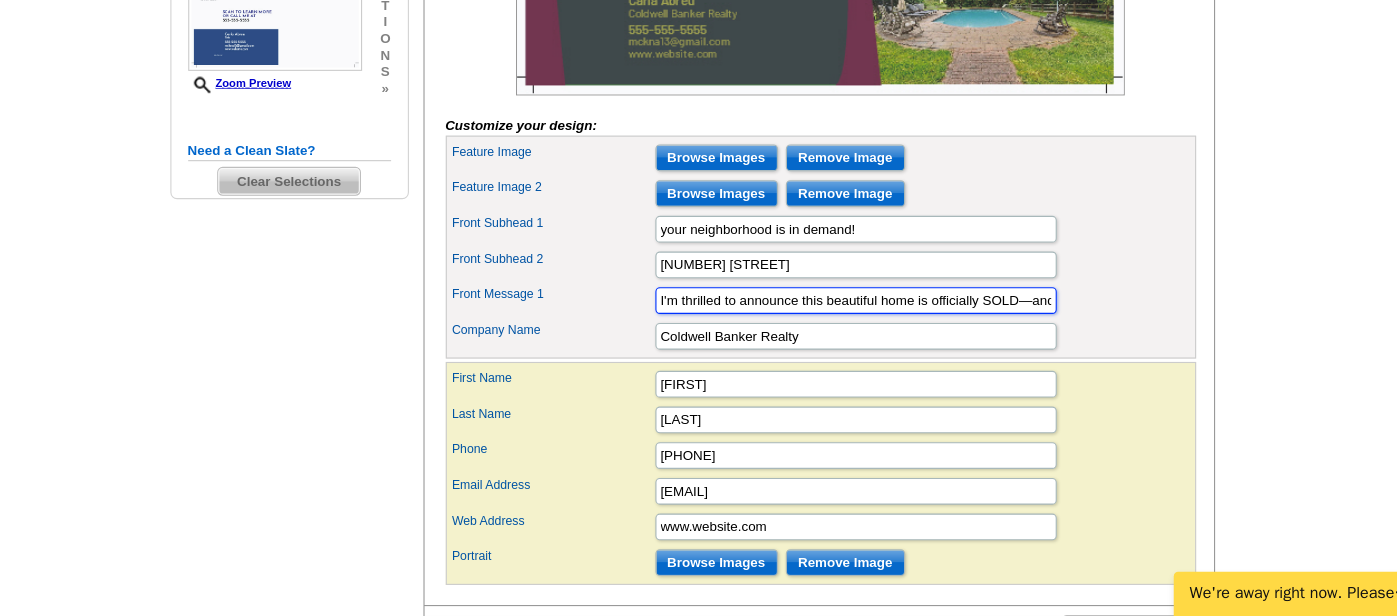 scroll, scrollTop: 0, scrollLeft: 516, axis: horizontal 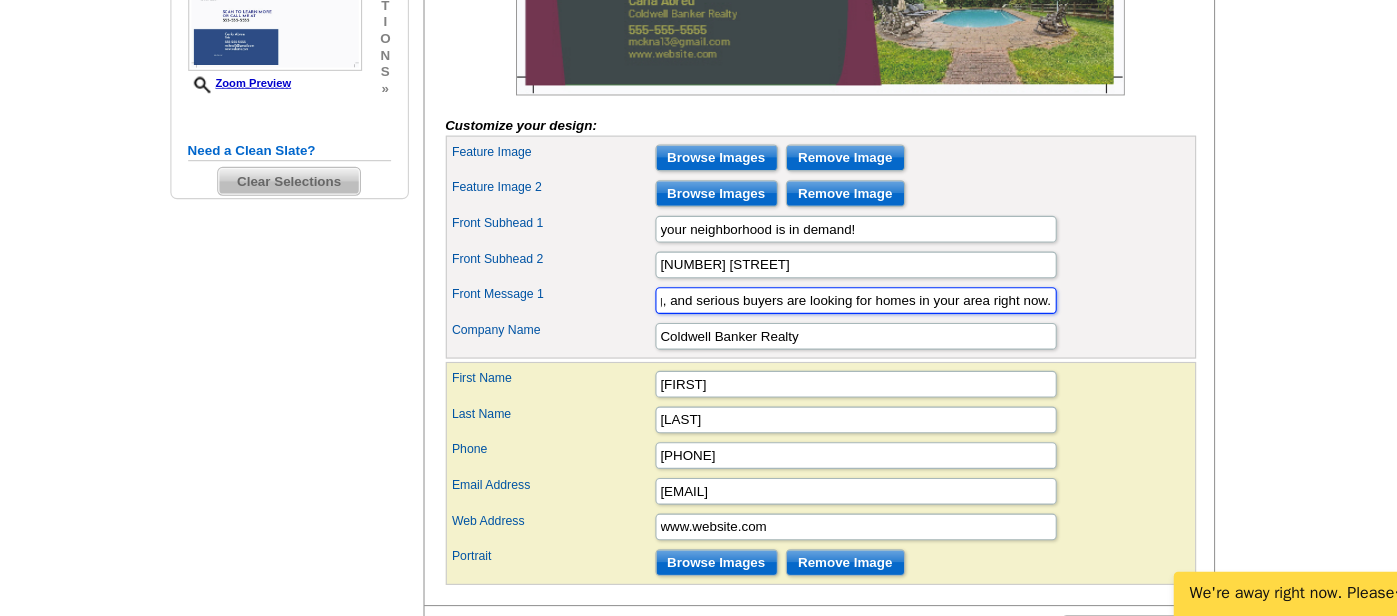 paste on "Thinking about selling or curious what your home could be worth in today’s market? Let’s talk—no pressure, just real answers." 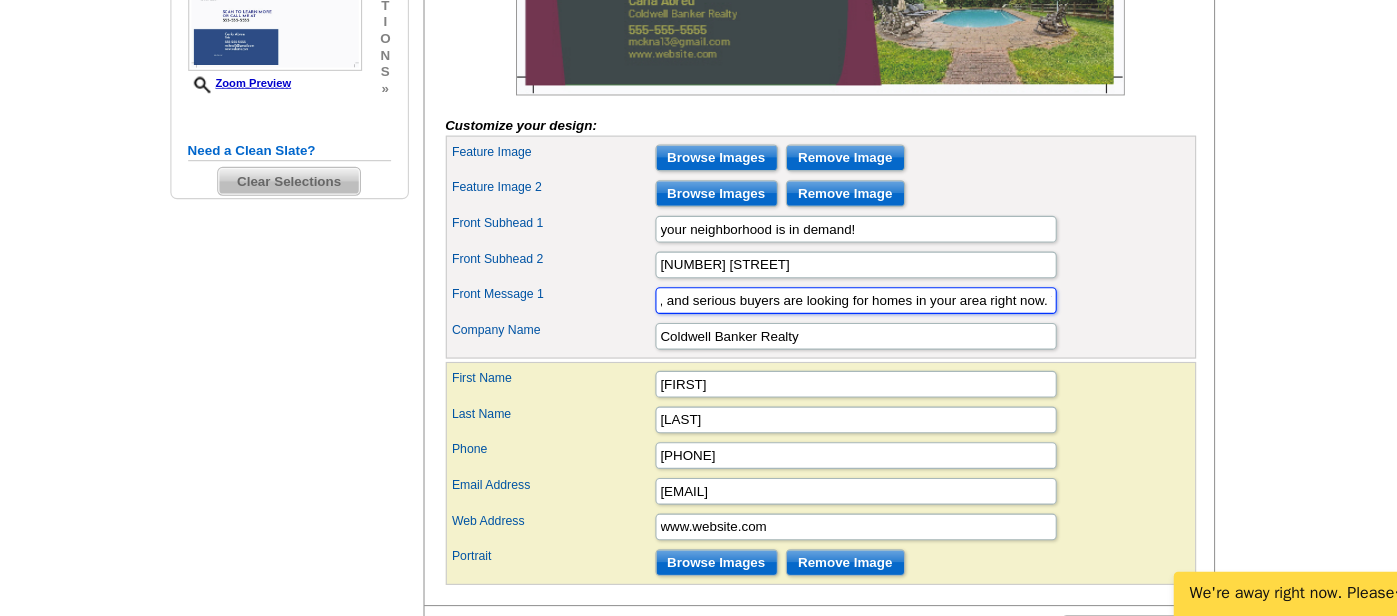 scroll, scrollTop: 0, scrollLeft: 1188, axis: horizontal 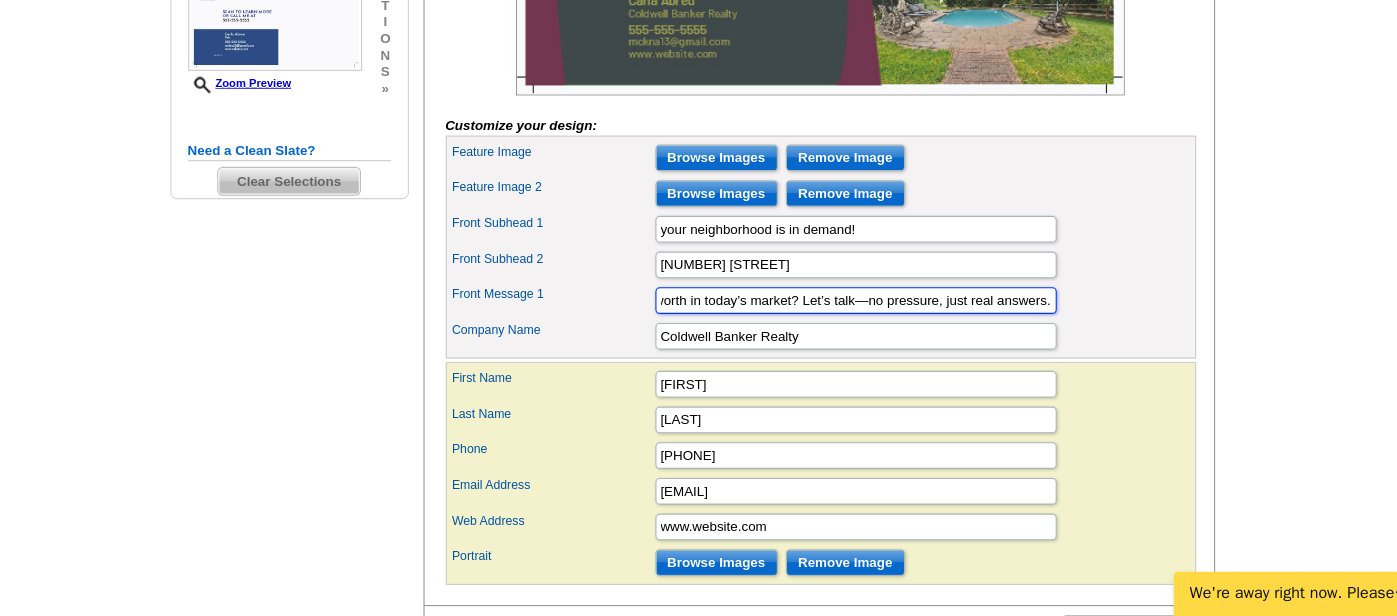 type on "I'm thrilled to announce this beautiful home is officially SOLD—and fast! The market is still moving, and serious buyers are looking for homes in your area right now. Thinking about selling or curious what your home could be worth in today’s market? Let’s talk—no pressure, just real answers." 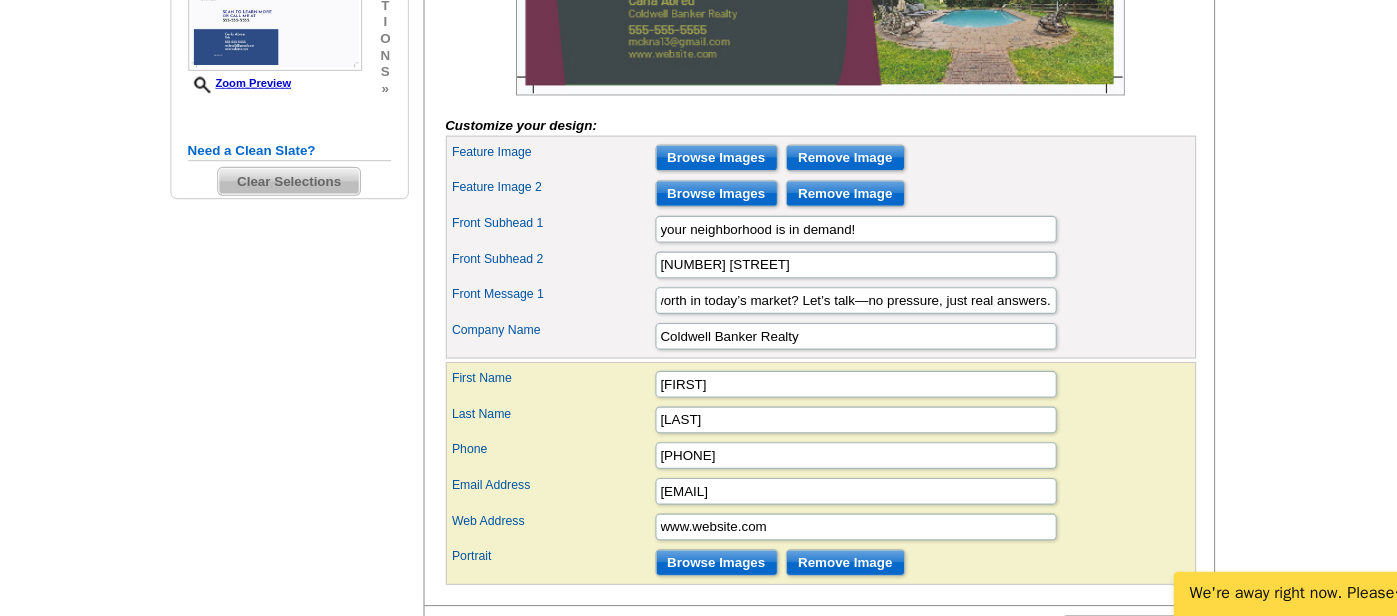 click on "Front Message 1
I'm thrilled to announce this beautiful home is officially SOLD—and fast! The market is still moving, and serious buyers are looking for homes in your area right now. Thinking about selling or curious what your home could be worth in today’s market? Let’s talk—no pressure, just real answers." at bounding box center [812, 333] 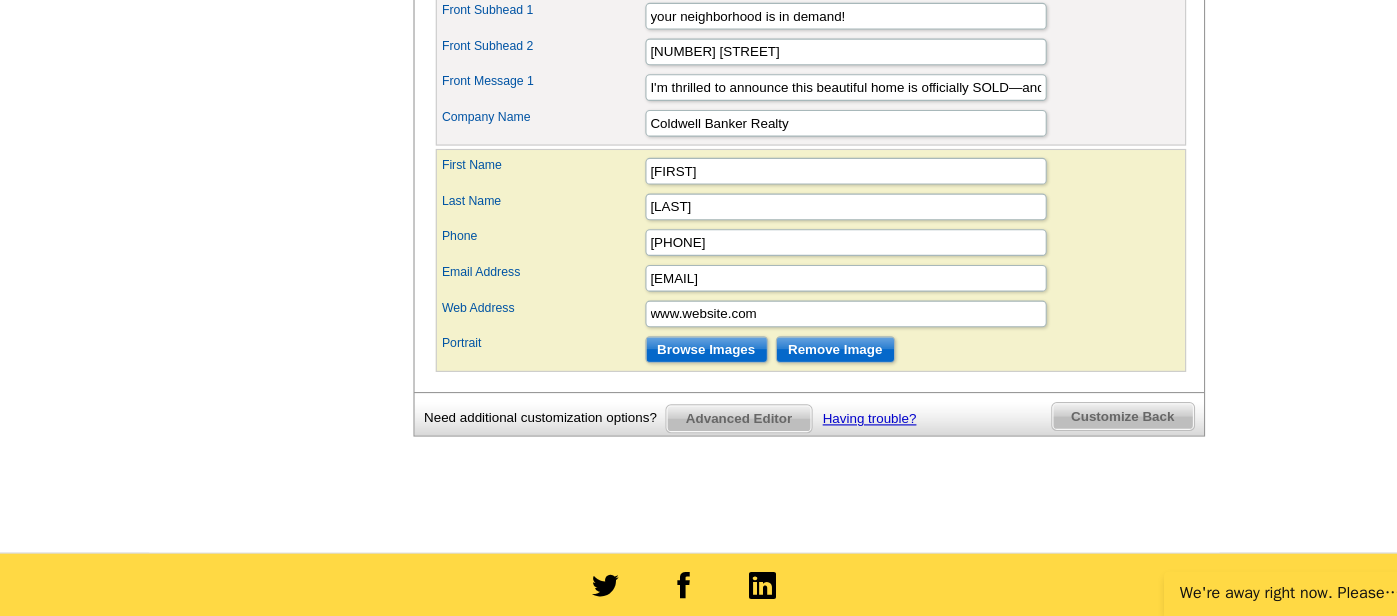 scroll, scrollTop: 751, scrollLeft: 0, axis: vertical 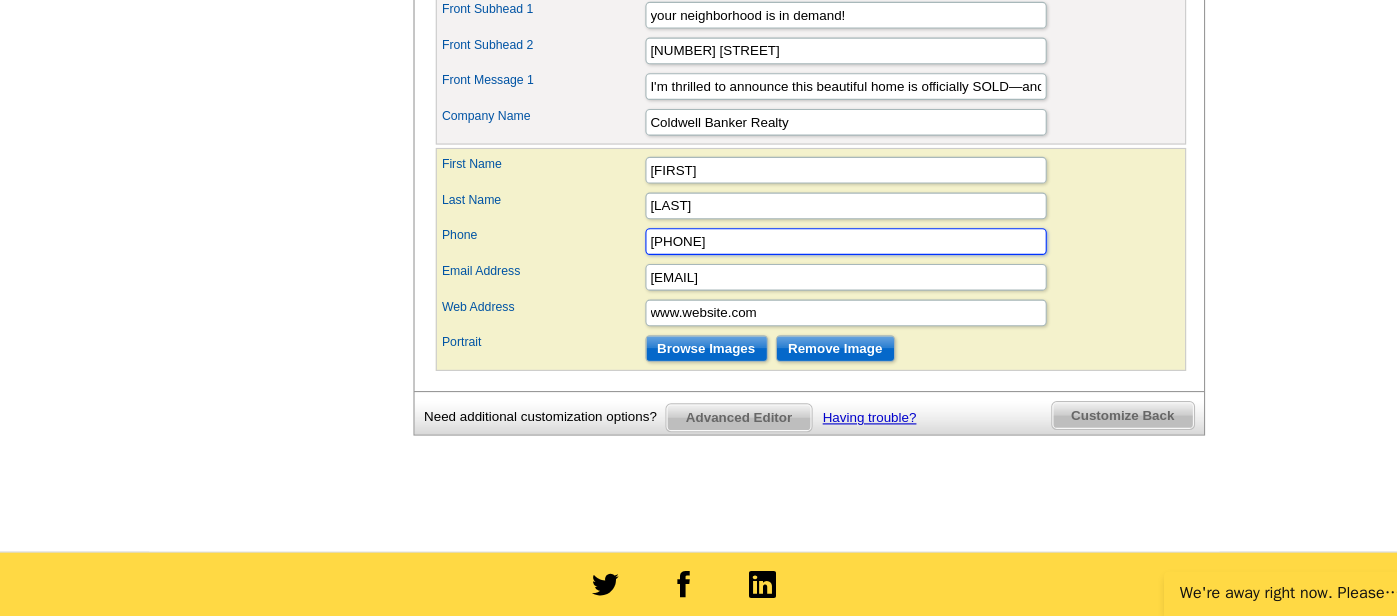 click on "555-555-5555" at bounding box center (844, 280) 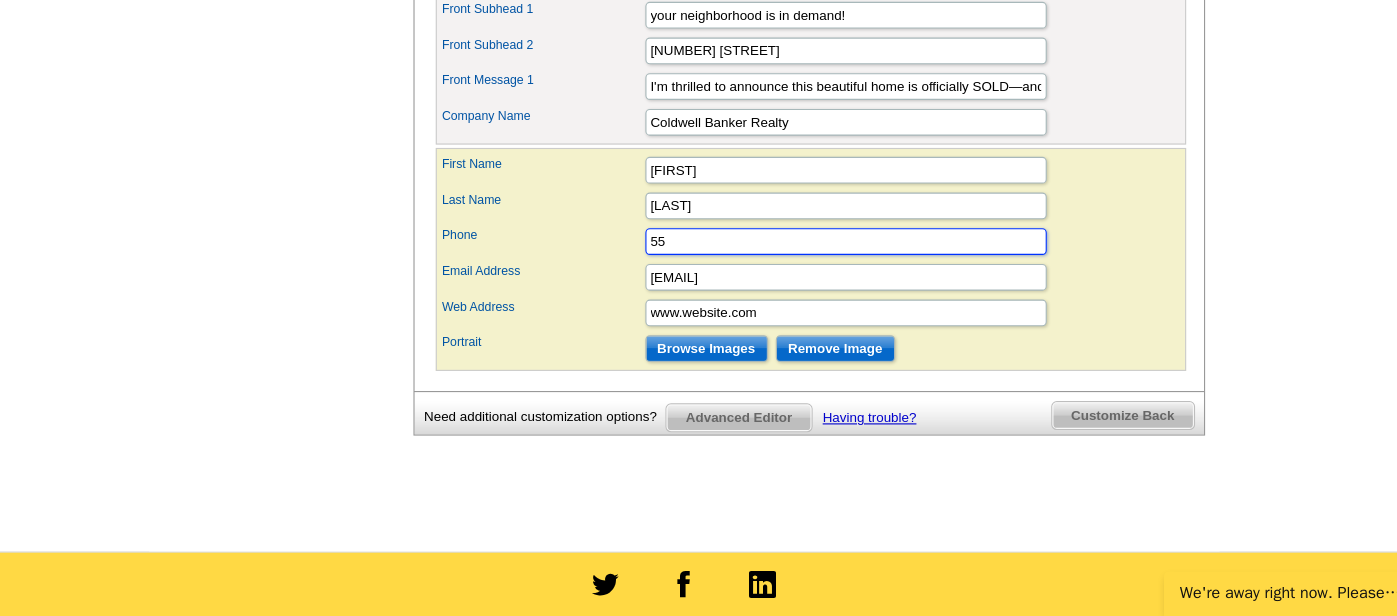 type on "5" 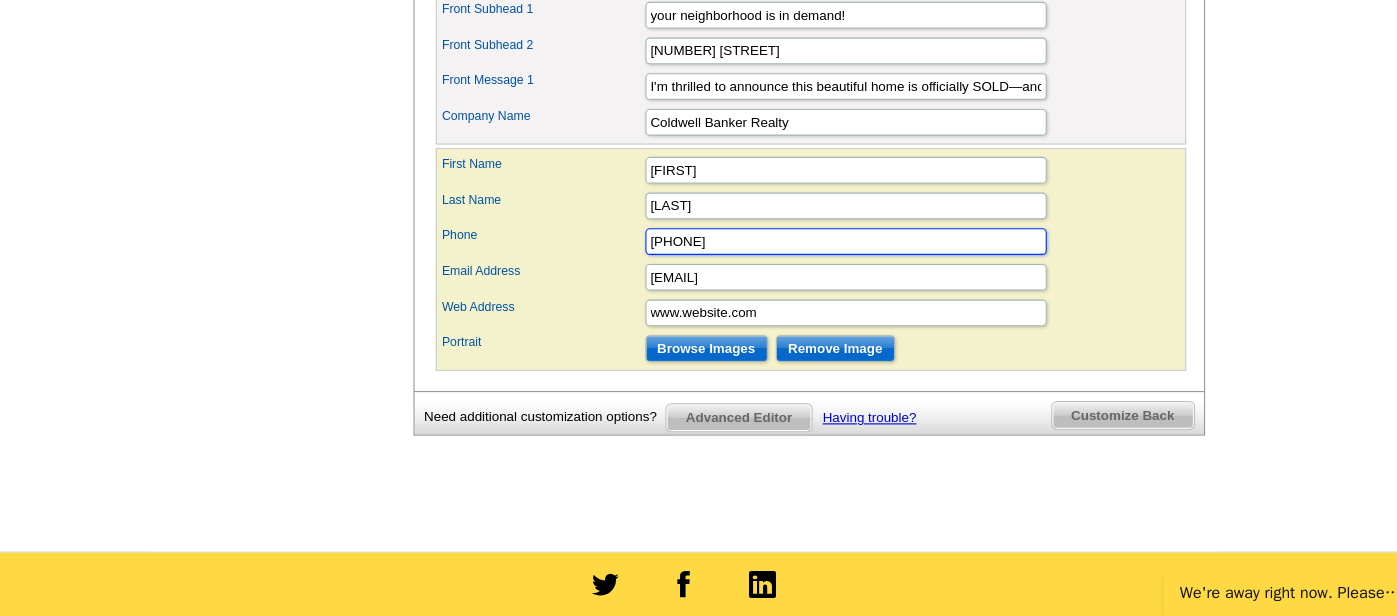 type on "215-290-2271" 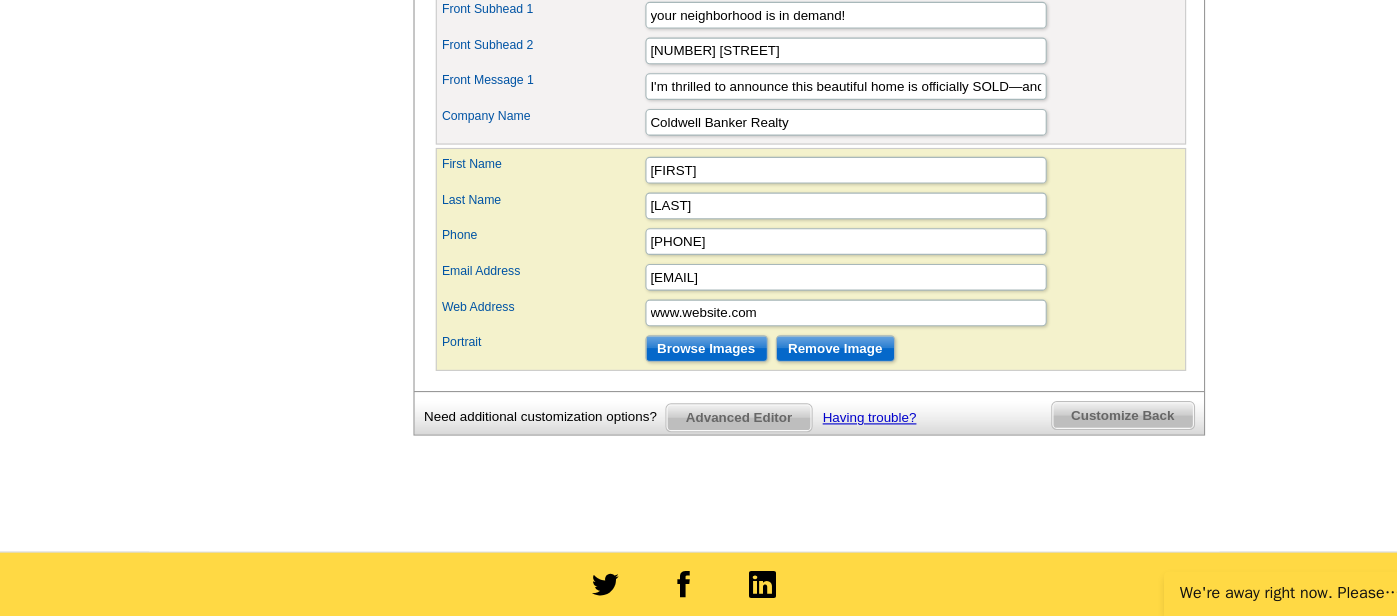 click on "Phone
215-290-2271" at bounding box center [812, 280] 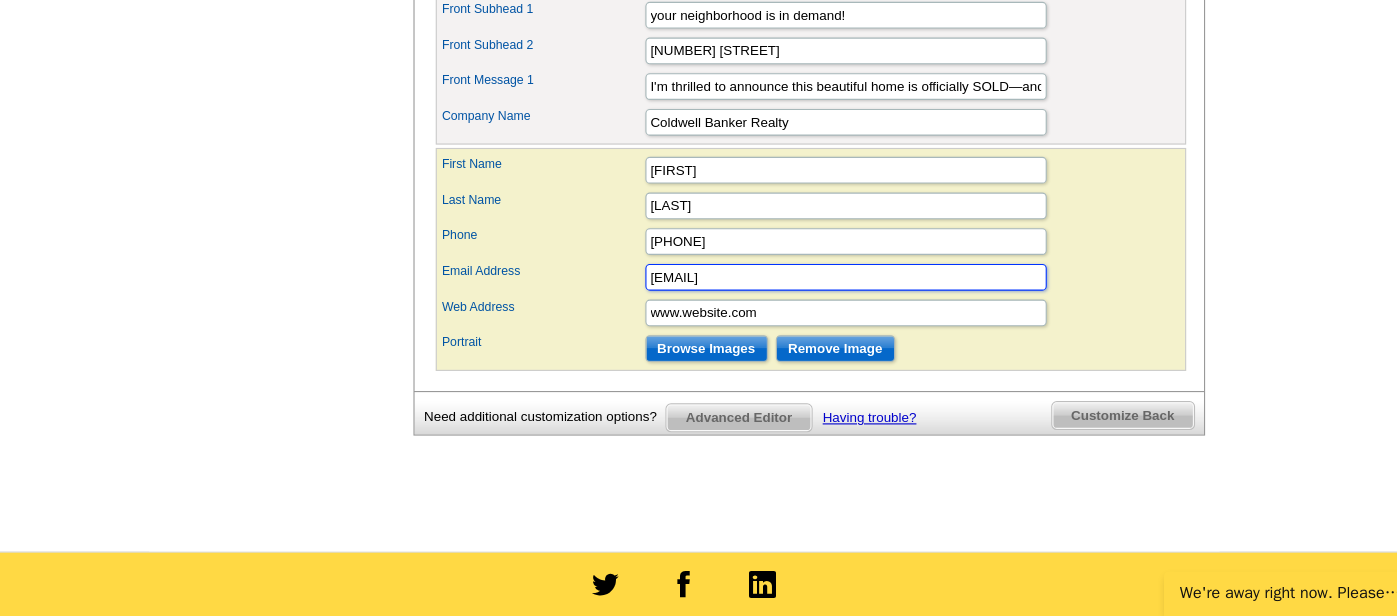 click on "mckna13@gmail.com" at bounding box center [844, 312] 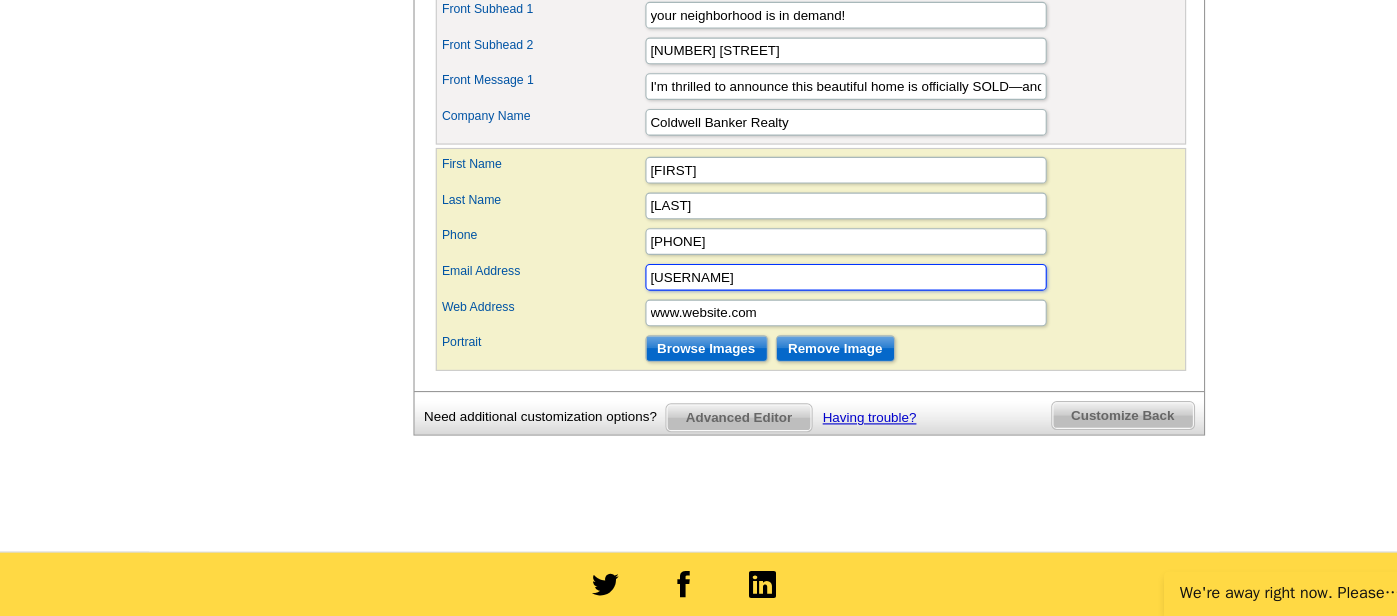 type on "m" 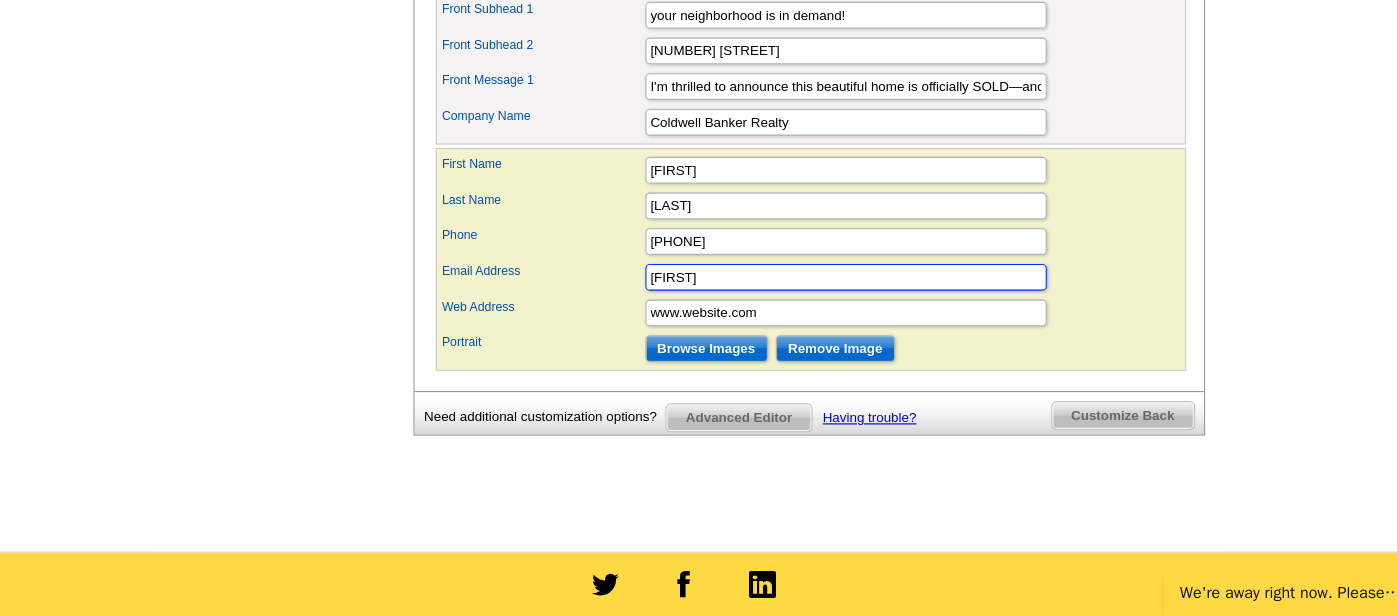 type on "carla" 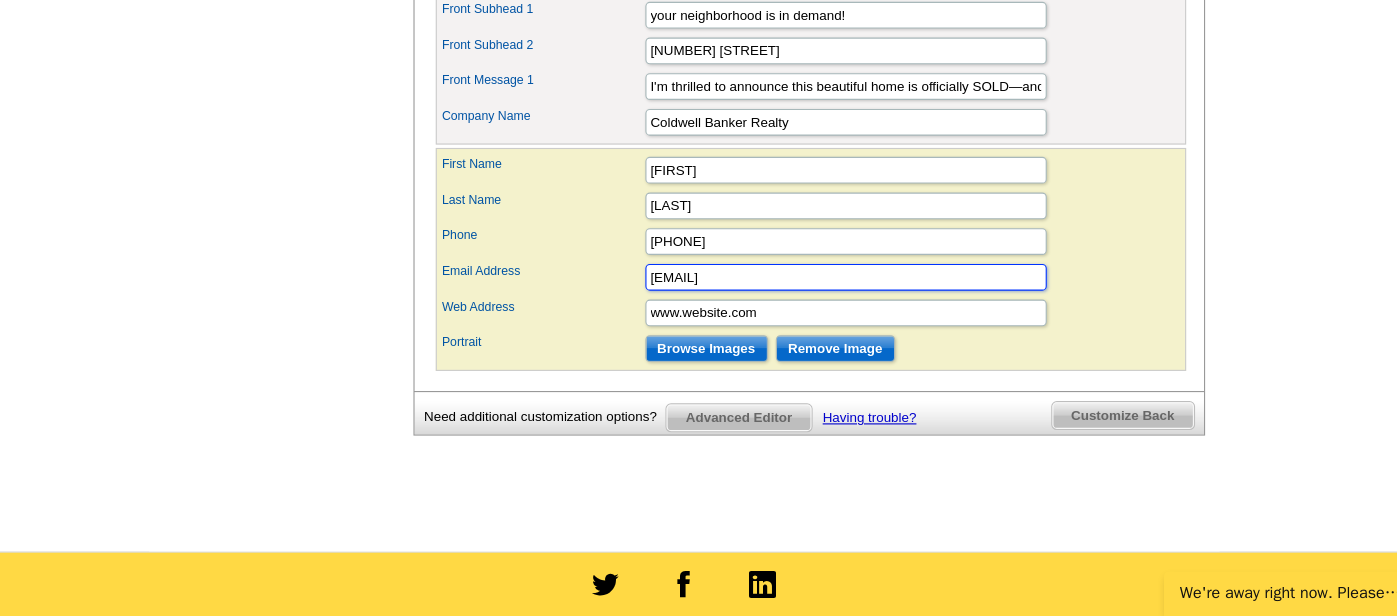 type on "Carla.abreu@cbrealty.com" 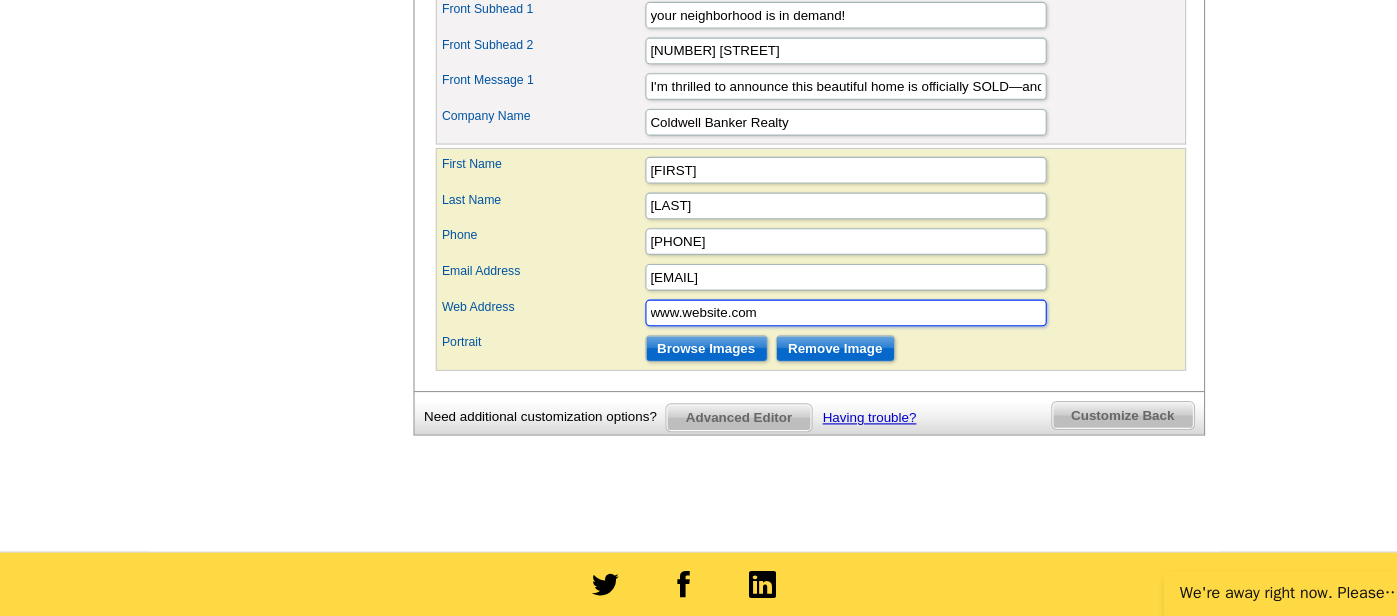 click on "www.website.com" at bounding box center (844, 344) 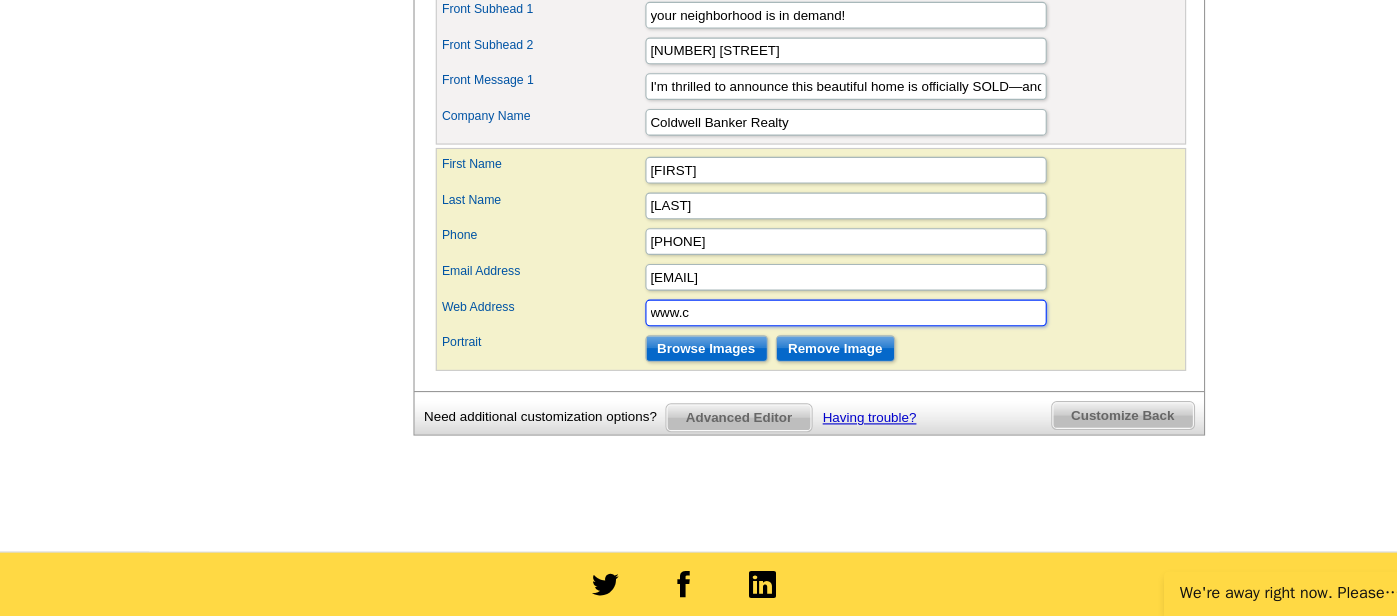 type on "www.carlafindshomes.com" 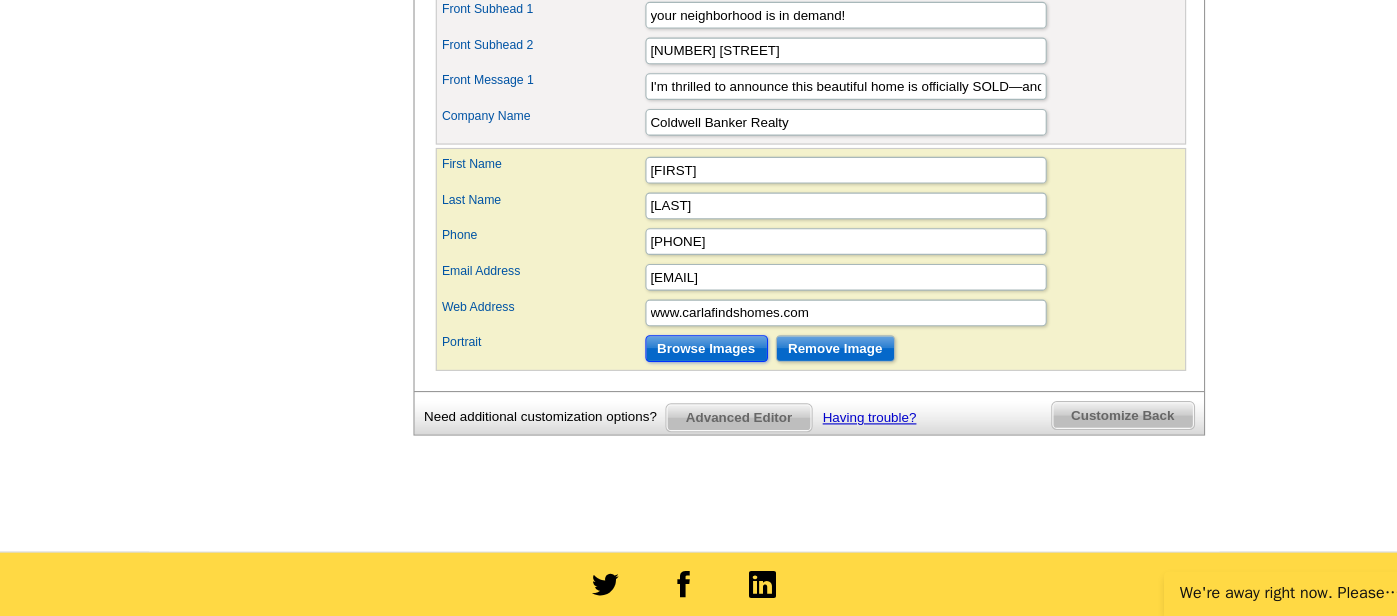 click on "Browse Images" at bounding box center (719, 376) 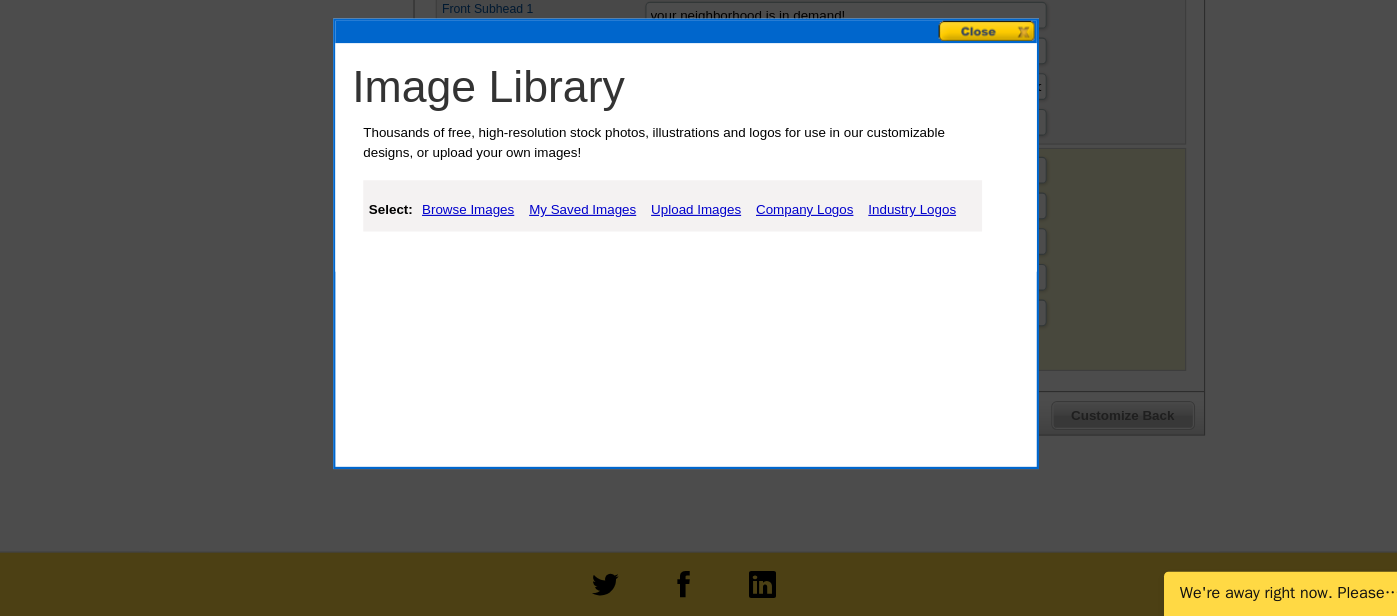click on "My Saved Images" at bounding box center (608, 251) 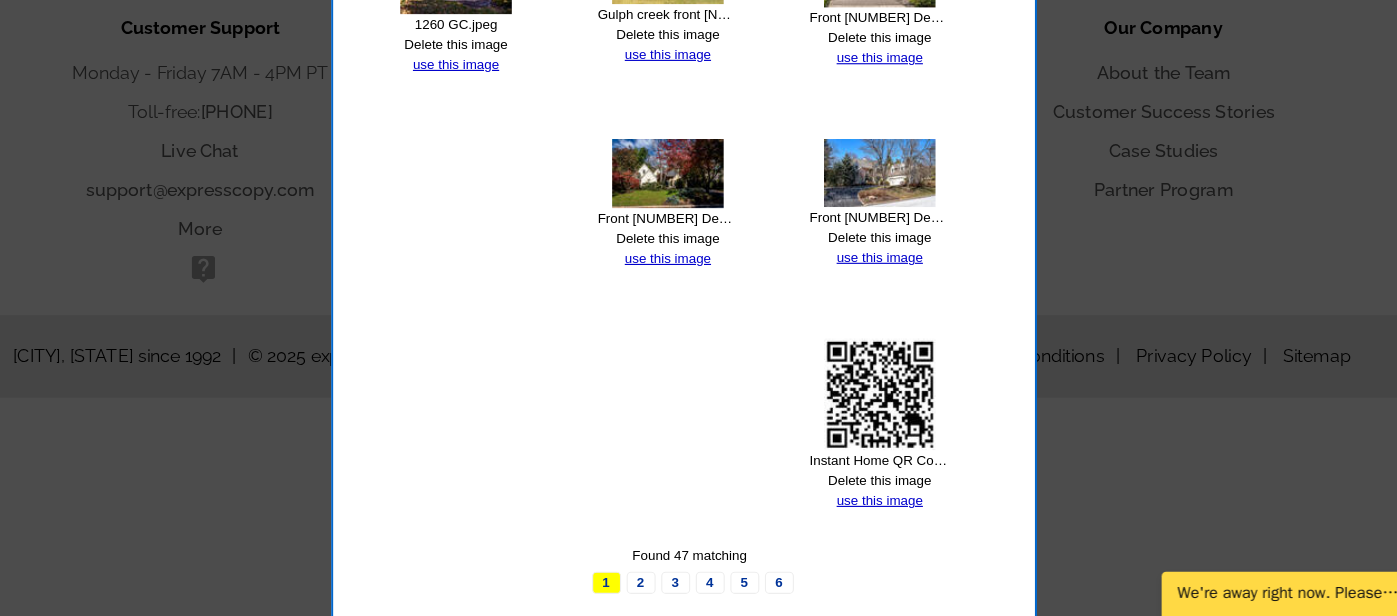 scroll, scrollTop: 1326, scrollLeft: 0, axis: vertical 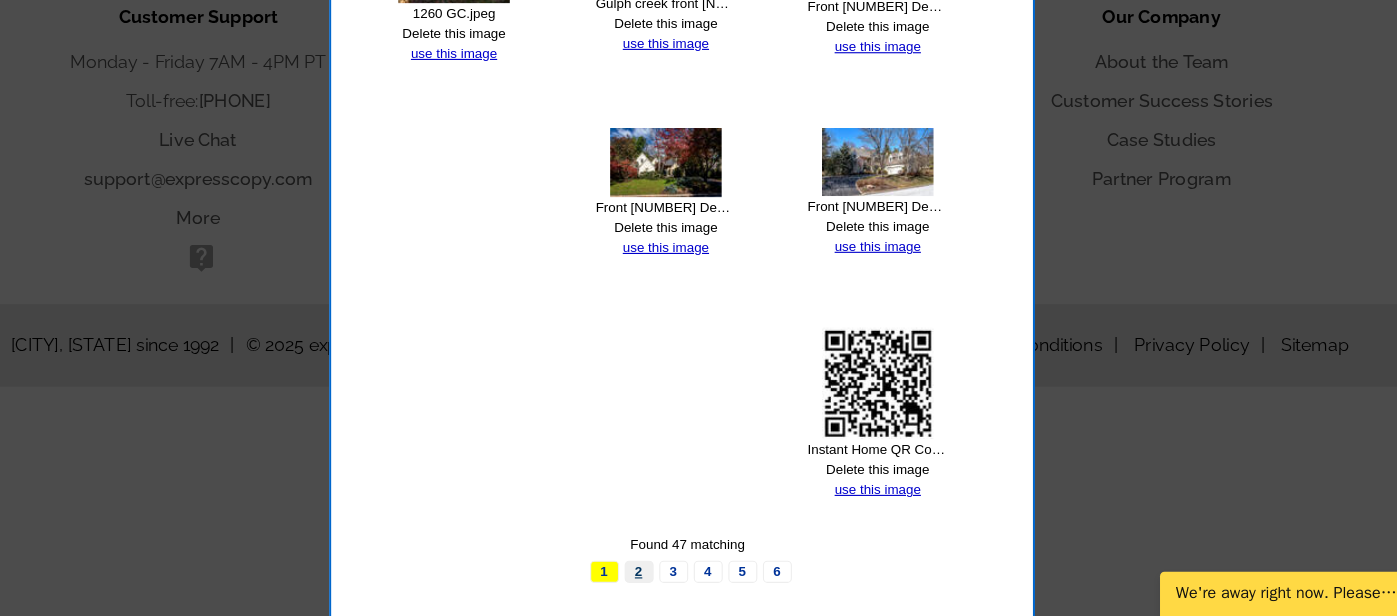 click on "2" at bounding box center [662, 576] 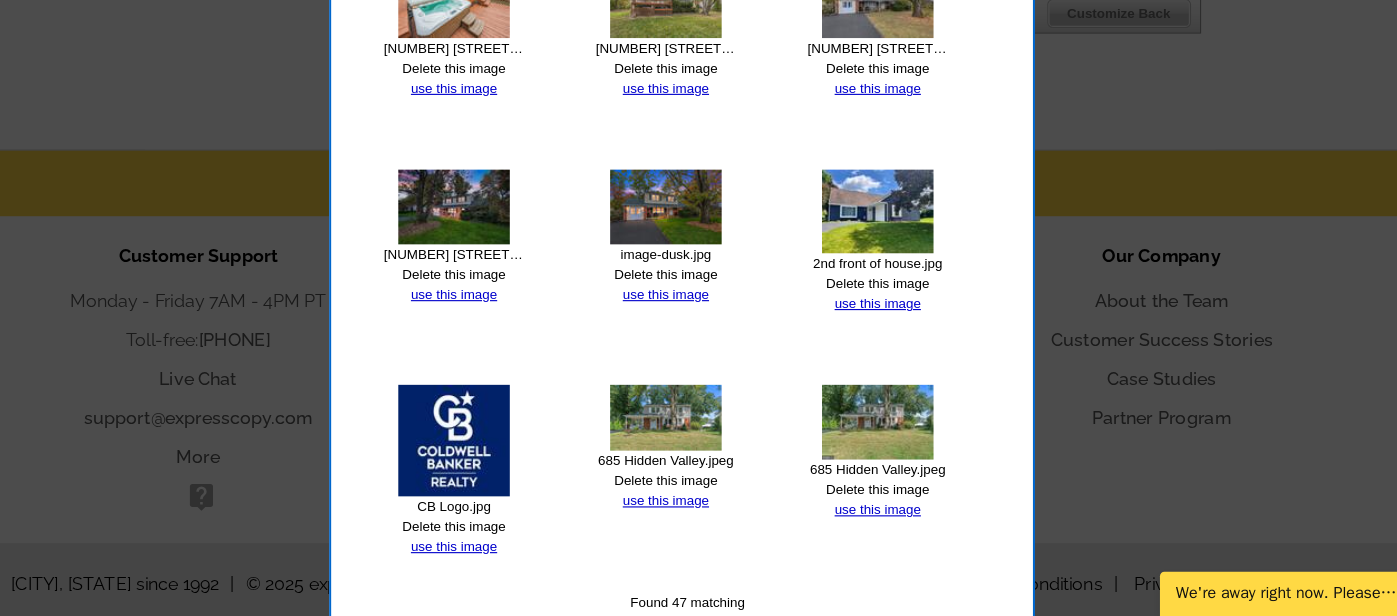scroll, scrollTop: 1163, scrollLeft: 0, axis: vertical 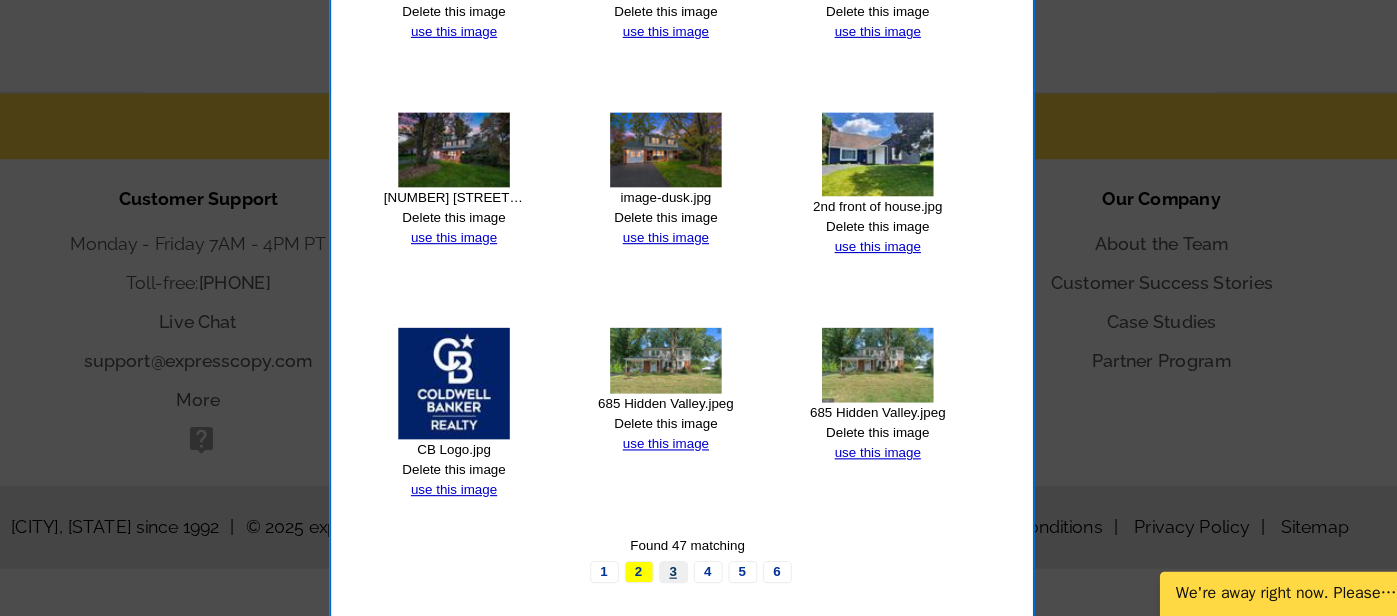 click on "3" at bounding box center (693, 576) 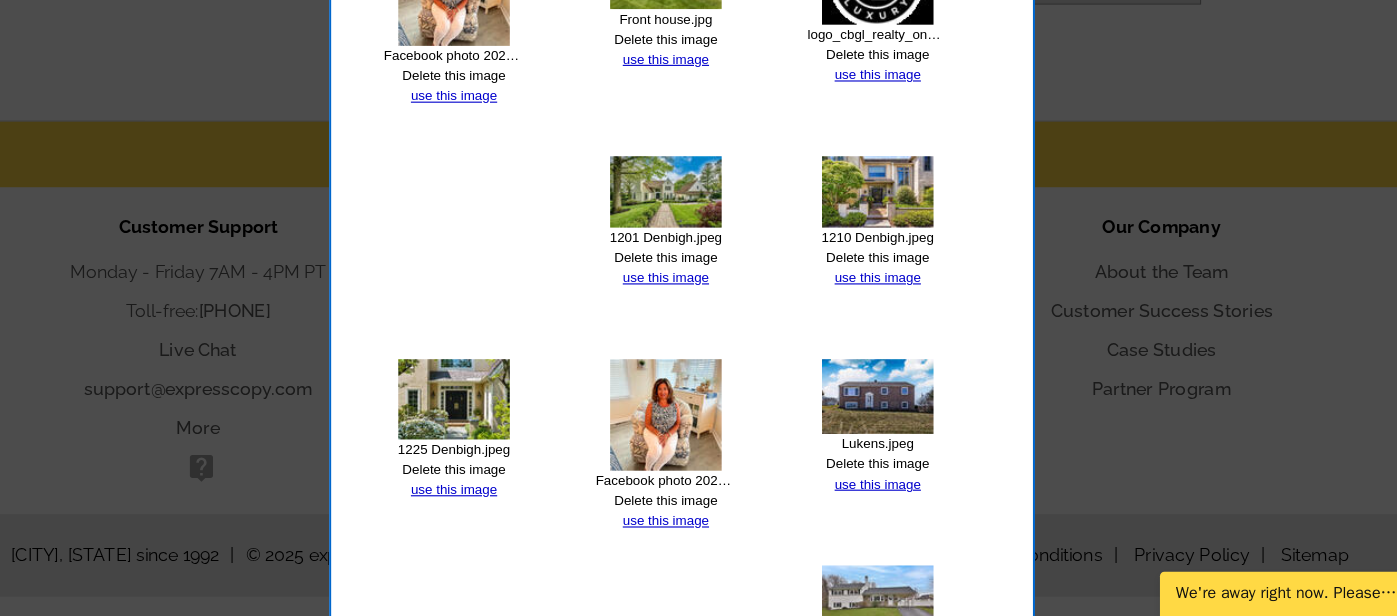 scroll, scrollTop: 1163, scrollLeft: 0, axis: vertical 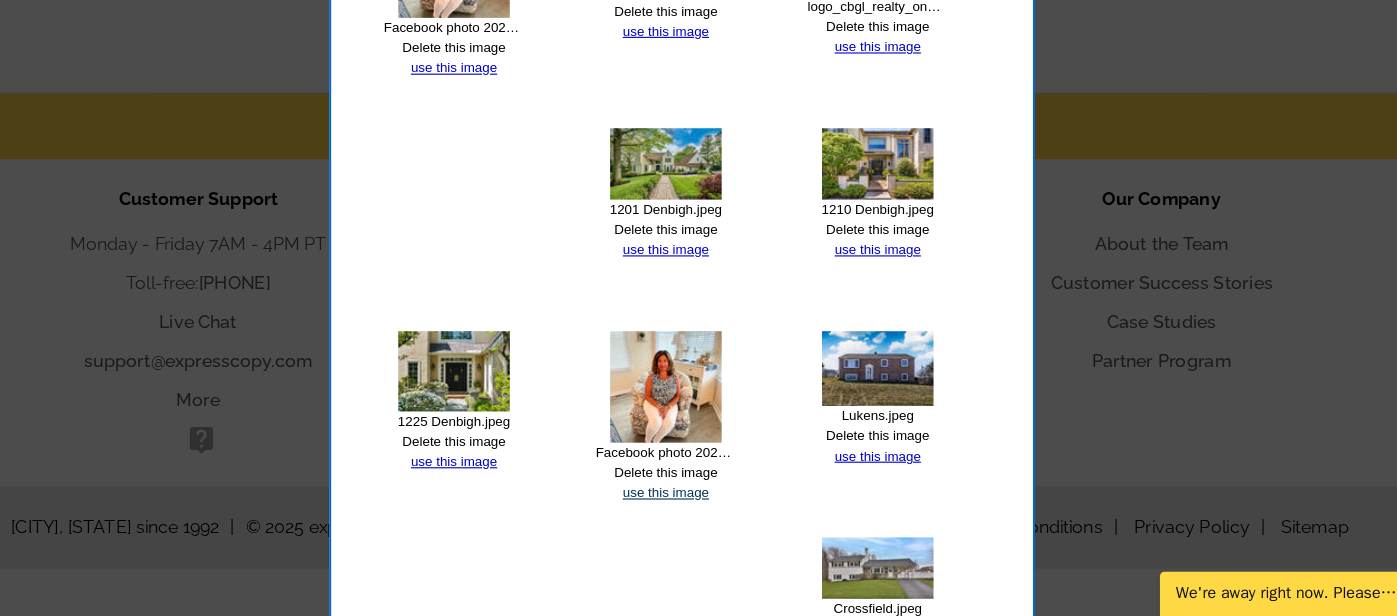 click on "use this image" at bounding box center [685, 505] 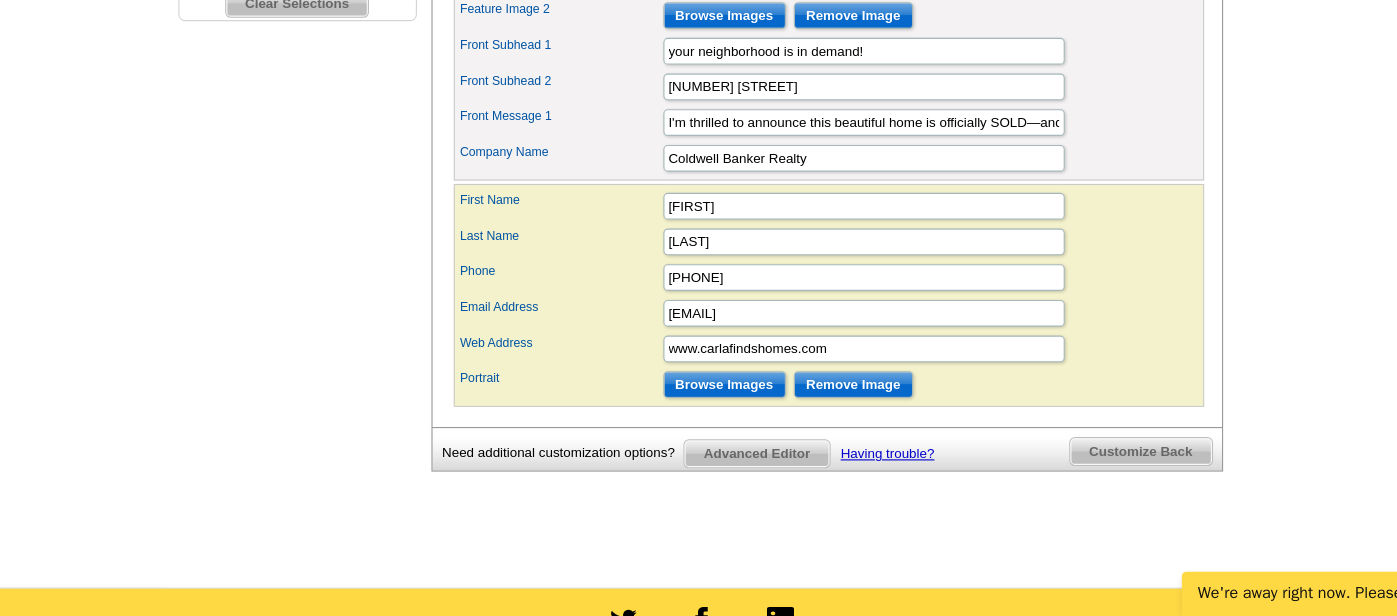 scroll, scrollTop: 720, scrollLeft: 0, axis: vertical 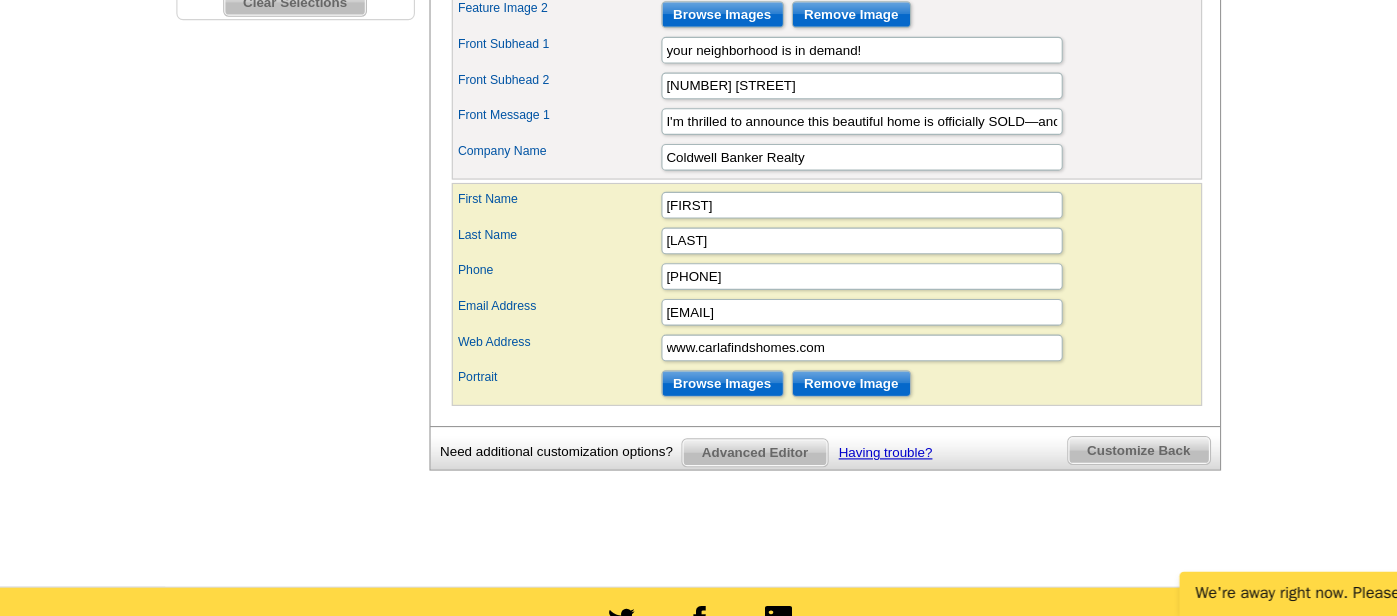 click on "Customize Back" at bounding box center [1092, 467] 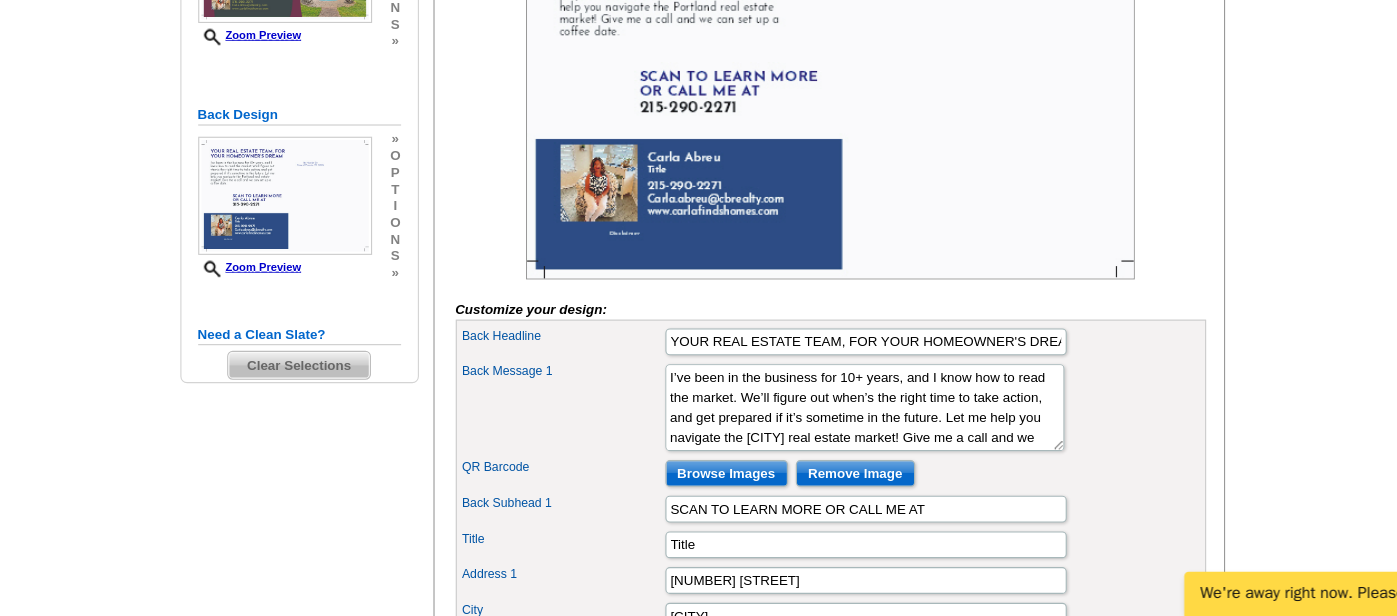 scroll, scrollTop: 394, scrollLeft: 0, axis: vertical 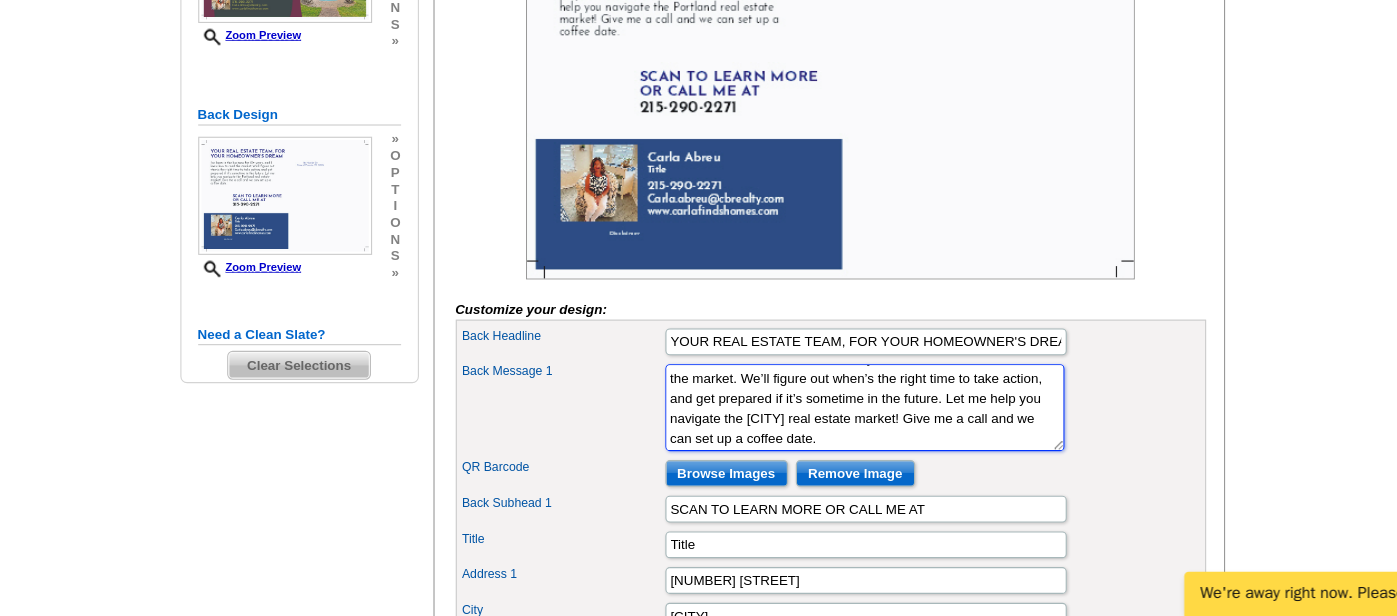 click on "I’ve been in the business for 10+ years, and I know how to read the market. We’ll figure out when’s the right time to take action, and get prepared if it’s sometime in the future. Let me help you navigate the Portland real estate market! Give me a call and we can set up a coffee date." at bounding box center [843, 429] 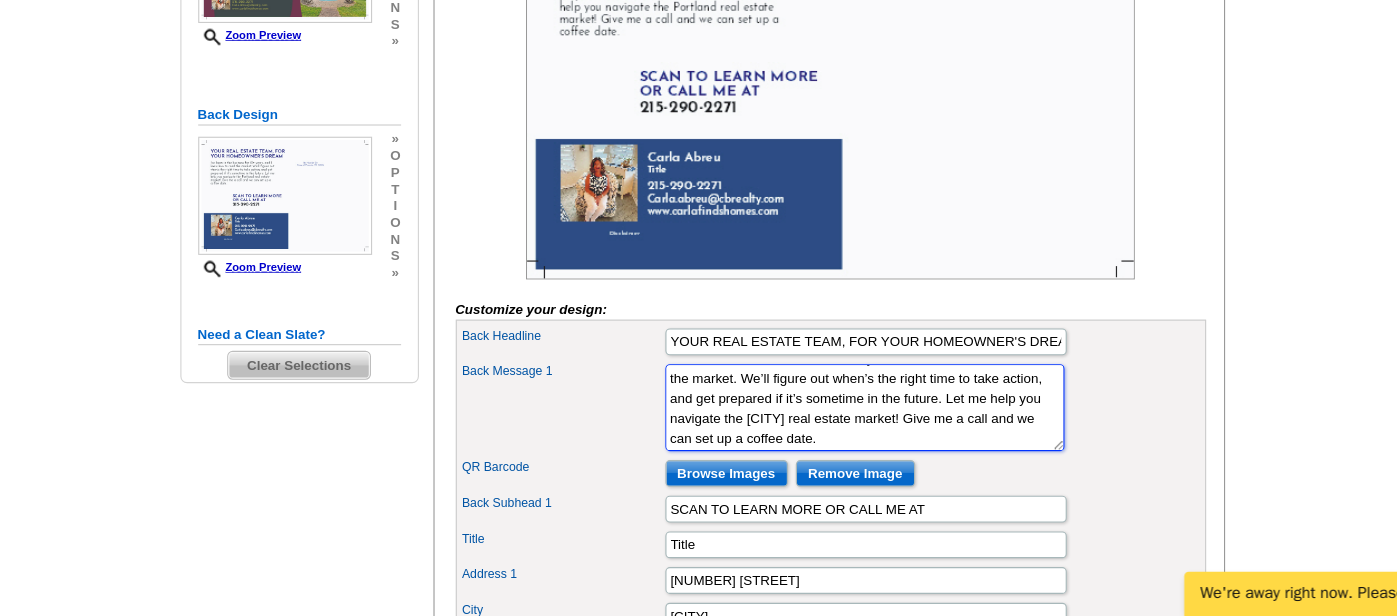 scroll, scrollTop: 0, scrollLeft: 0, axis: both 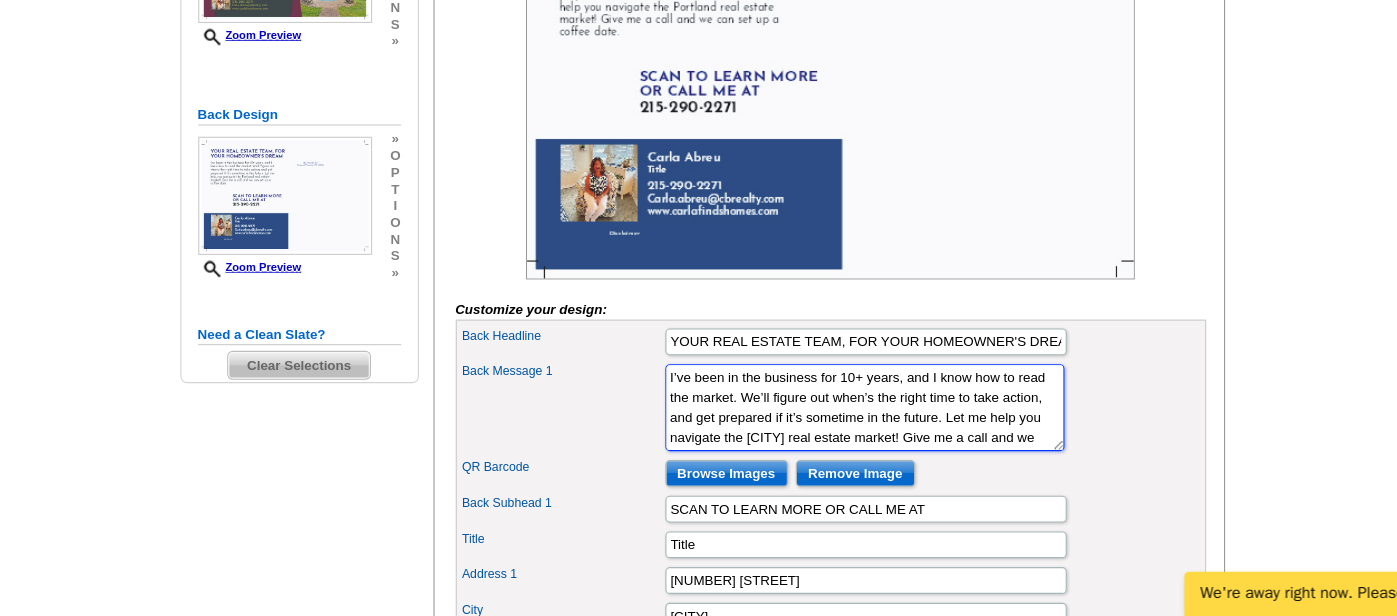 drag, startPoint x: 815, startPoint y: 483, endPoint x: 649, endPoint y: 422, distance: 176.85304 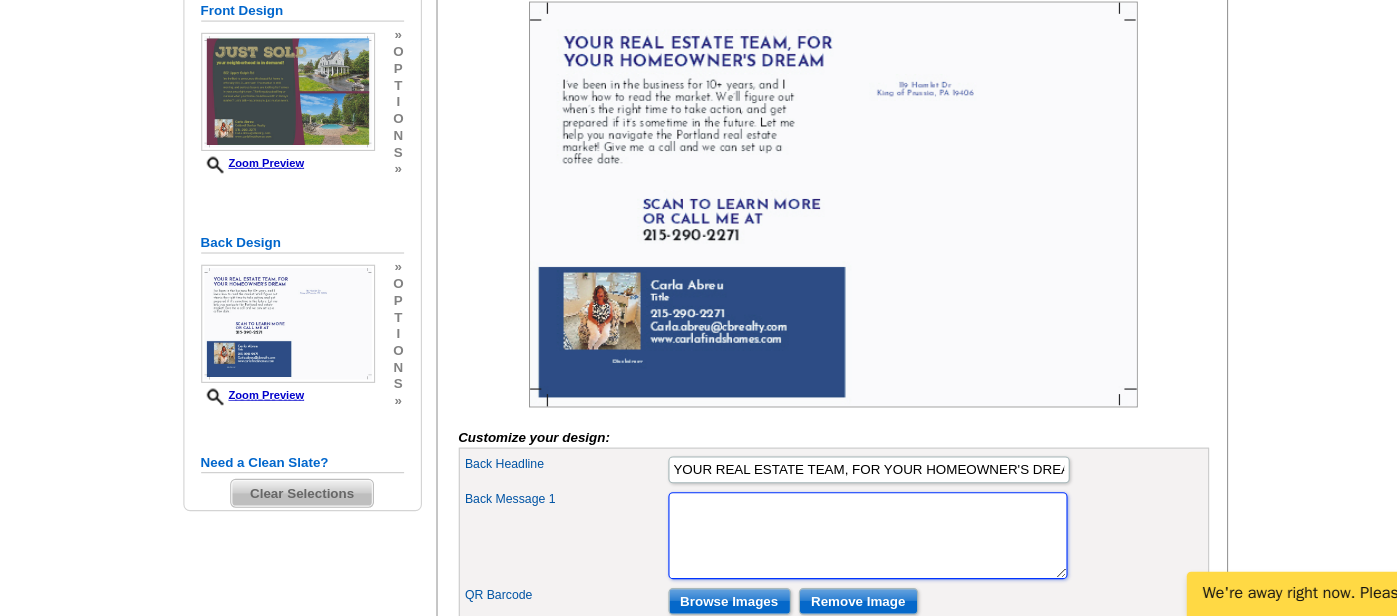 scroll, scrollTop: 299, scrollLeft: 0, axis: vertical 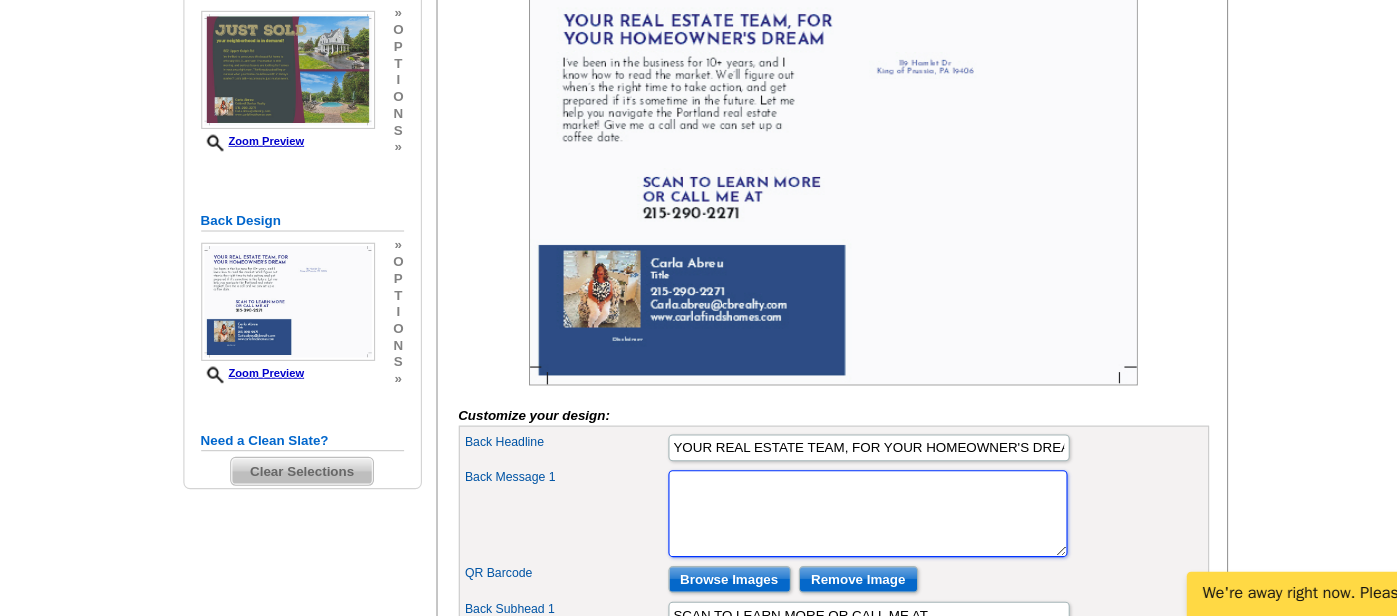 type 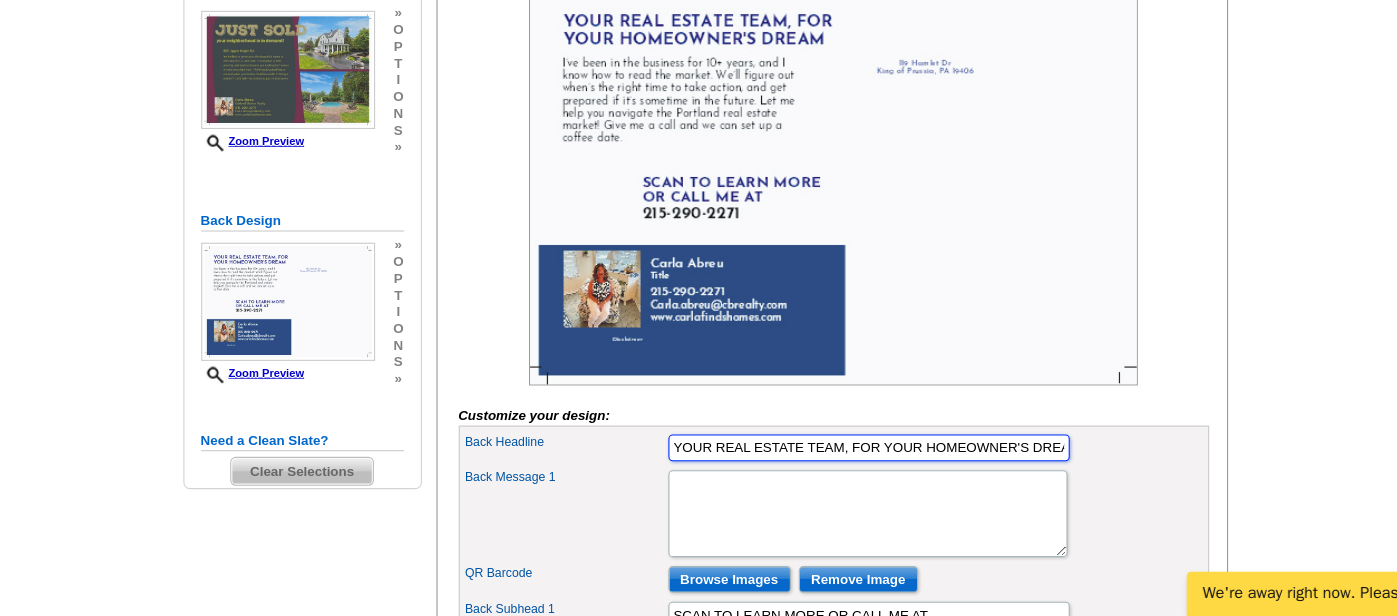 click on "YOUR REAL ESTATE TEAM, FOR YOUR HOMEOWNER'S DREAM" at bounding box center (844, 465) 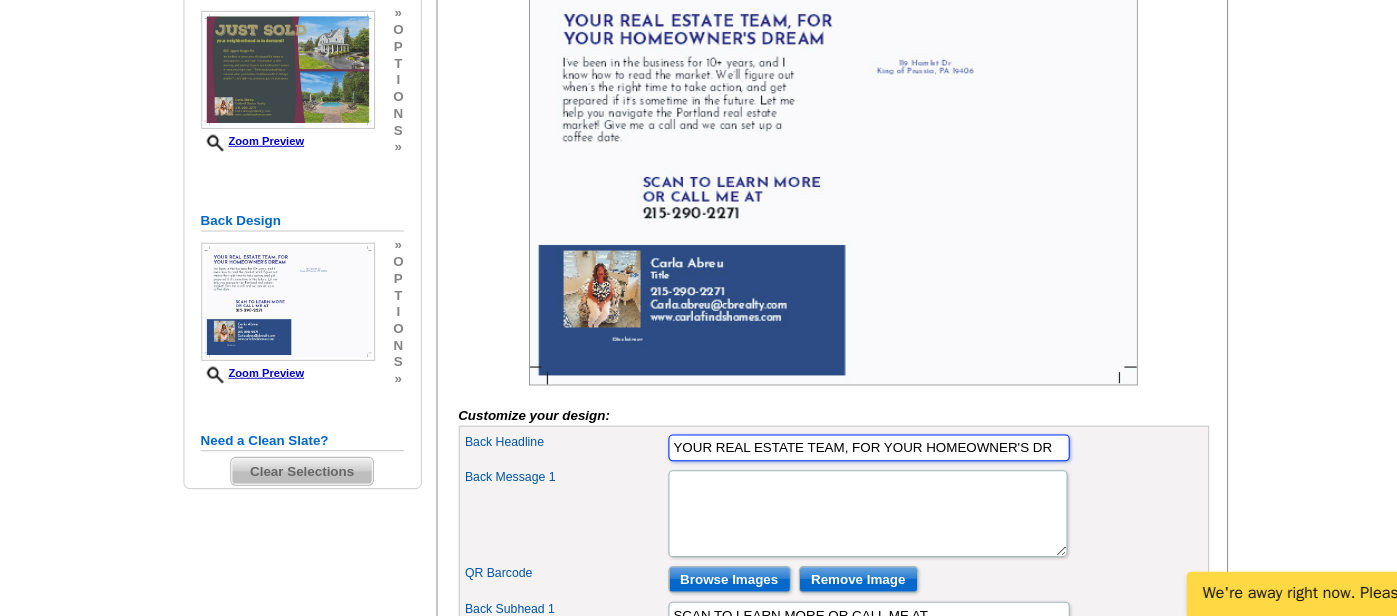 scroll, scrollTop: 0, scrollLeft: 0, axis: both 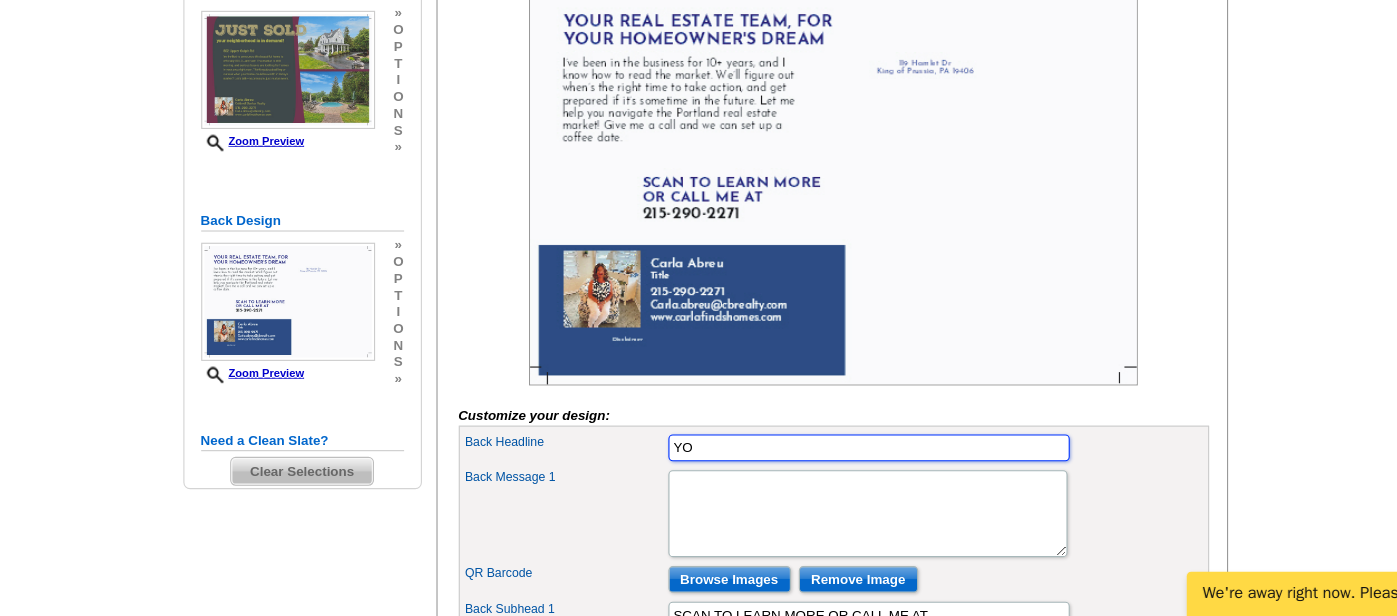type on "Y" 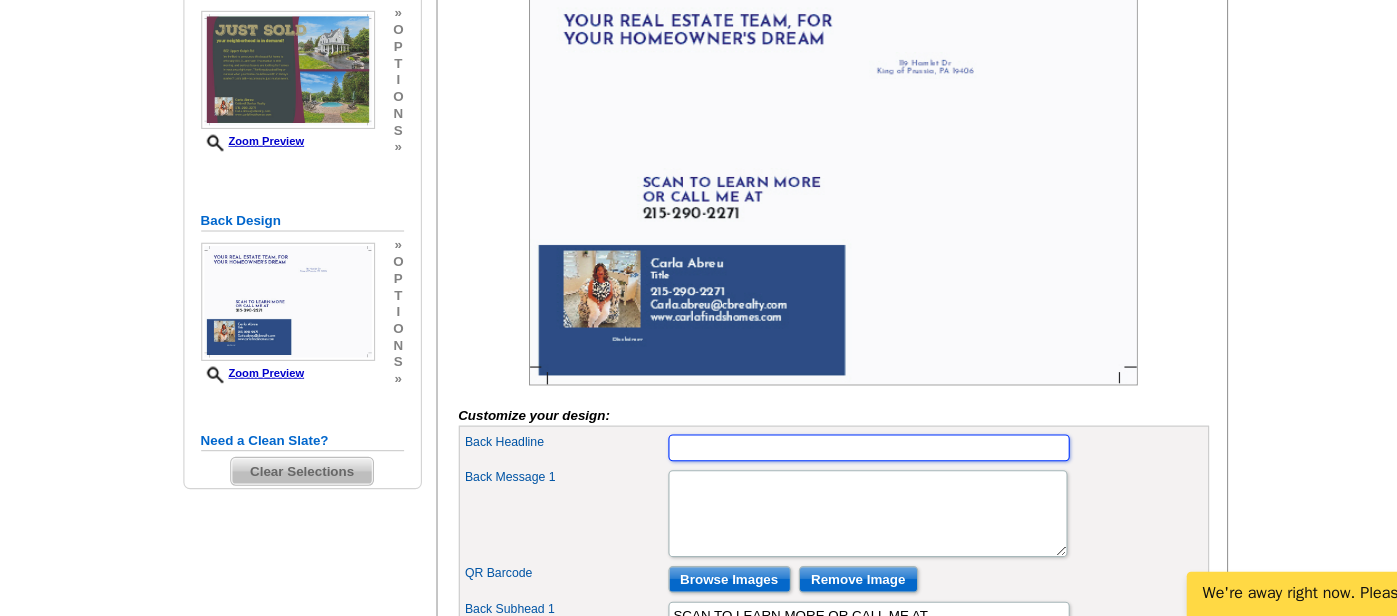 type on "\" 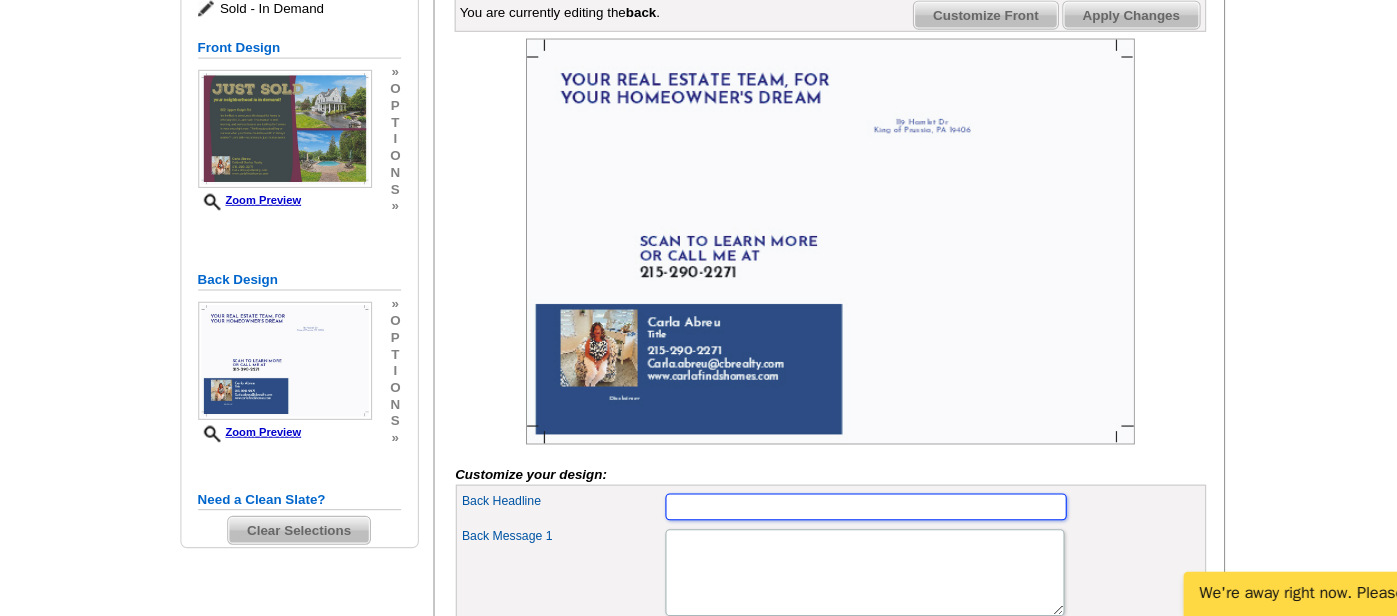 scroll, scrollTop: 247, scrollLeft: 0, axis: vertical 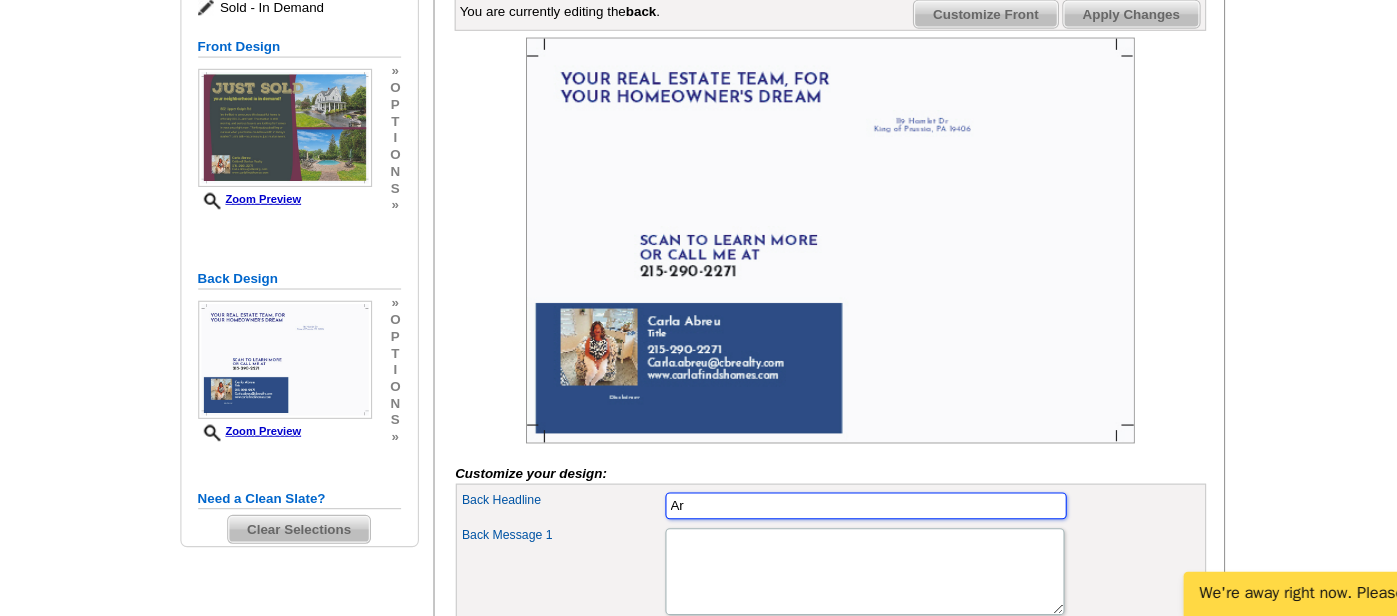 type on "A" 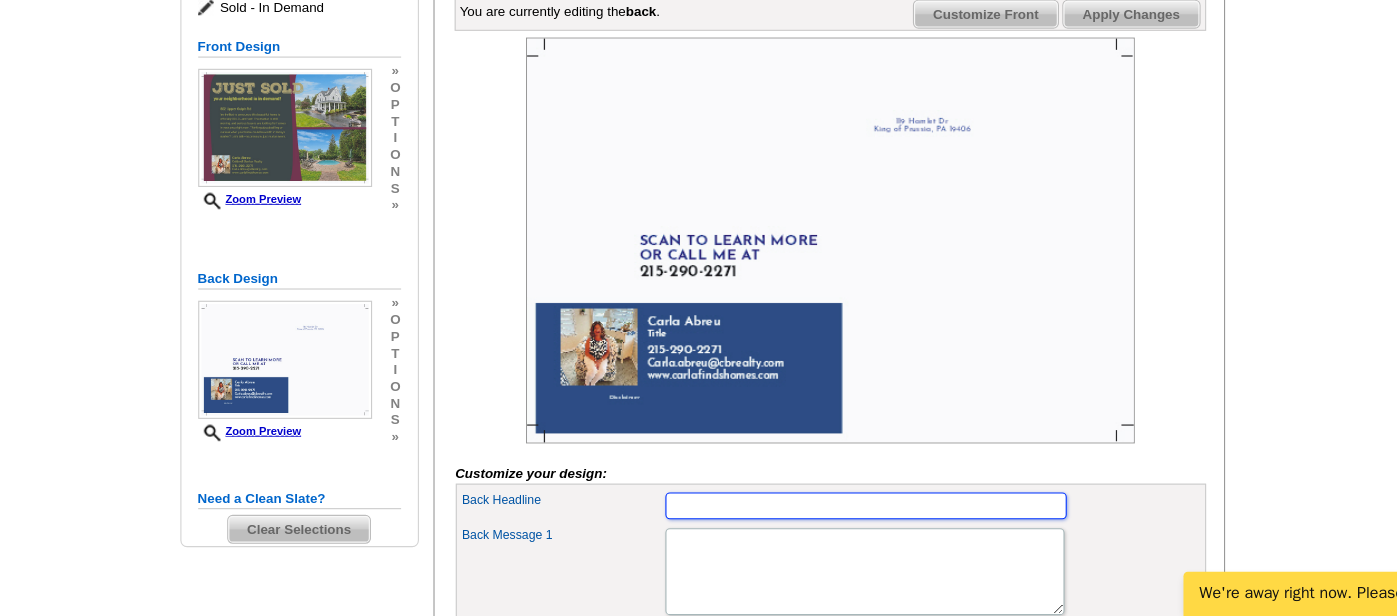 paste on "Carla Abreu is a trusted Realtor® known for delivering exceptional service with a personal touch." 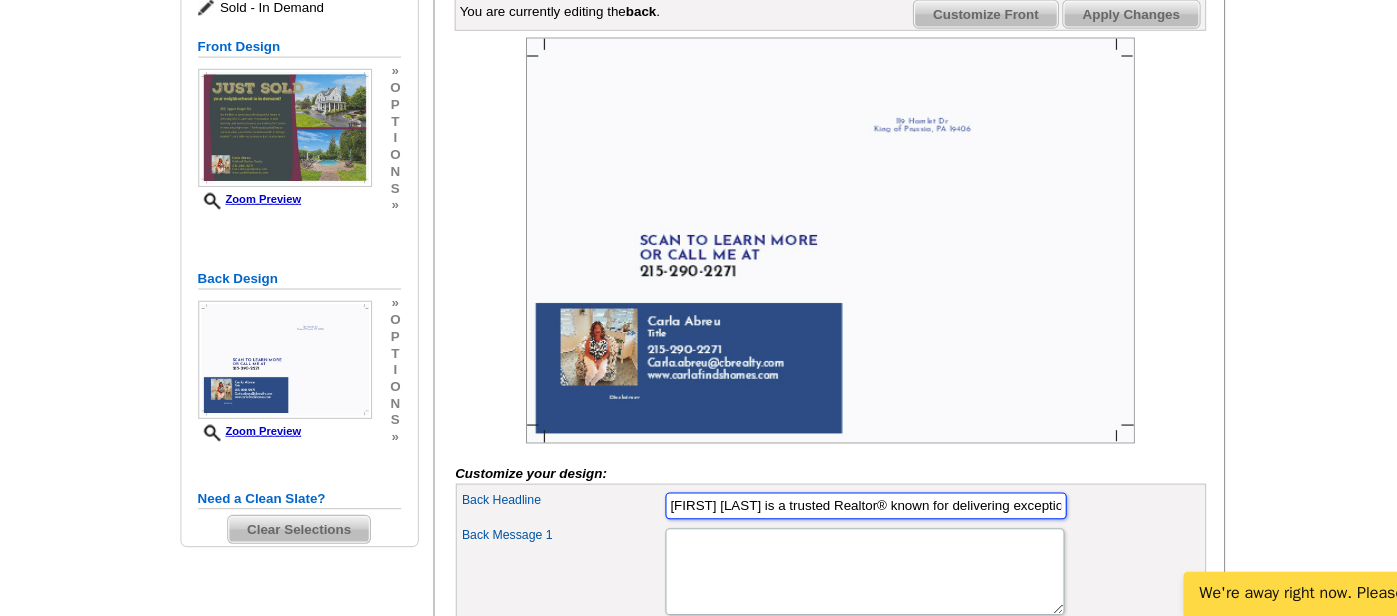 scroll, scrollTop: 0, scrollLeft: 162, axis: horizontal 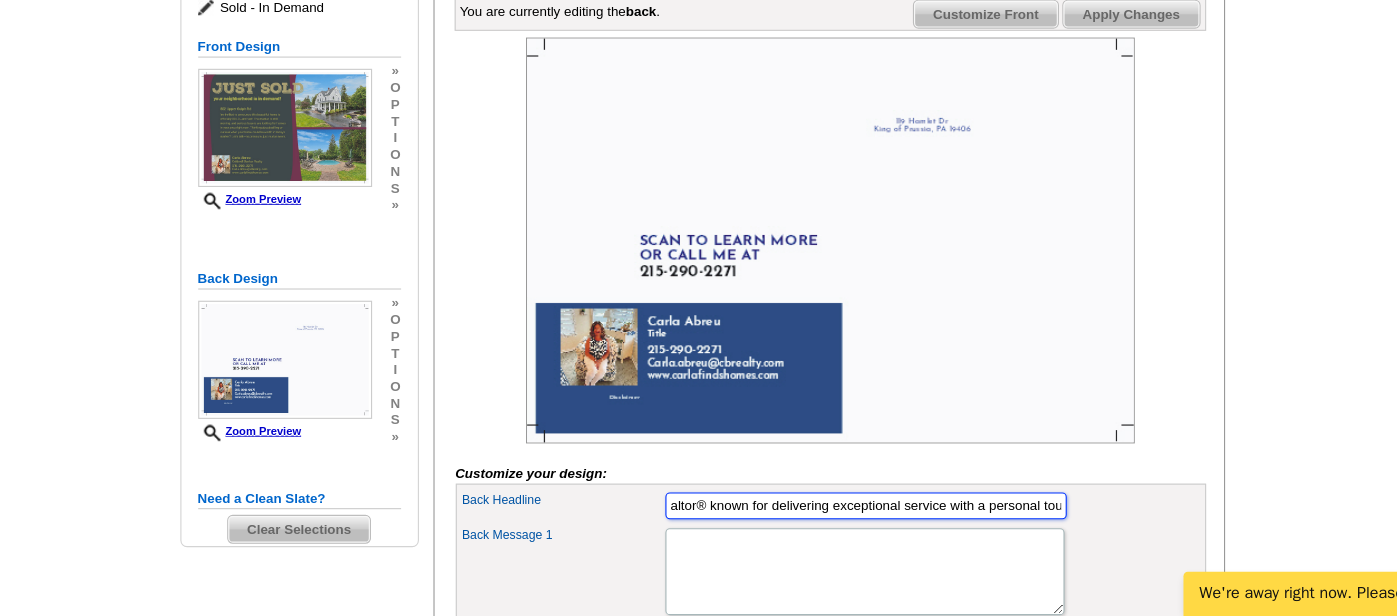 type on "Carla Abreu is a trusted Realtor® known for delivering exceptional service with a personal touch." 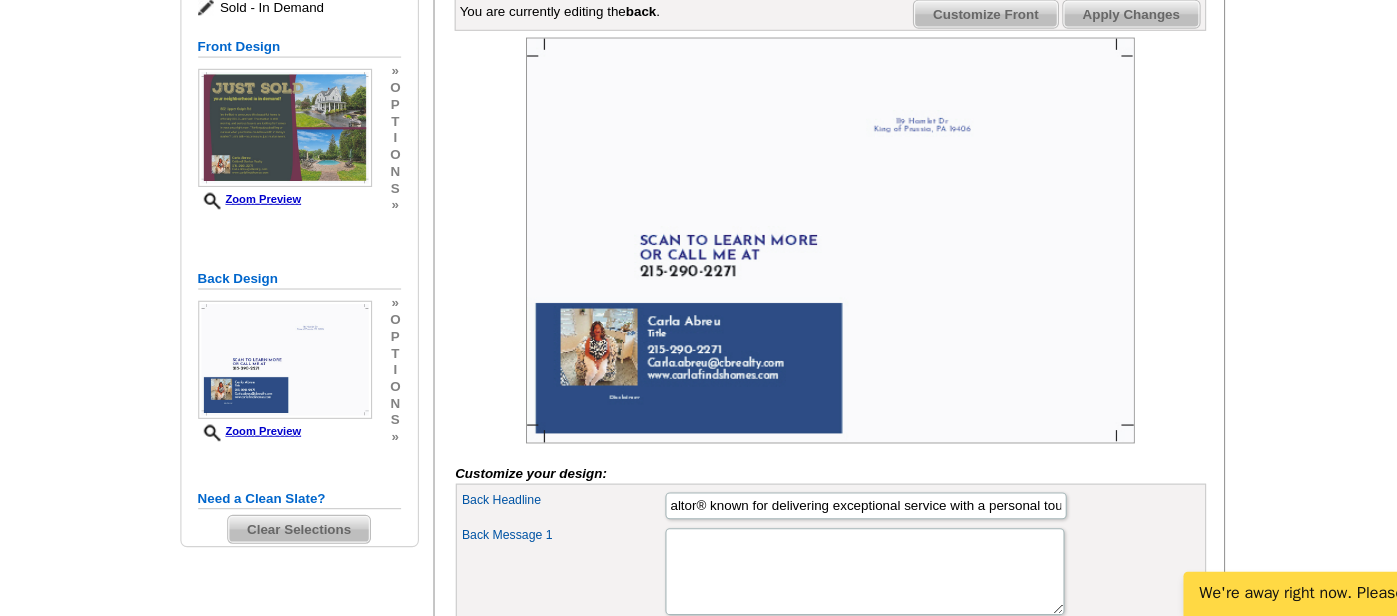 click at bounding box center [812, 279] 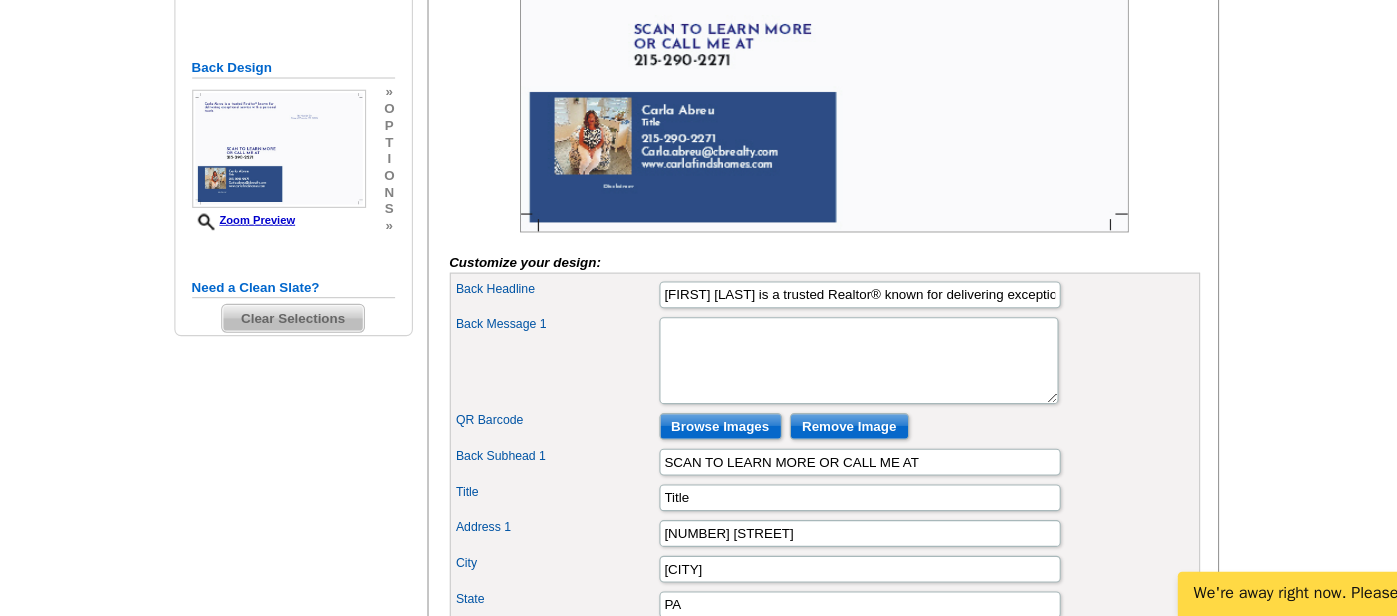 scroll, scrollTop: 436, scrollLeft: 0, axis: vertical 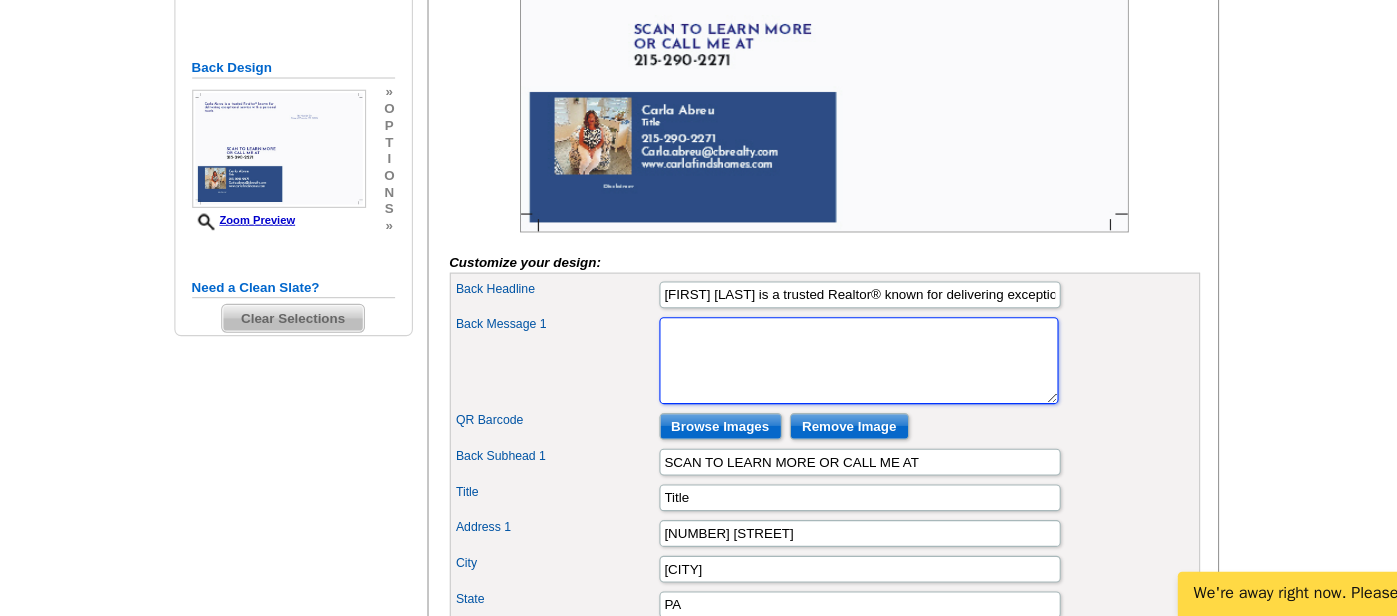 click on "I’ve been in the business for 10+ years, and I know how to read the market. We’ll figure out when’s the right time to take action, and get prepared if it’s sometime in the future. Let me help you navigate the Portland real estate market! Give me a call and we can set up a coffee date." at bounding box center (843, 387) 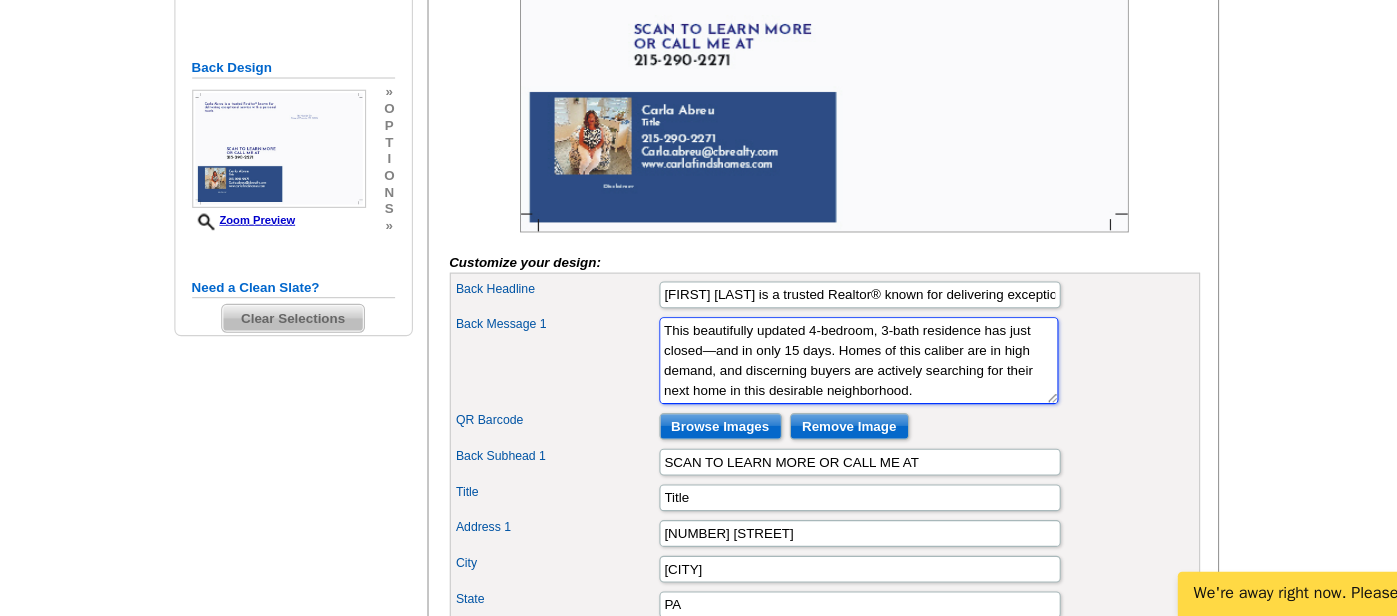 scroll, scrollTop: 85, scrollLeft: 0, axis: vertical 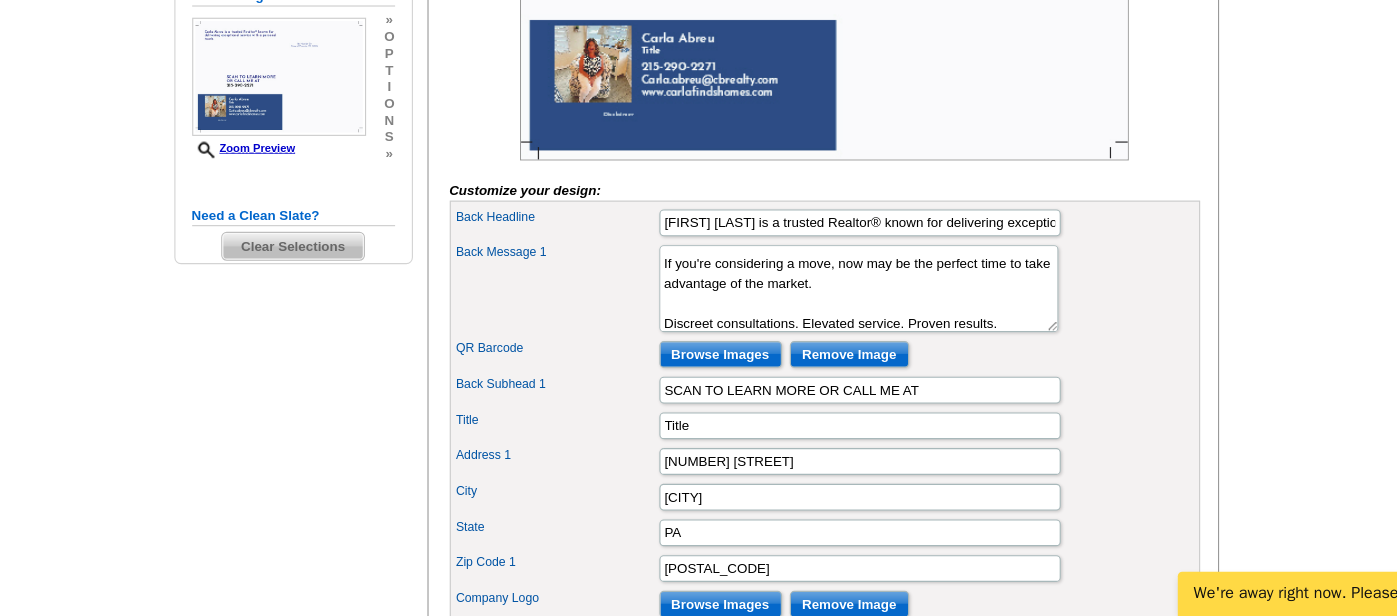 click on "Back Message 1
I’ve been in the business for 10+ years, and I know how to read the market. We’ll figure out when’s the right time to take action, and get prepared if it’s sometime in the future. Let me help you navigate the Portland real estate market! Give me a call and we can set up a coffee date." at bounding box center [812, 322] 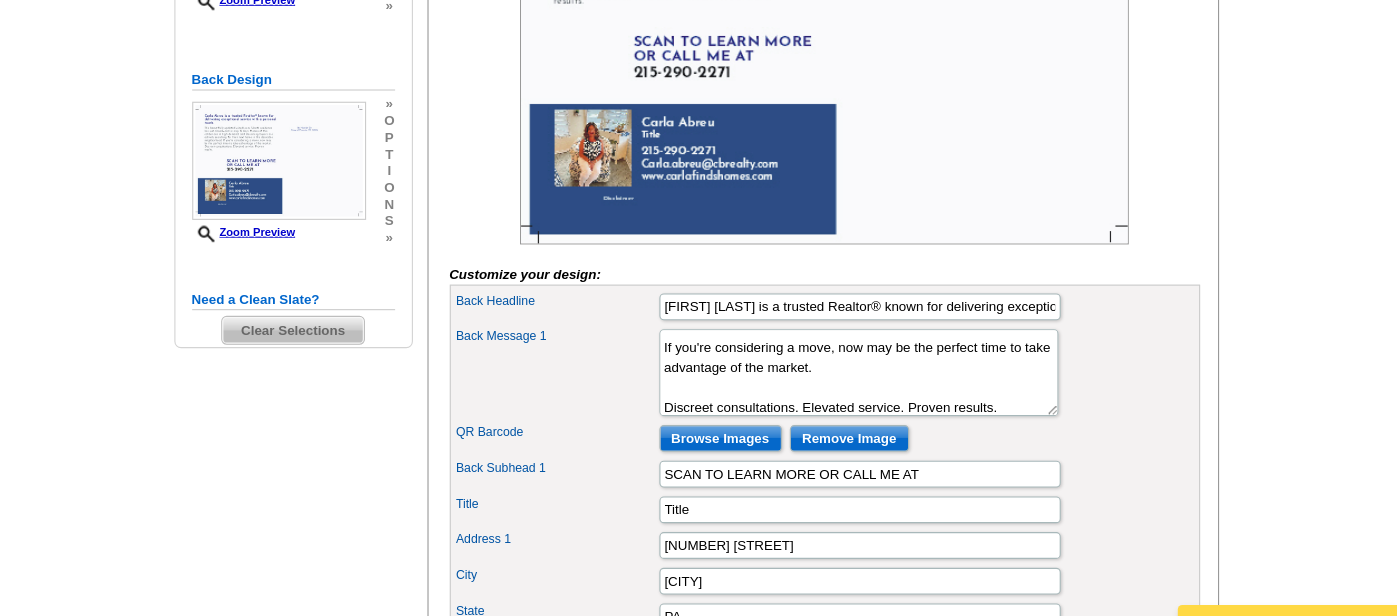 scroll, scrollTop: 455, scrollLeft: 0, axis: vertical 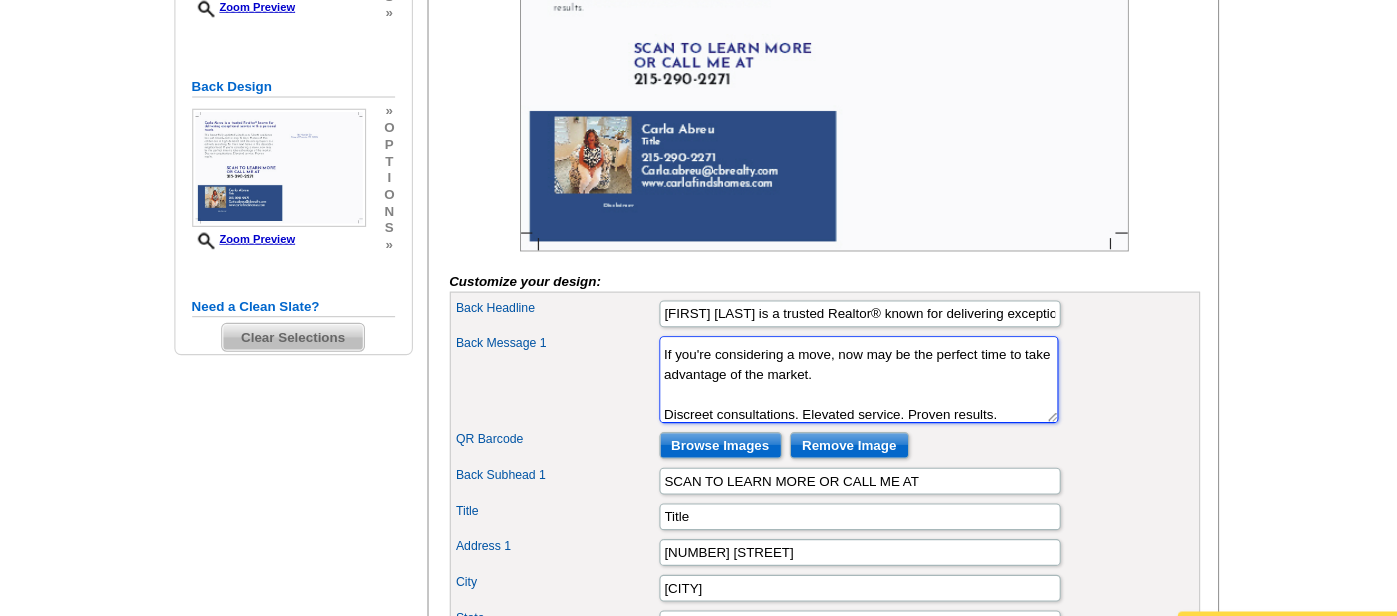 click on "I’ve been in the business for 10+ years, and I know how to read the market. We’ll figure out when’s the right time to take action, and get prepared if it’s sometime in the future. Let me help you navigate the Portland real estate market! Give me a call and we can set up a coffee date." at bounding box center (843, 368) 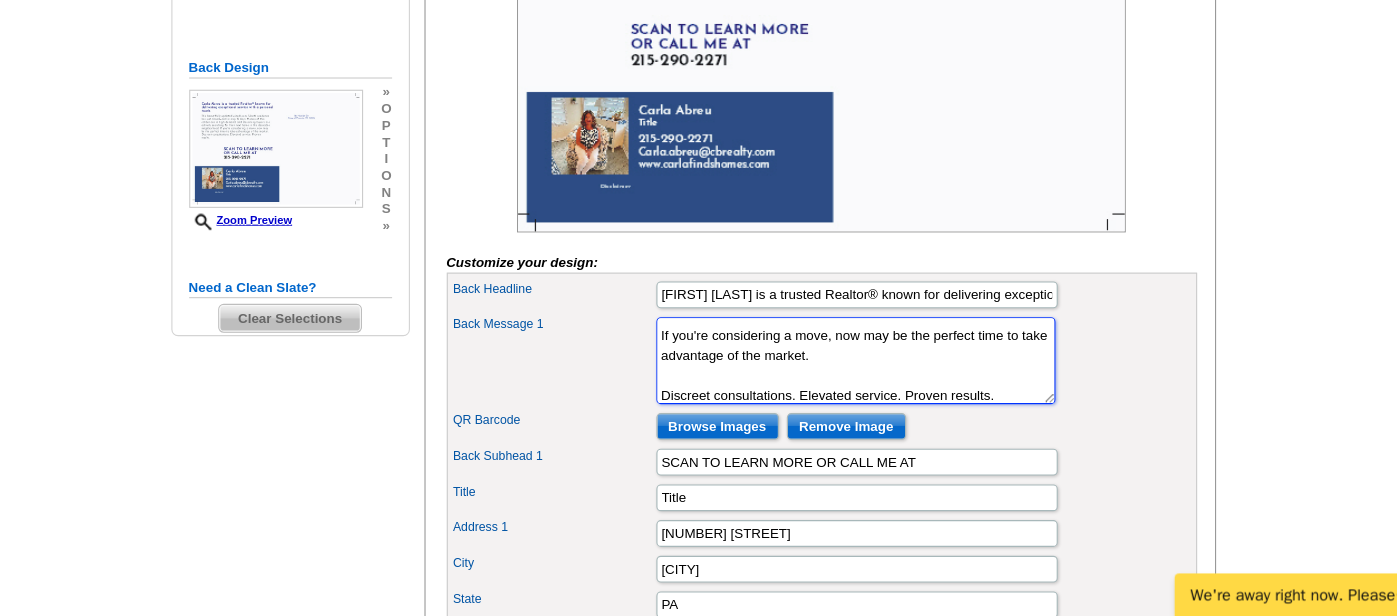 scroll, scrollTop: 440, scrollLeft: 0, axis: vertical 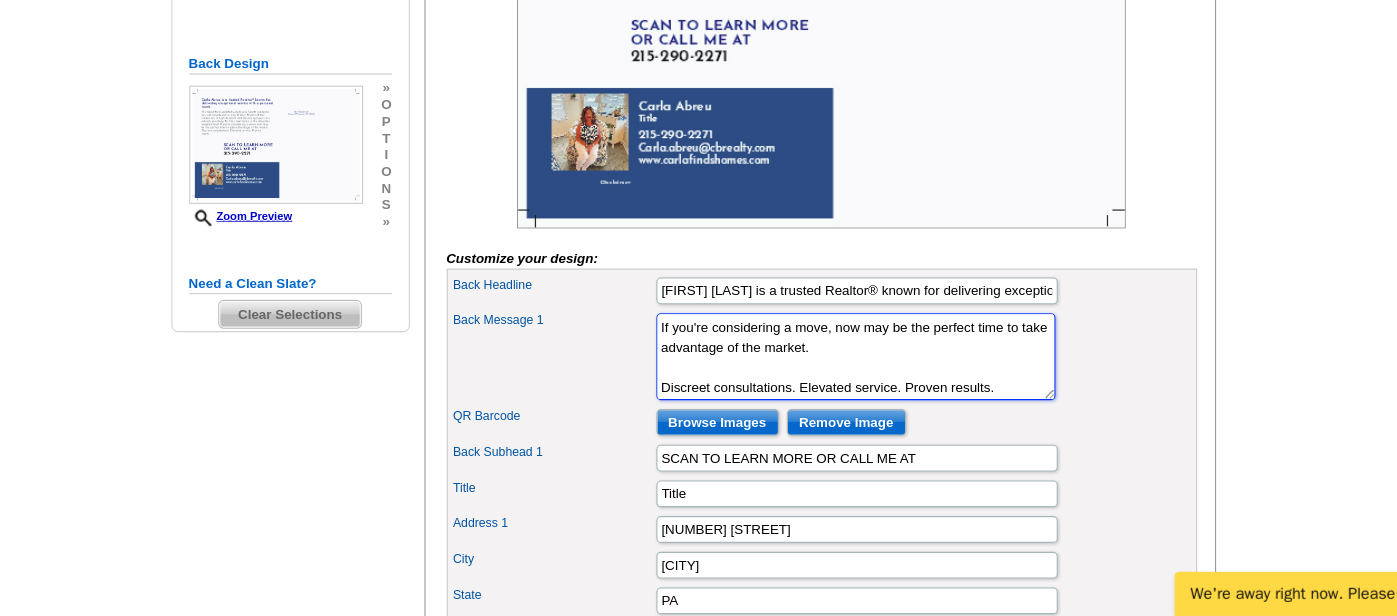 drag, startPoint x: 887, startPoint y: 381, endPoint x: 898, endPoint y: 458, distance: 77.781746 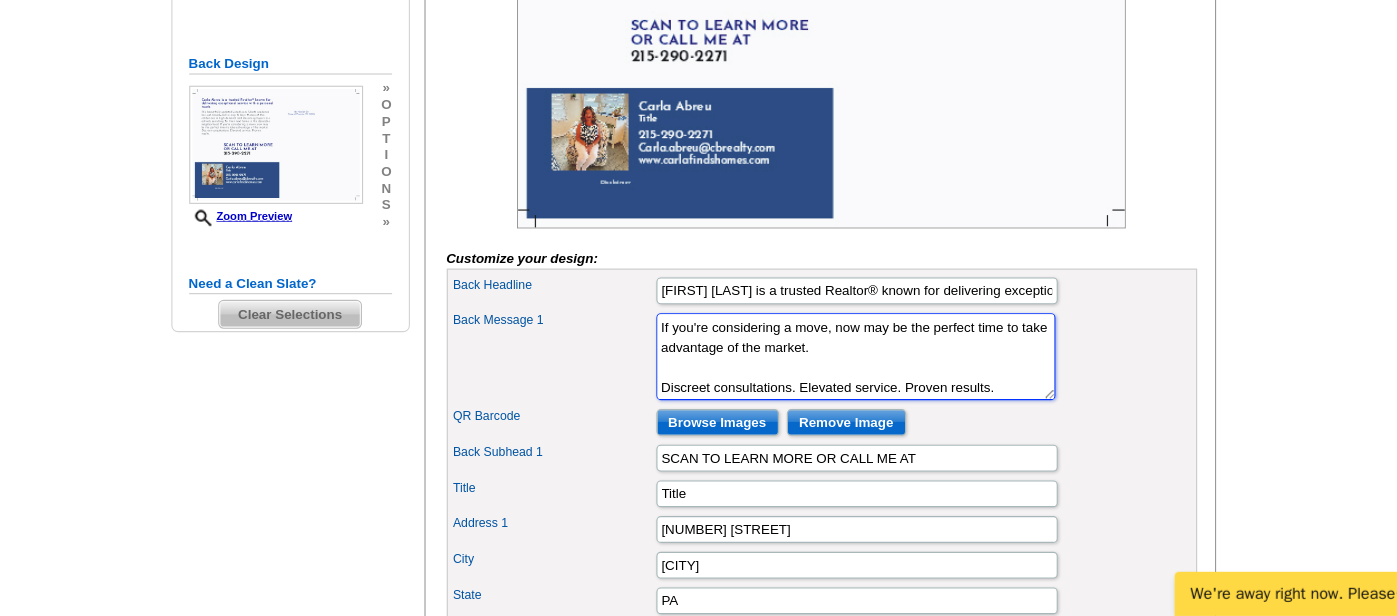 click on "Back Headline
Carla Abreu is a trusted Realtor® known for delivering exceptional service with a personal touch.
Back Message 1
I’ve been in the business for 10+ years, and I know how to read the market. We’ll figure out when’s the right time to take action, and get prepared if it’s sometime in the future. Let me help you navigate the Portland real estate market! Give me a call and we can set up a coffee date.
Title" at bounding box center [812, 543] 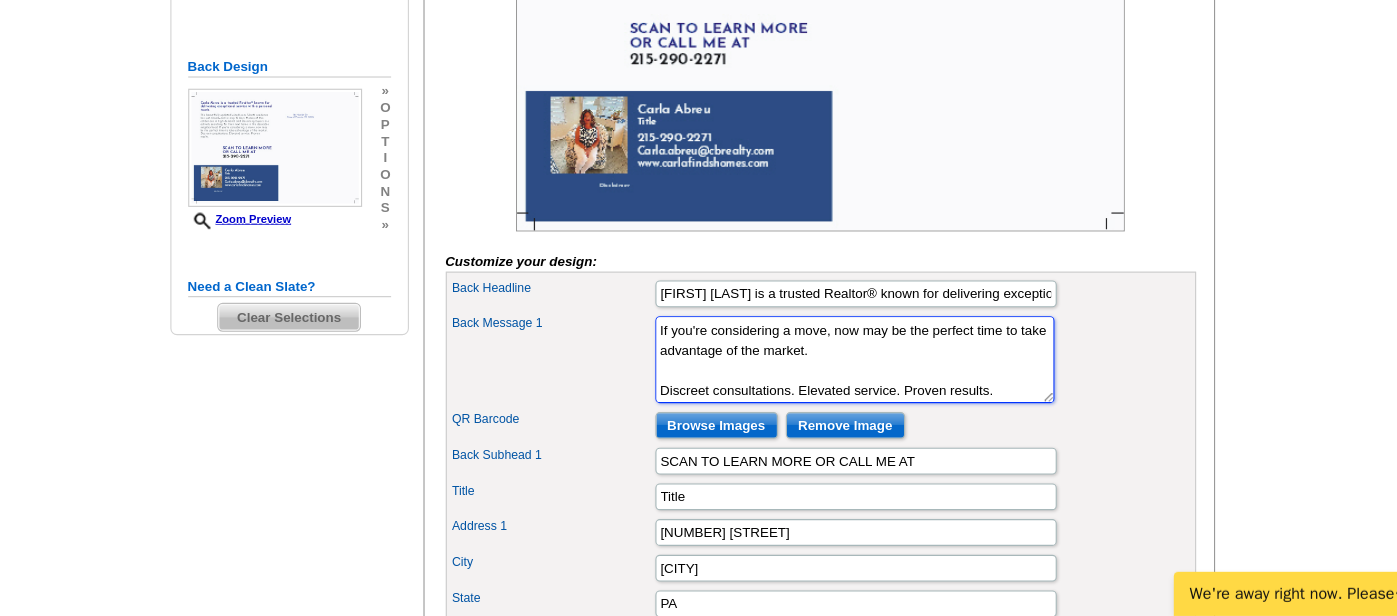 scroll, scrollTop: 439, scrollLeft: 0, axis: vertical 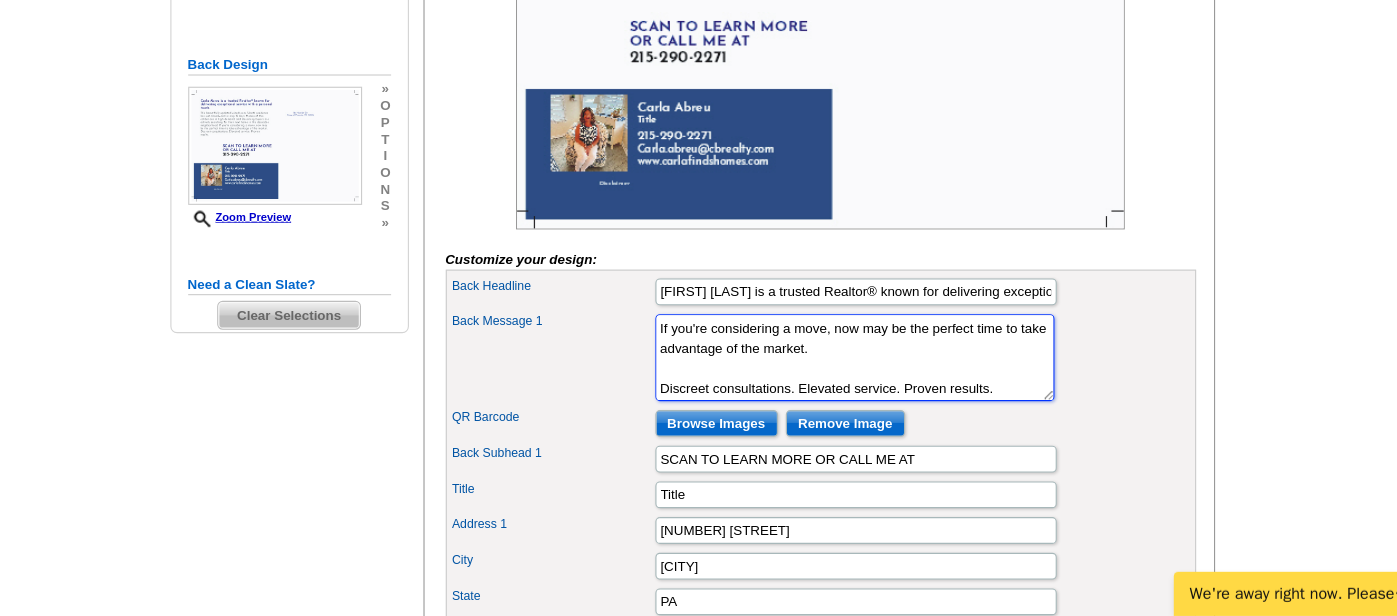 click on "I’ve been in the business for 10+ years, and I know how to read the market. We’ll figure out when’s the right time to take action, and get prepared if it’s sometime in the future. Let me help you navigate the Portland real estate market! Give me a call and we can set up a coffee date." at bounding box center [843, 384] 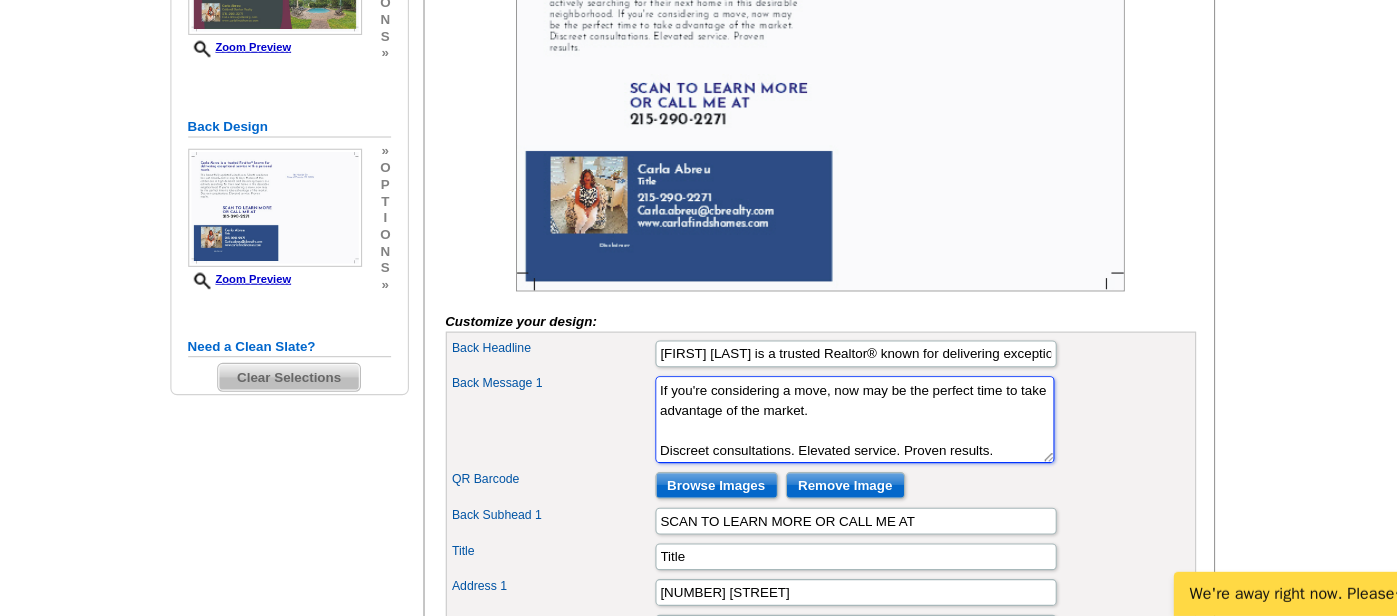 scroll, scrollTop: 388, scrollLeft: 0, axis: vertical 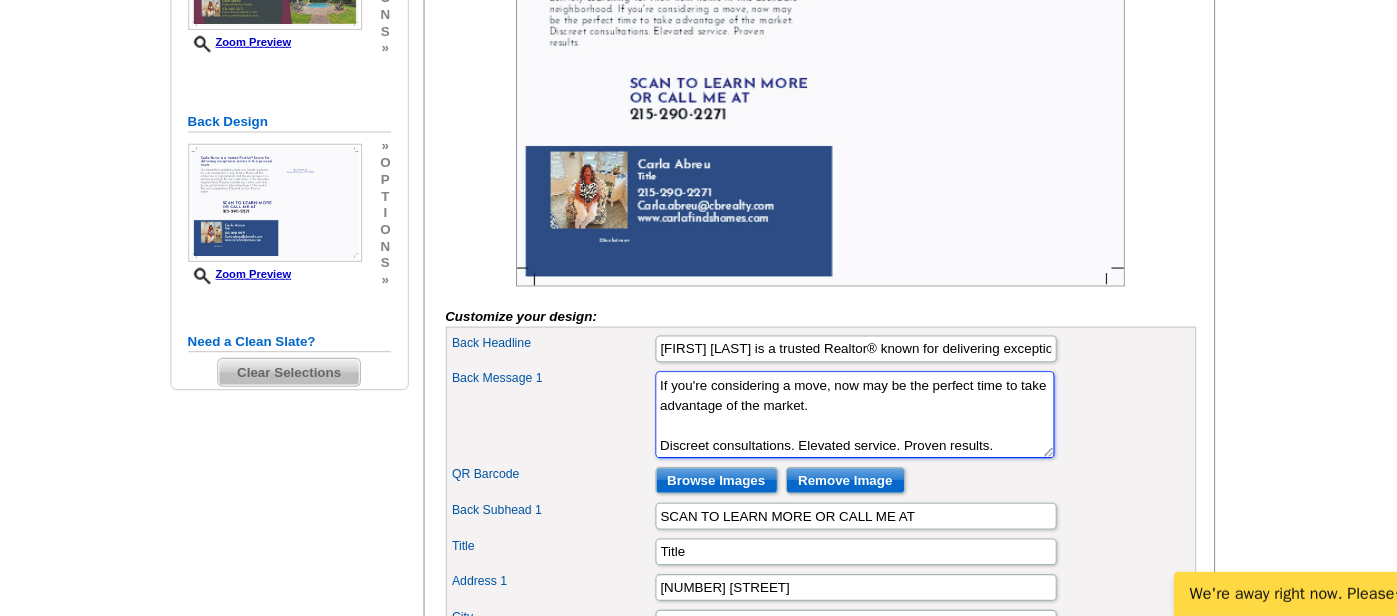 drag, startPoint x: 982, startPoint y: 466, endPoint x: 1003, endPoint y: 469, distance: 21.213203 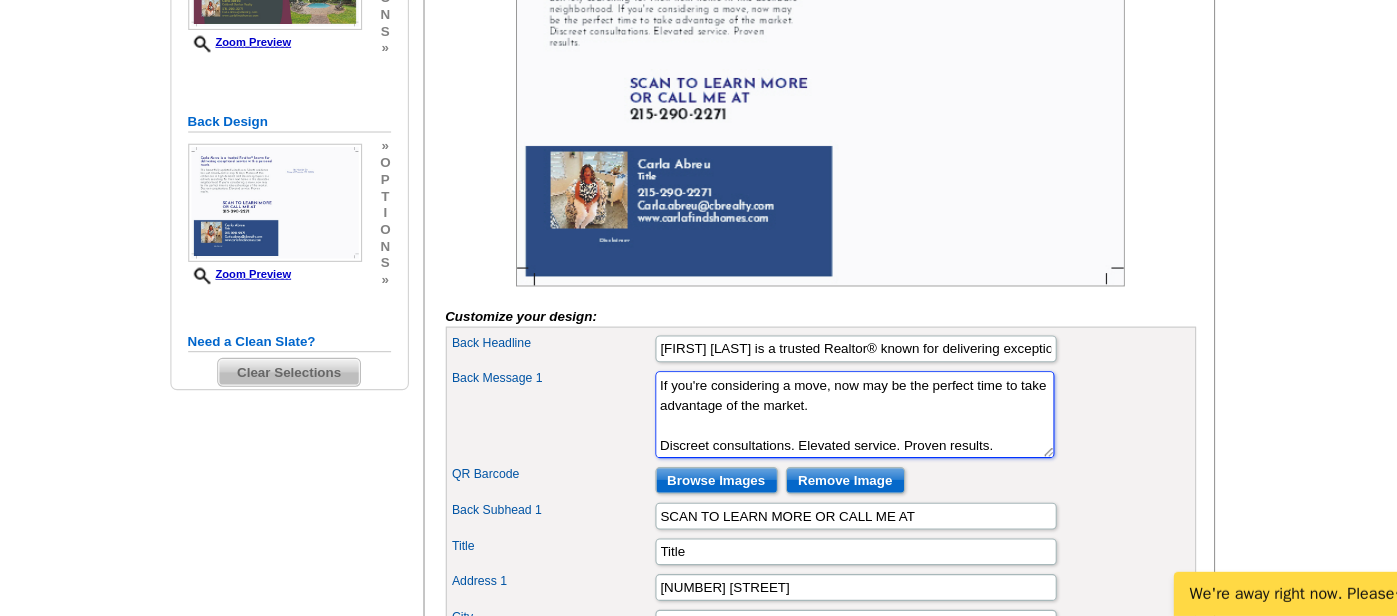 click on "I’ve been in the business for 10+ years, and I know how to read the market. We’ll figure out when’s the right time to take action, and get prepared if it’s sometime in the future. Let me help you navigate the Portland real estate market! Give me a call and we can set up a coffee date." at bounding box center (843, 435) 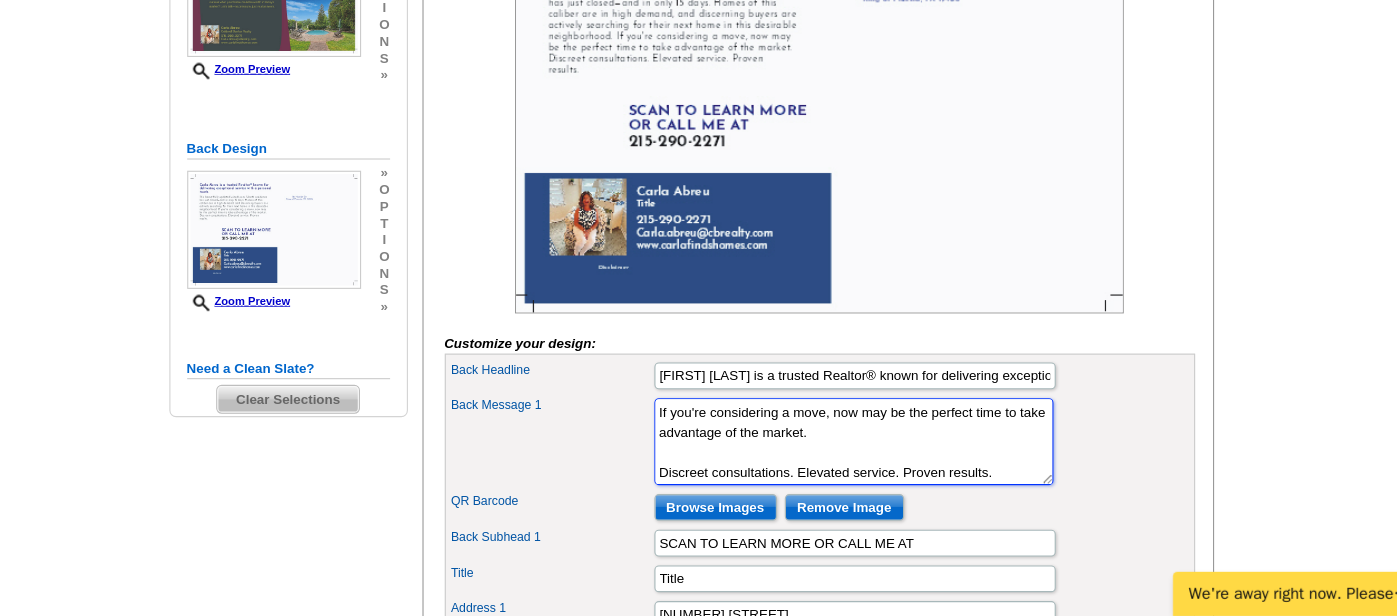 scroll, scrollTop: 365, scrollLeft: 0, axis: vertical 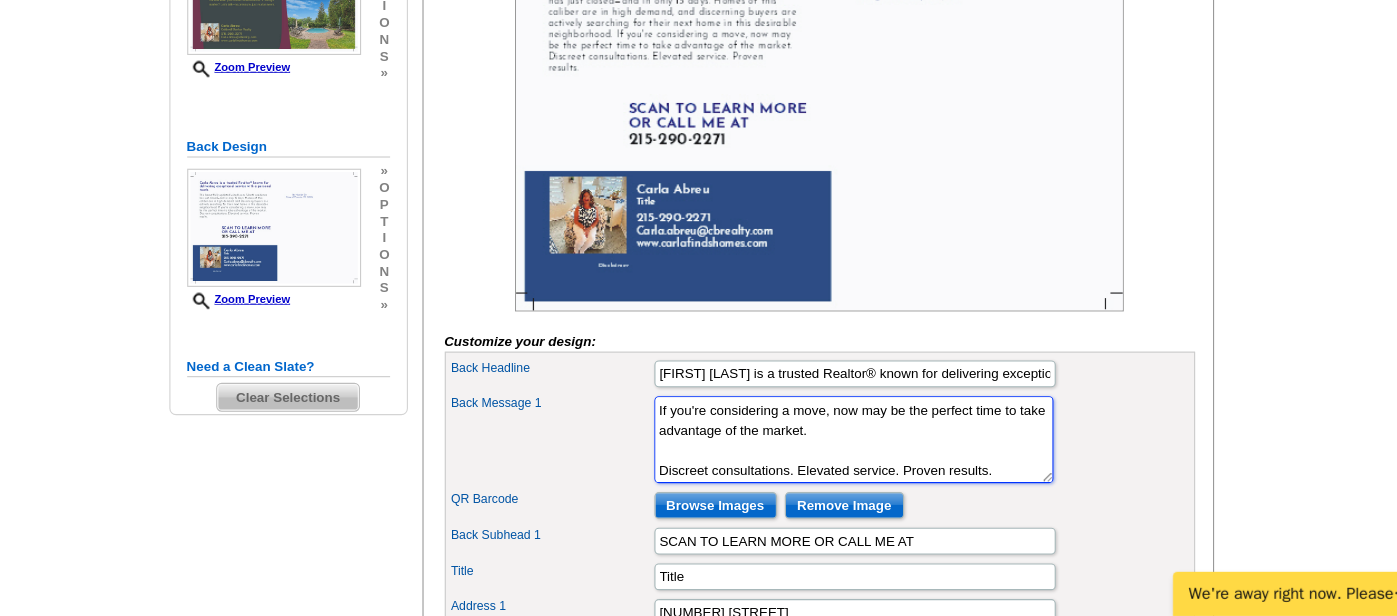 click on "I’ve been in the business for 10+ years, and I know how to read the market. We’ll figure out when’s the right time to take action, and get prepared if it’s sometime in the future. Let me help you navigate the Portland real estate market! Give me a call and we can set up a coffee date." at bounding box center (843, 458) 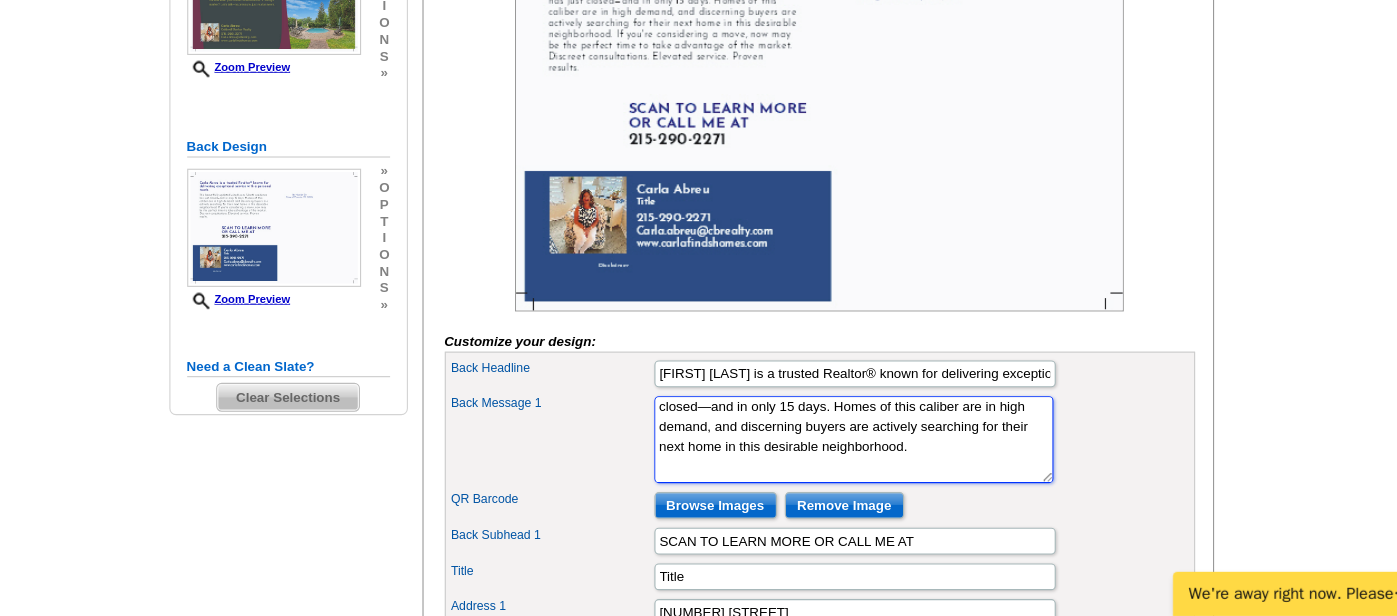 scroll, scrollTop: 3, scrollLeft: 0, axis: vertical 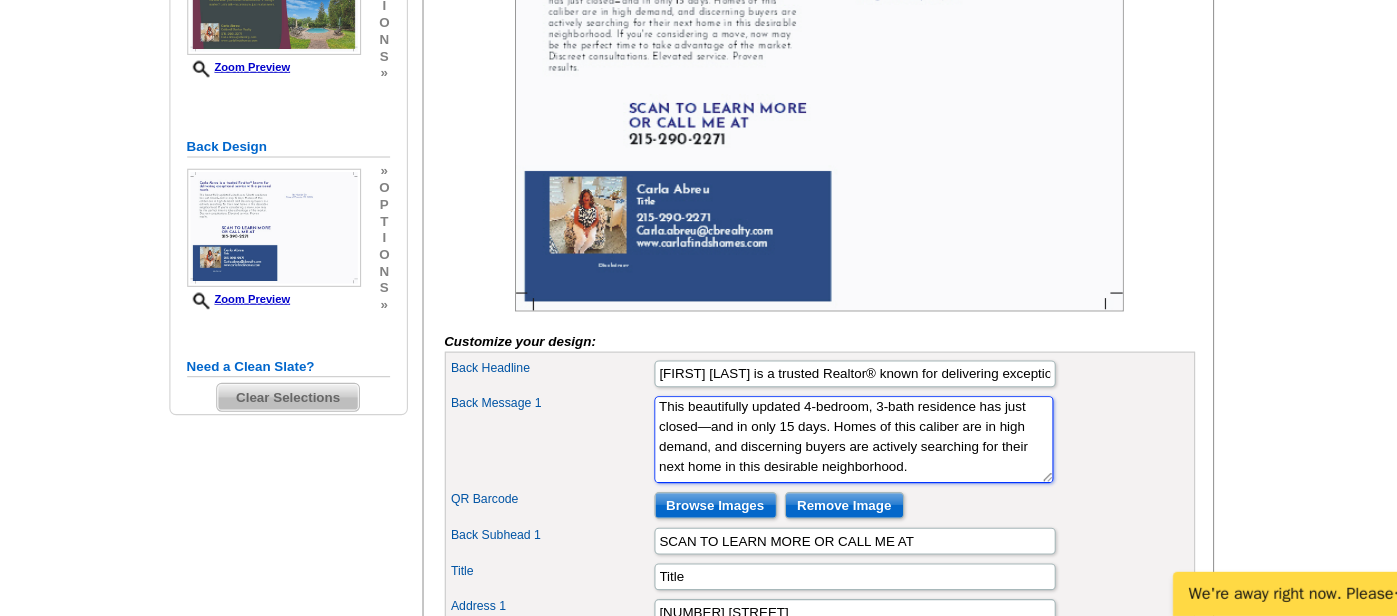click on "I’ve been in the business for 10+ years, and I know how to read the market. We’ll figure out when’s the right time to take action, and get prepared if it’s sometime in the future. Let me help you navigate the Portland real estate market! Give me a call and we can set up a coffee date." at bounding box center (843, 458) 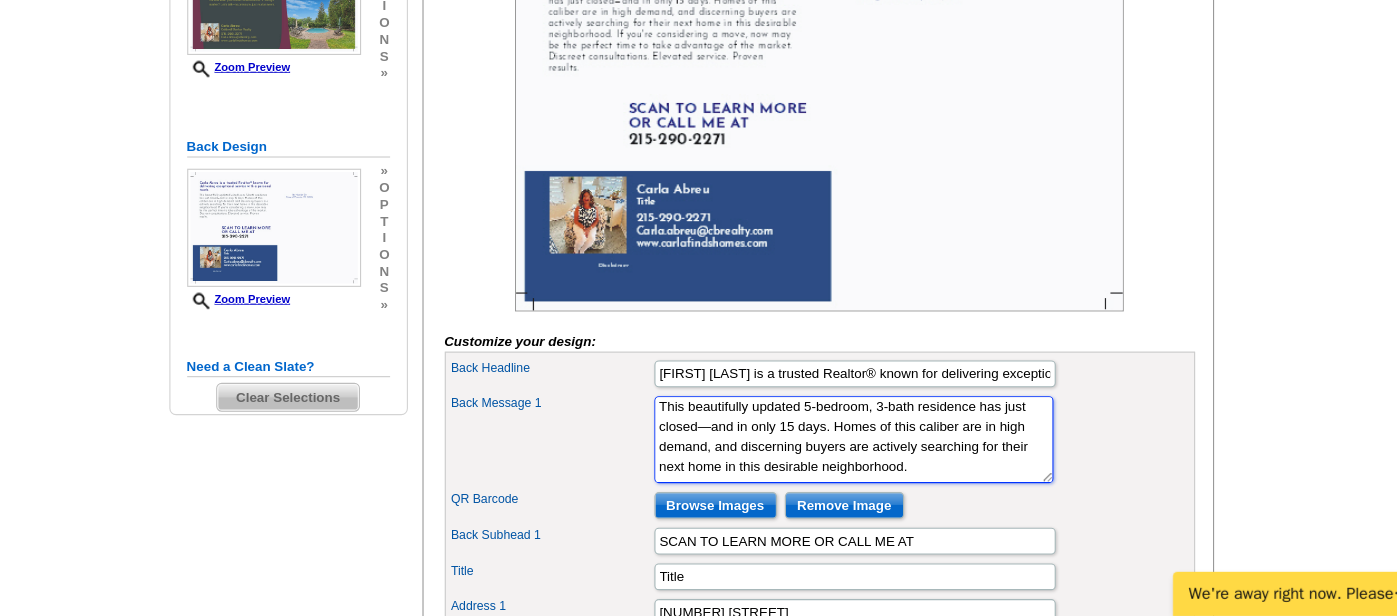 click on "I’ve been in the business for 10+ years, and I know how to read the market. We’ll figure out when’s the right time to take action, and get prepared if it’s sometime in the future. Let me help you navigate the Portland real estate market! Give me a call and we can set up a coffee date." at bounding box center [843, 458] 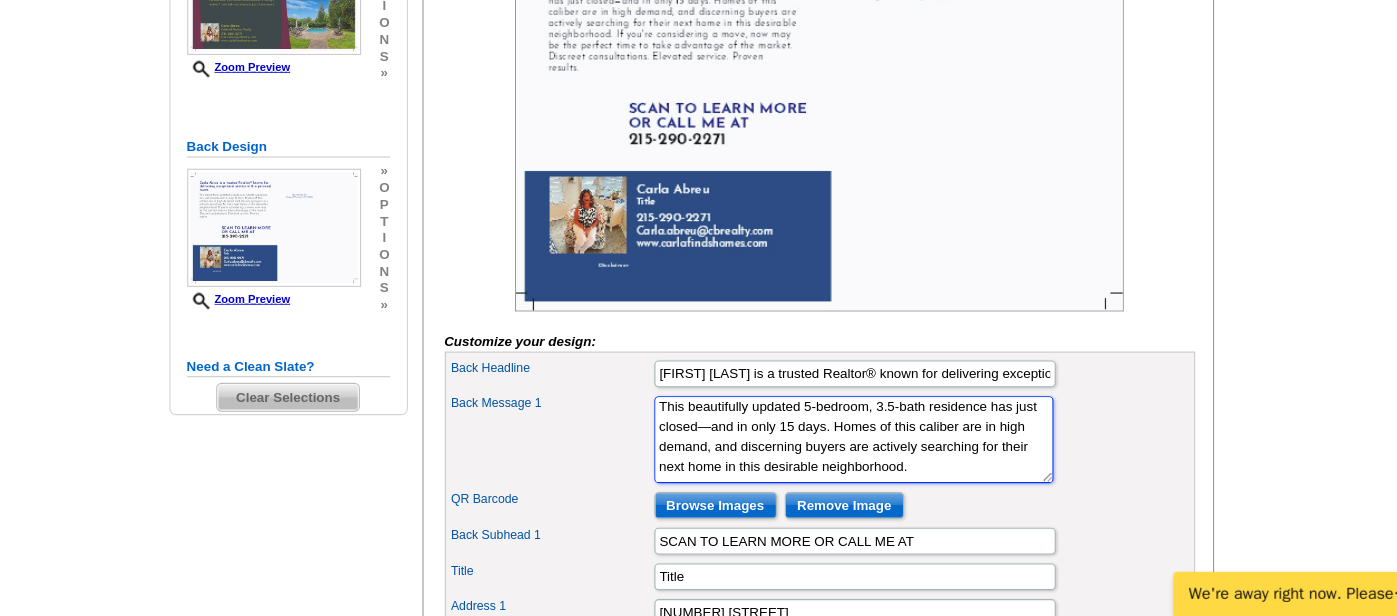 click on "I’ve been in the business for 10+ years, and I know how to read the market. We’ll figure out when’s the right time to take action, and get prepared if it’s sometime in the future. Let me help you navigate the Portland real estate market! Give me a call and we can set up a coffee date." at bounding box center (843, 458) 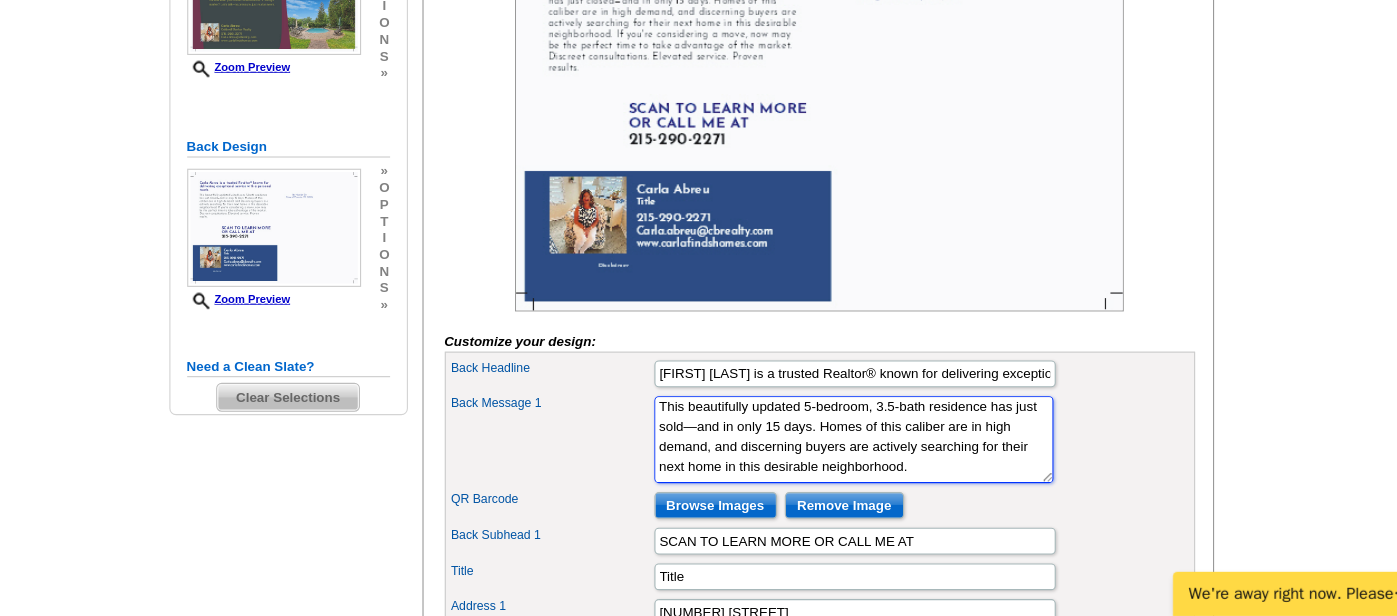 click on "I’ve been in the business for 10+ years, and I know how to read the market. We’ll figure out when’s the right time to take action, and get prepared if it’s sometime in the future. Let me help you navigate the Portland real estate market! Give me a call and we can set up a coffee date." at bounding box center (843, 458) 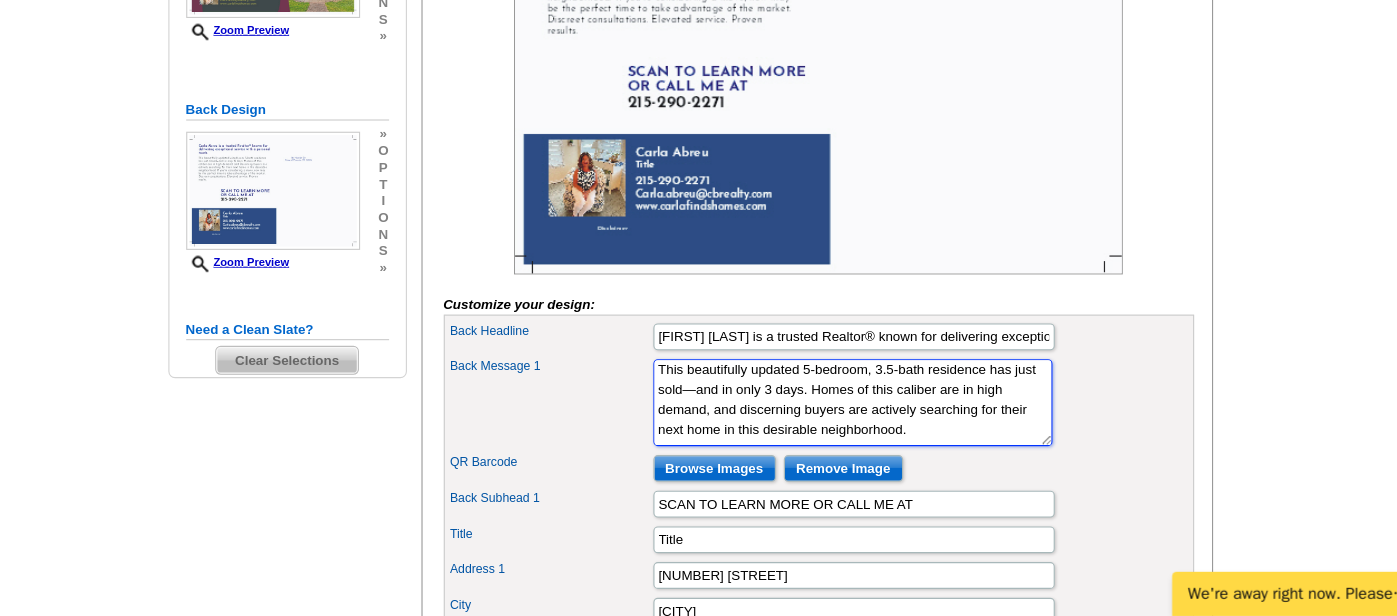 scroll, scrollTop: 448, scrollLeft: 0, axis: vertical 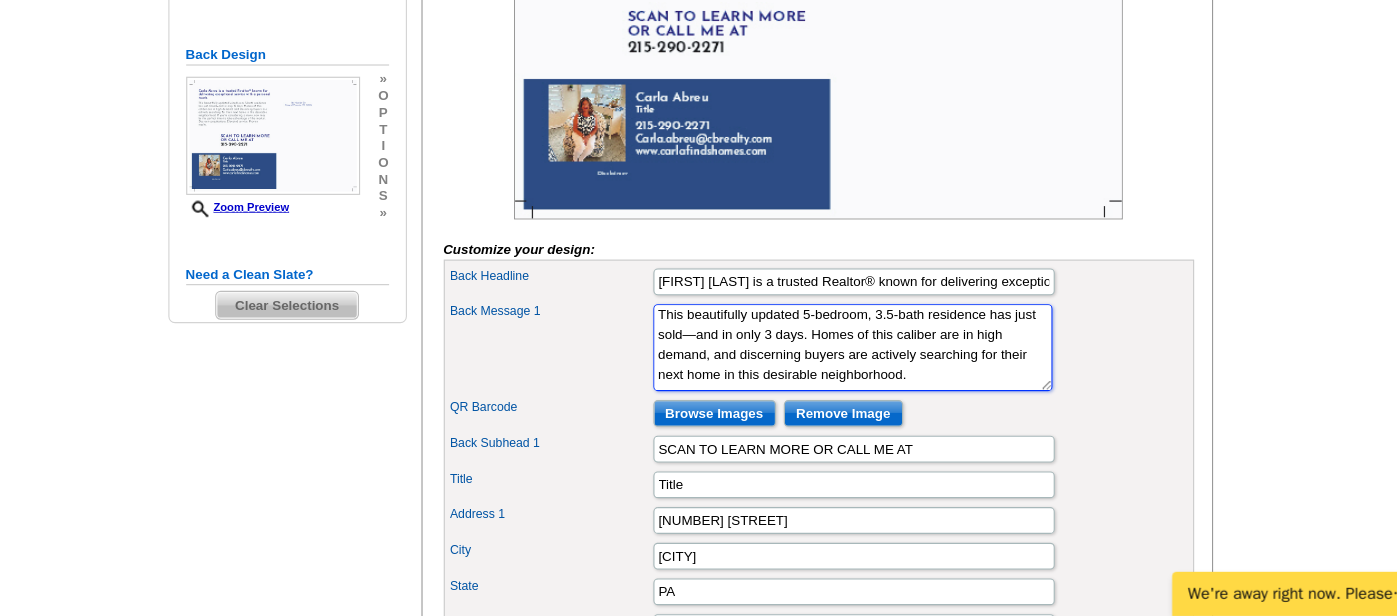 click on "I’ve been in the business for 10+ years, and I know how to read the market. We’ll figure out when’s the right time to take action, and get prepared if it’s sometime in the future. Let me help you navigate the Portland real estate market! Give me a call and we can set up a coffee date." at bounding box center (843, 375) 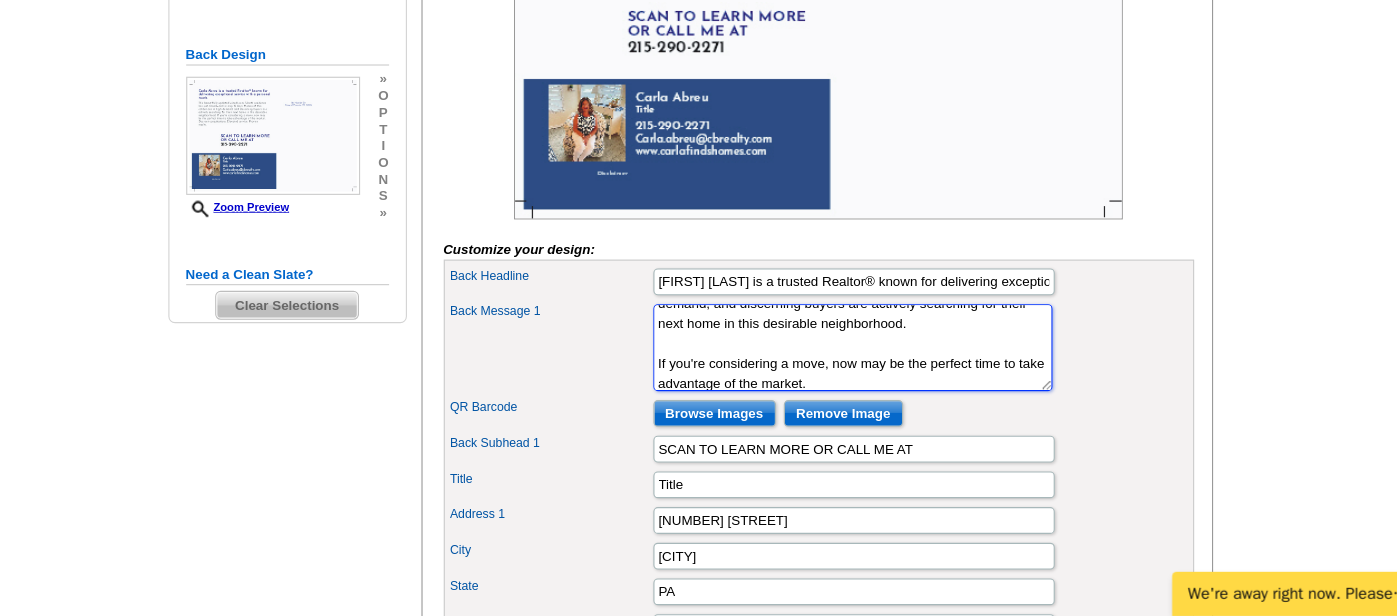 scroll, scrollTop: 67, scrollLeft: 0, axis: vertical 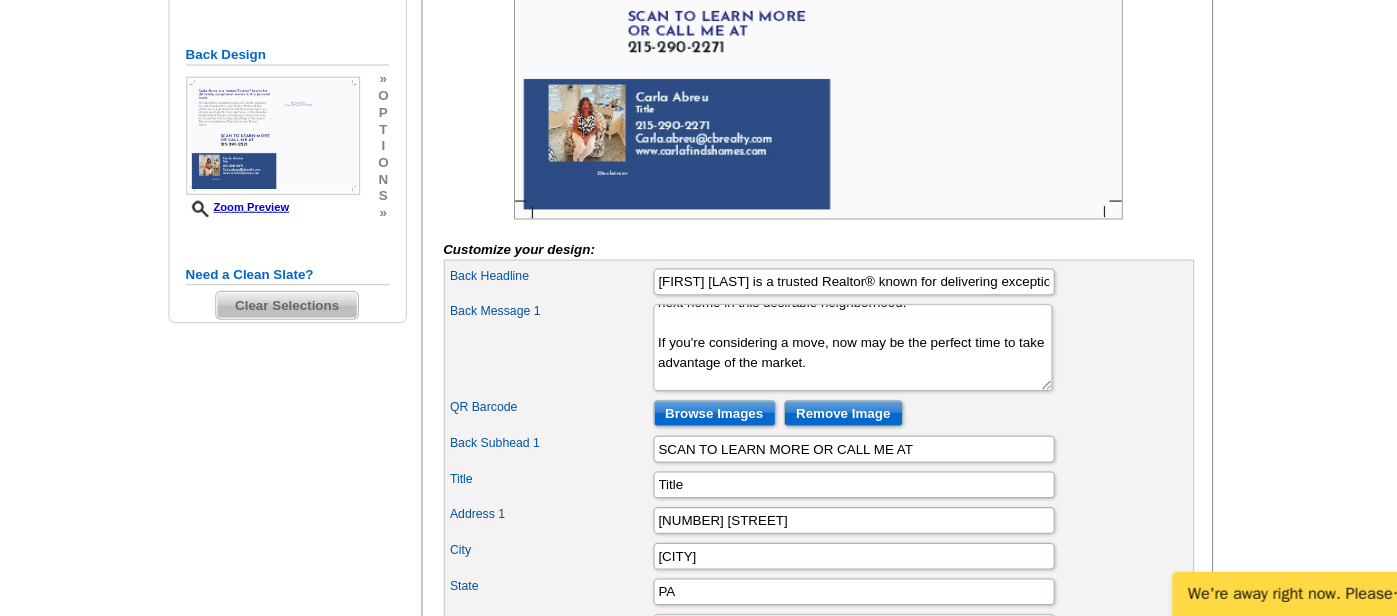 click on "Back Message 1
I’ve been in the business for 10+ years, and I know how to read the market. We’ll figure out when’s the right time to take action, and get prepared if it’s sometime in the future. Let me help you navigate the Portland real estate market! Give me a call and we can set up a coffee date." at bounding box center [812, 375] 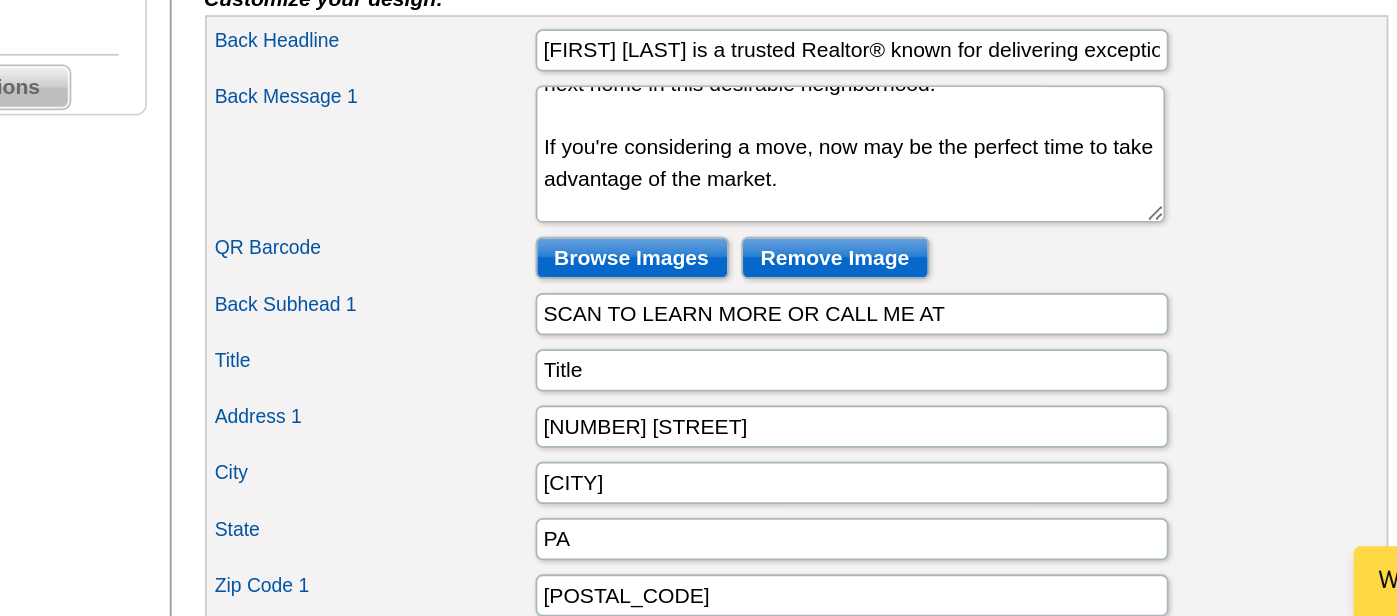 scroll, scrollTop: 471, scrollLeft: 0, axis: vertical 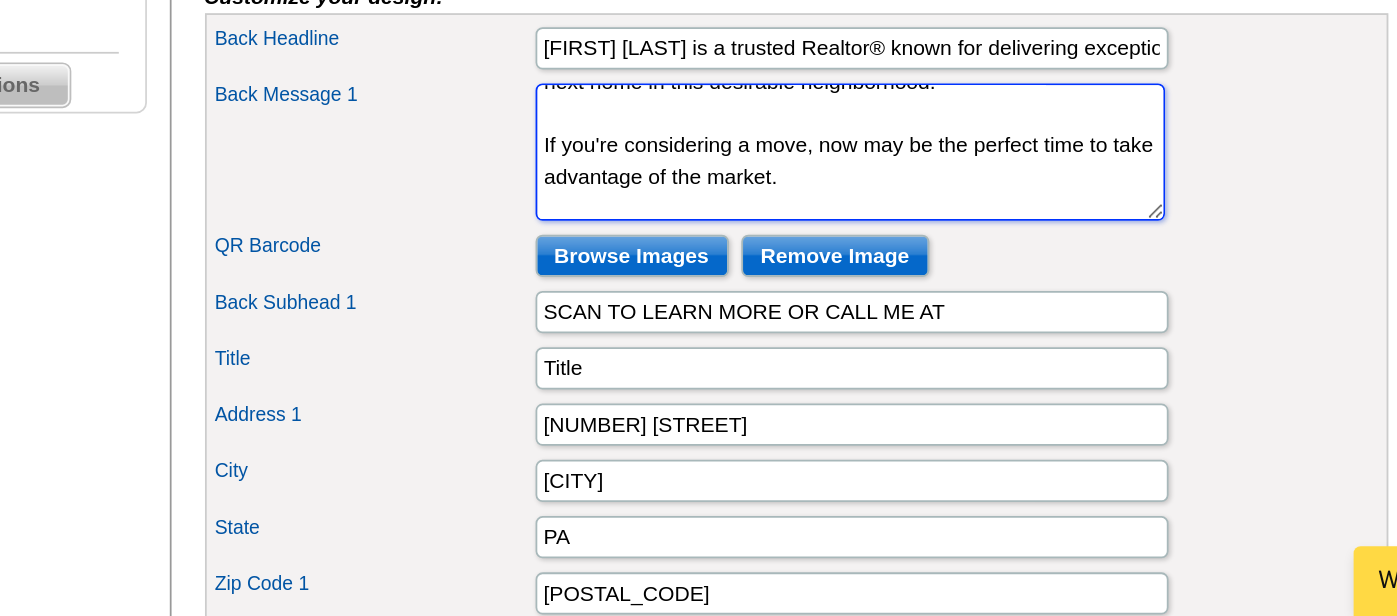 click on "I’ve been in the business for 10+ years, and I know how to read the market. We’ll figure out when’s the right time to take action, and get prepared if it’s sometime in the future. Let me help you navigate the Portland real estate market! Give me a call and we can set up a coffee date." at bounding box center (843, 352) 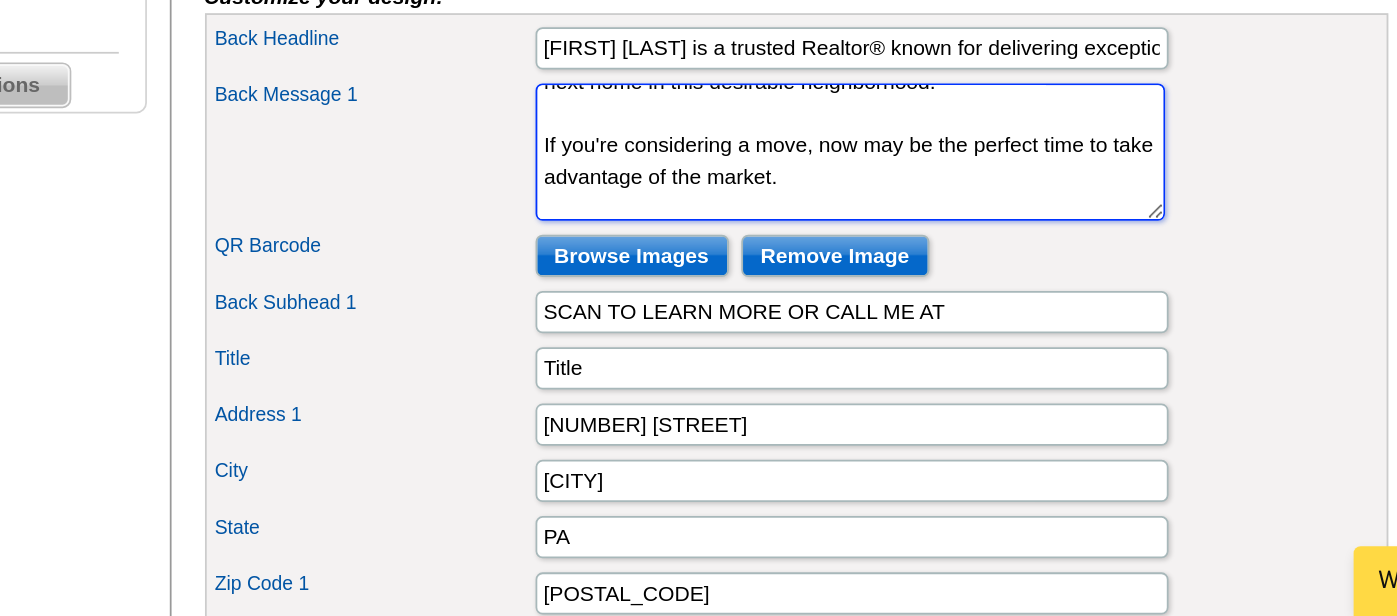 scroll, scrollTop: 85, scrollLeft: 0, axis: vertical 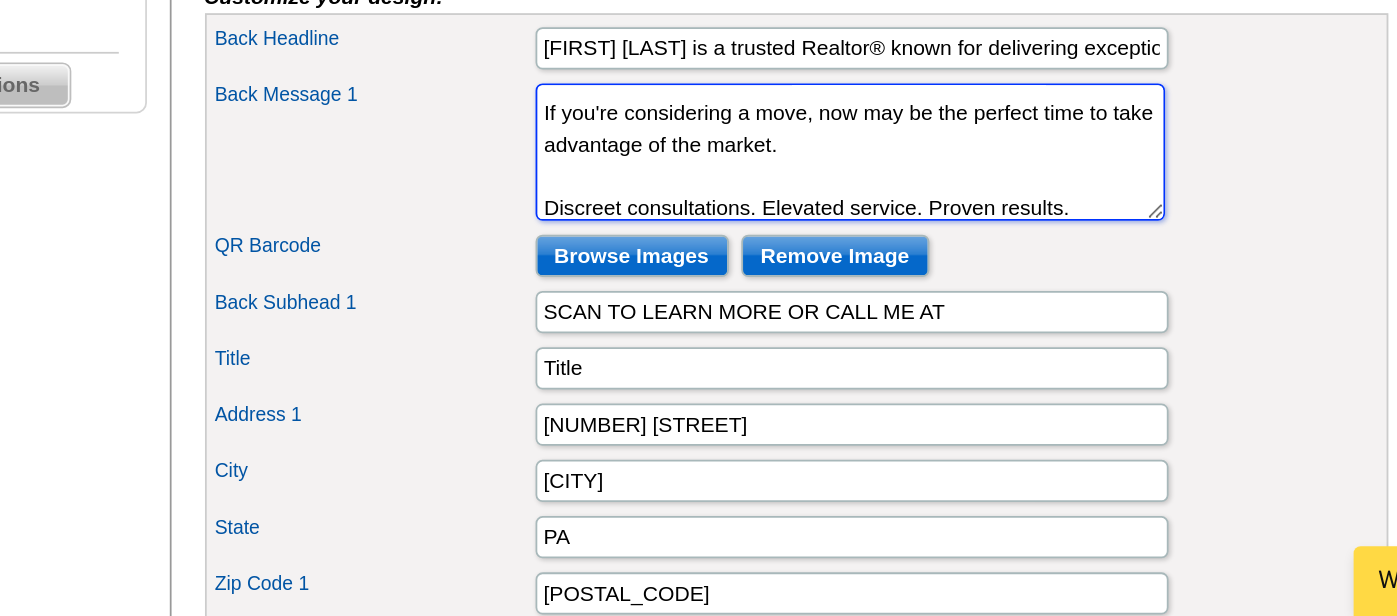 click on "I’ve been in the business for 10+ years, and I know how to read the market. We’ll figure out when’s the right time to take action, and get prepared if it’s sometime in the future. Let me help you navigate the Portland real estate market! Give me a call and we can set up a coffee date." at bounding box center [843, 352] 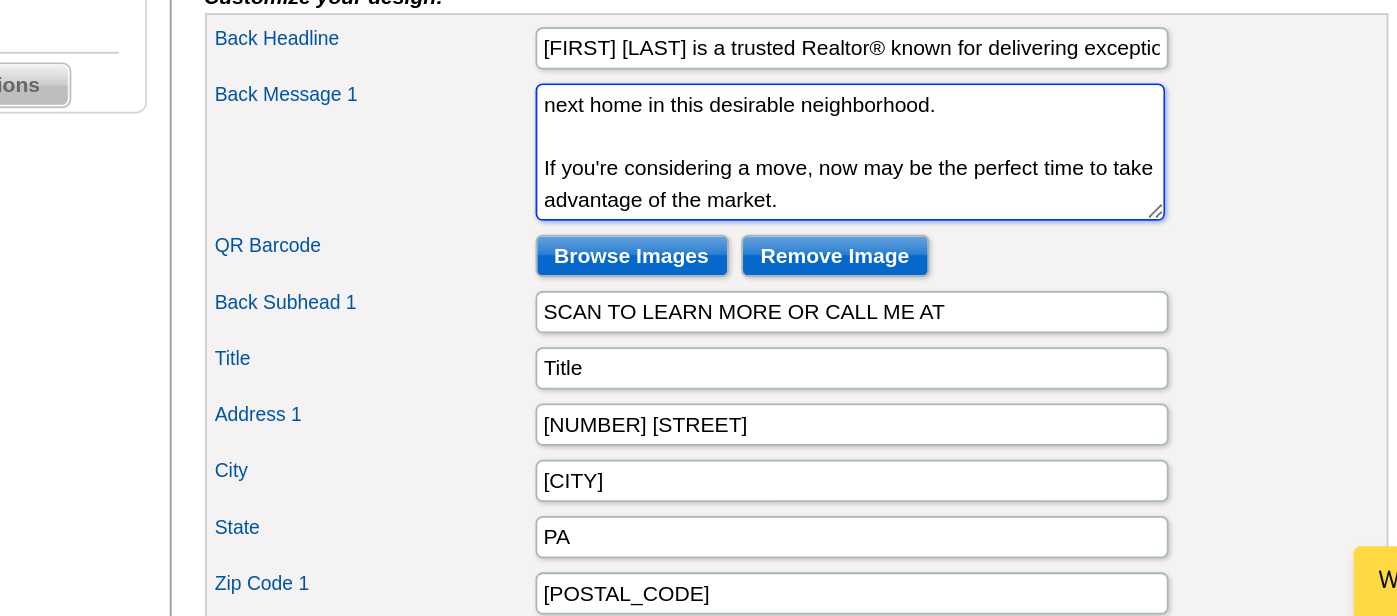 type on "This beautifully updated 5-bedroom, 3.5-bath residence has just sold—and in only 3 days. Homes of this caliber are in high demand, and discerning buyers are actively searching for their next home in this desirable neighborhood.
If you're considering a move, now may be the perfect time to take advantage of the market." 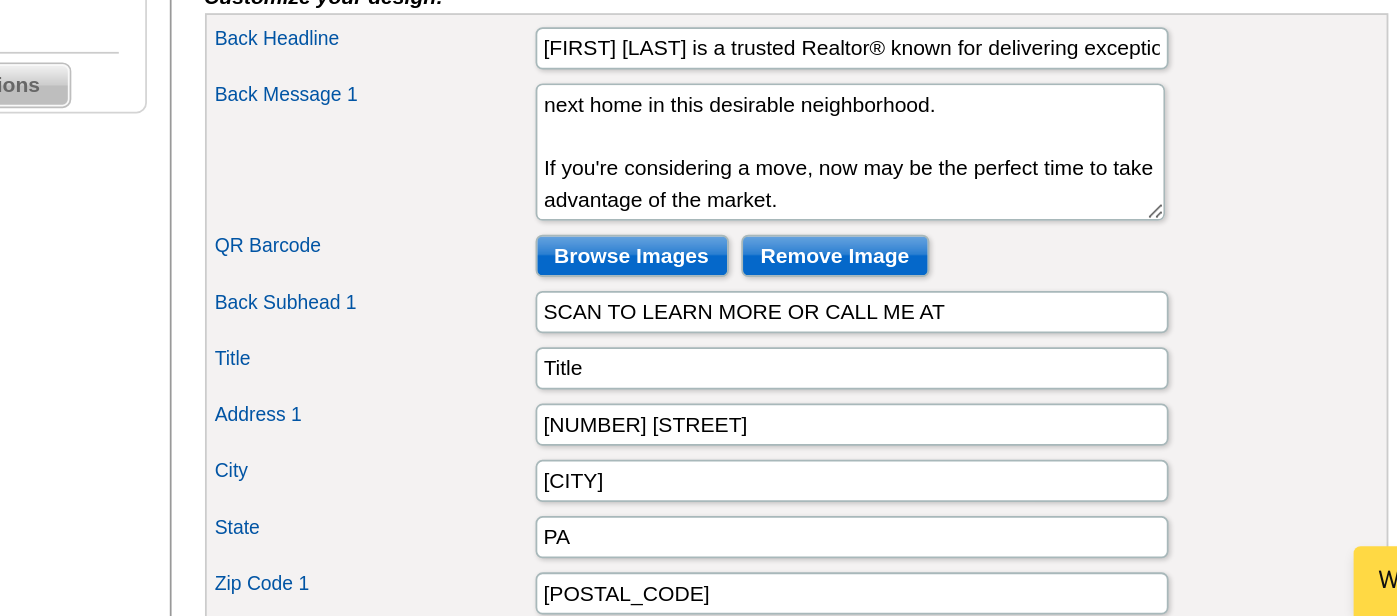 click on "Back Message 1
I’ve been in the business for 10+ years, and I know how to read the market. We’ll figure out when’s the right time to take action, and get prepared if it’s sometime in the future. Let me help you navigate the Portland real estate market! Give me a call and we can set up a coffee date." at bounding box center (812, 352) 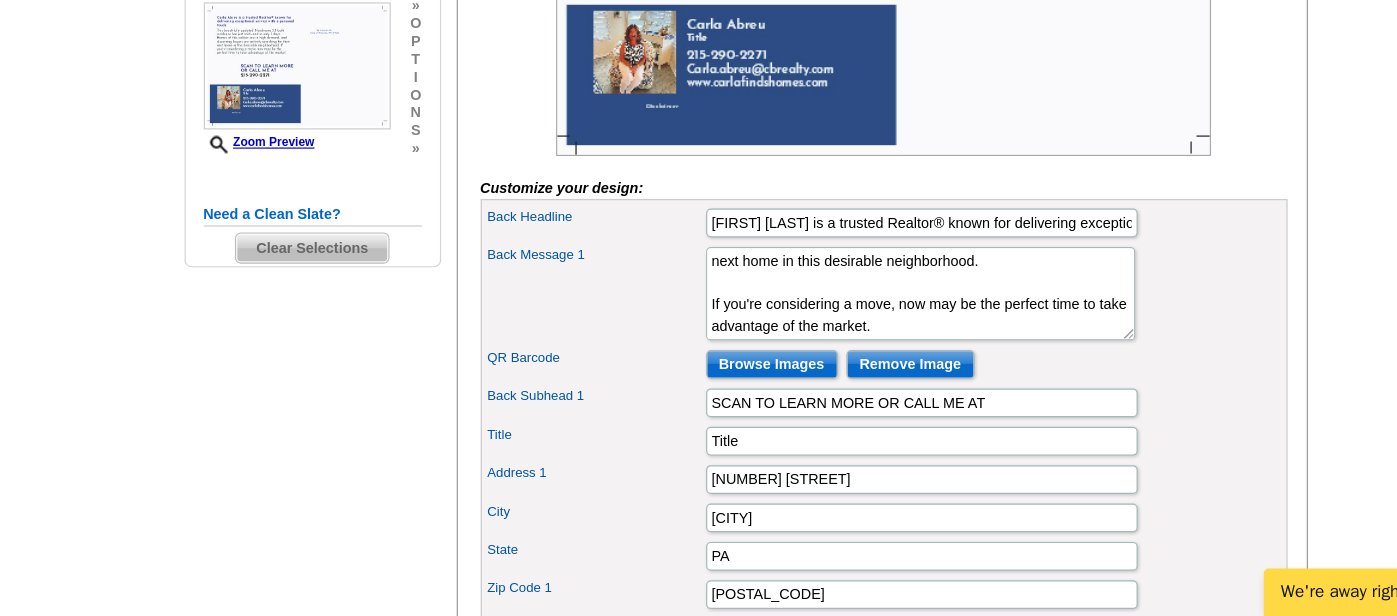 scroll, scrollTop: 479, scrollLeft: 0, axis: vertical 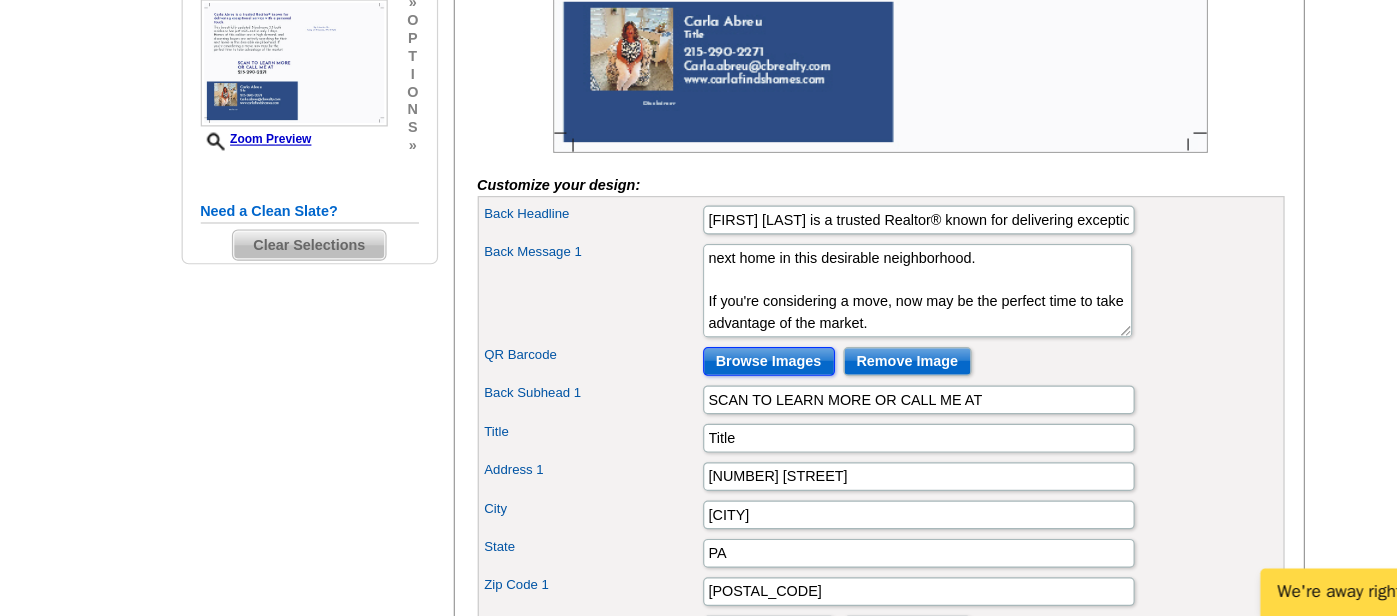 click on "Browse Images" at bounding box center (719, 403) 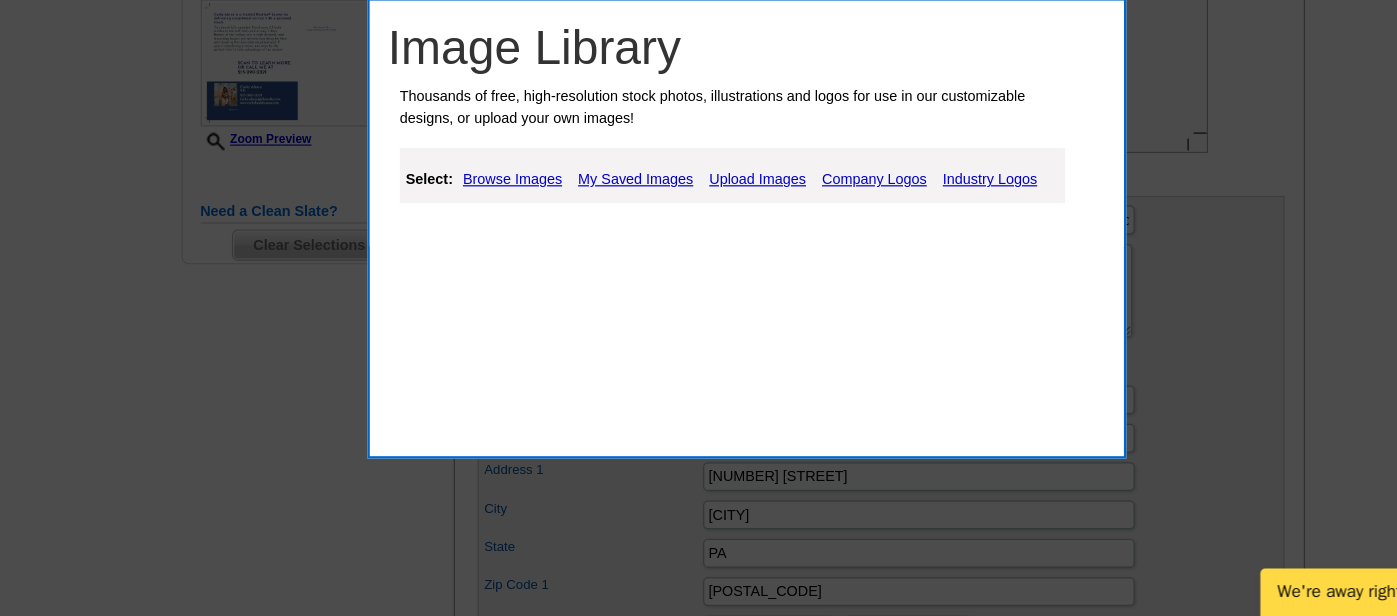 click on "My Saved Images" at bounding box center (608, 251) 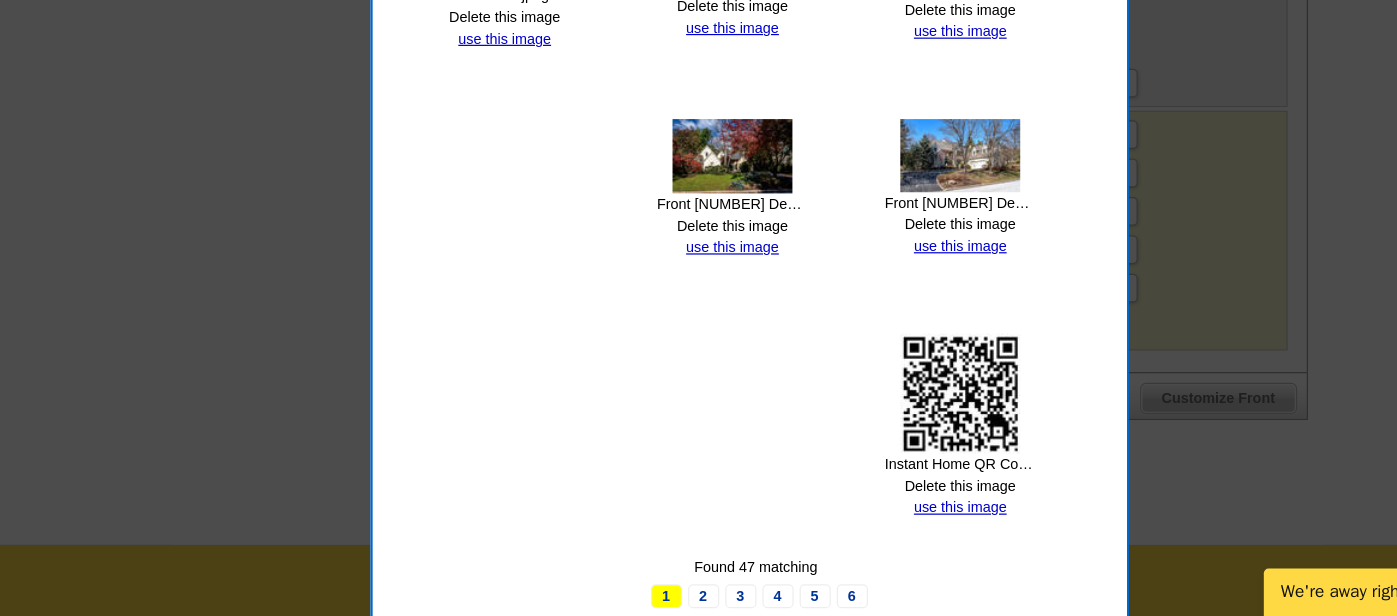 scroll, scrollTop: 1033, scrollLeft: 0, axis: vertical 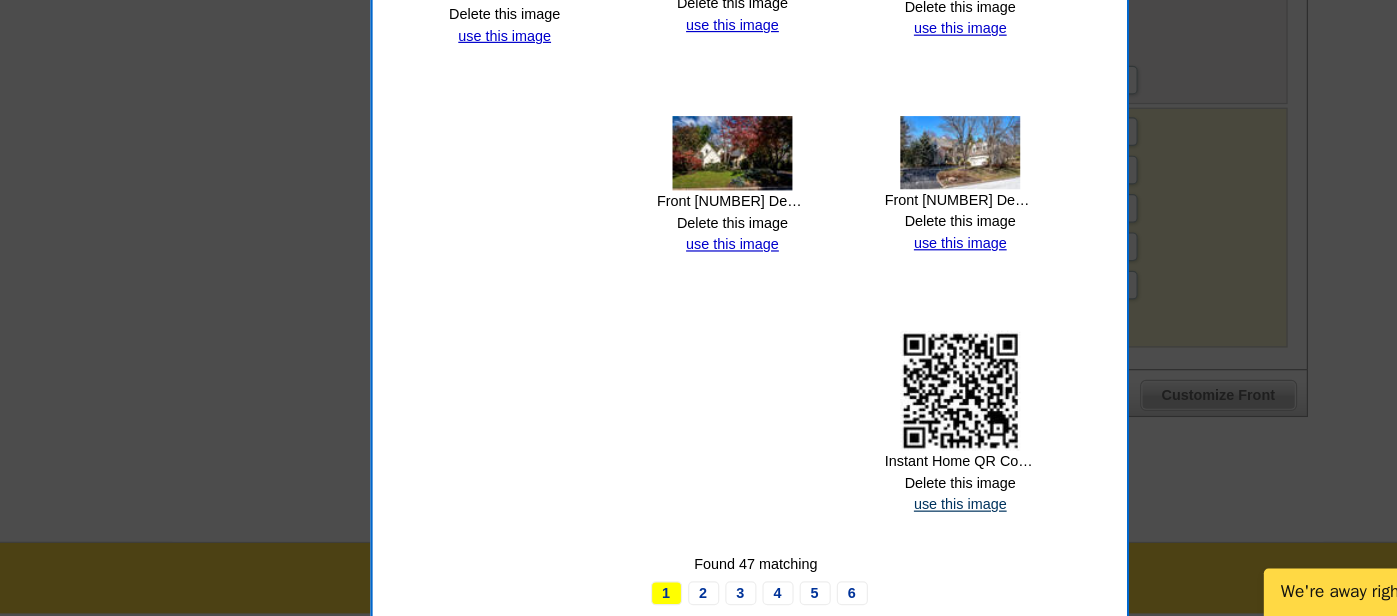 click on "use this image" at bounding box center [875, 523] 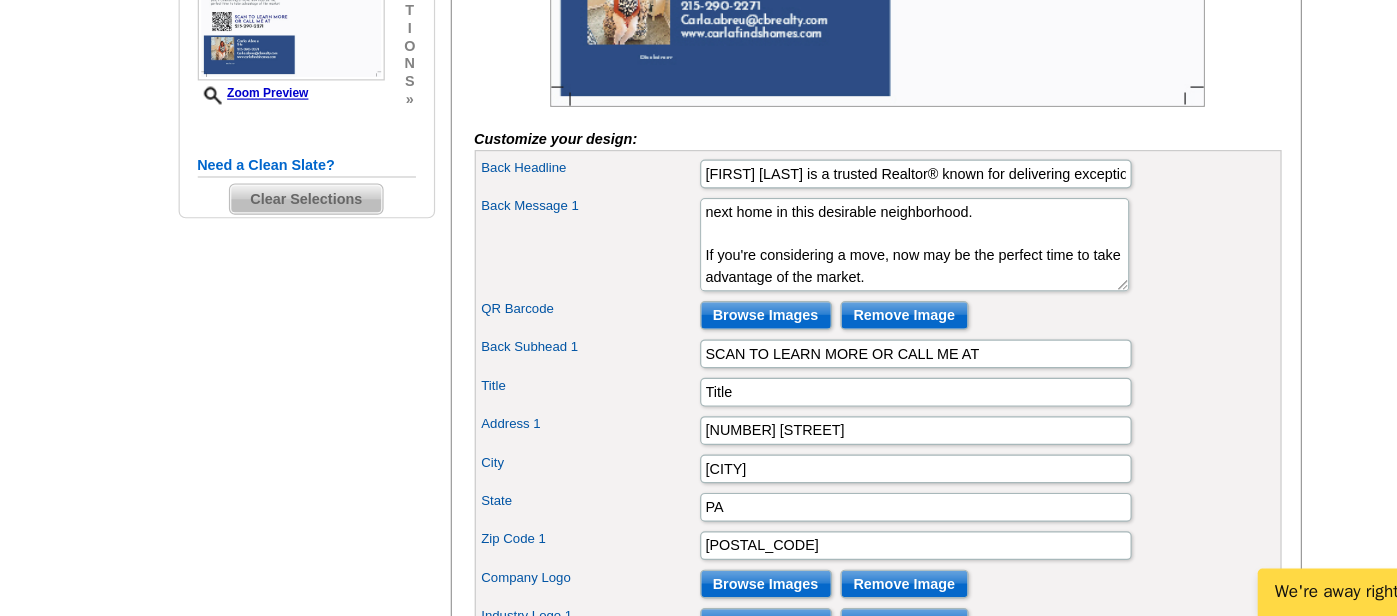 scroll, scrollTop: 518, scrollLeft: 0, axis: vertical 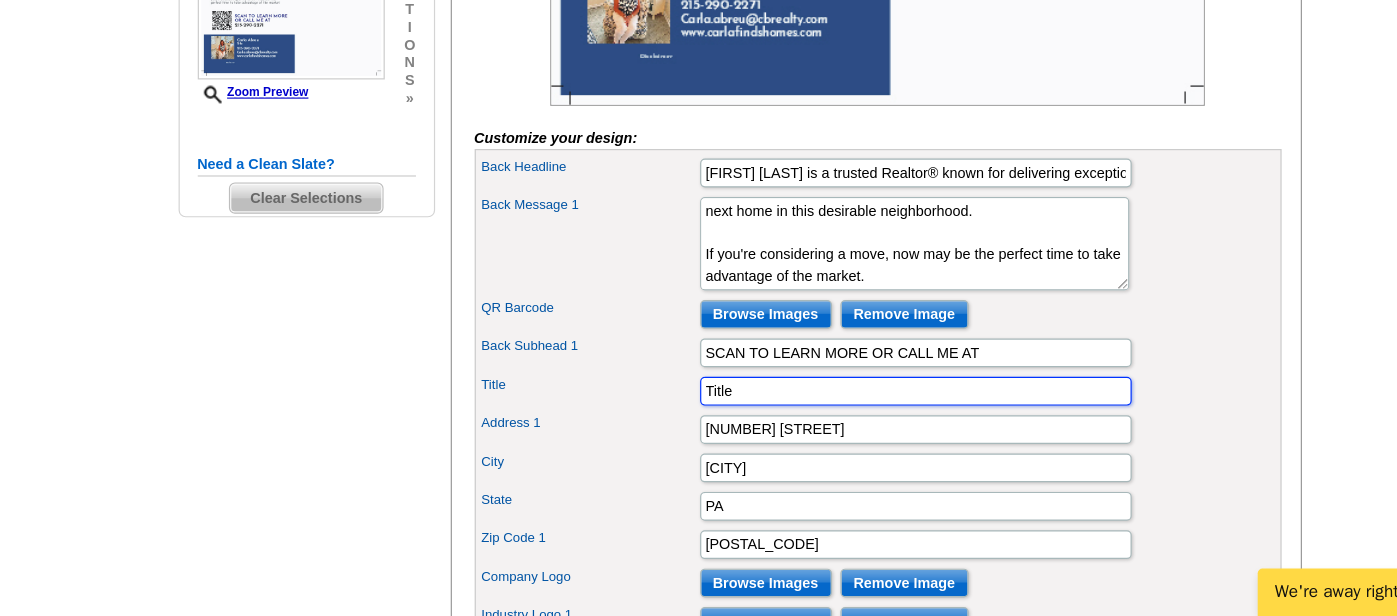 click on "Title" at bounding box center (844, 428) 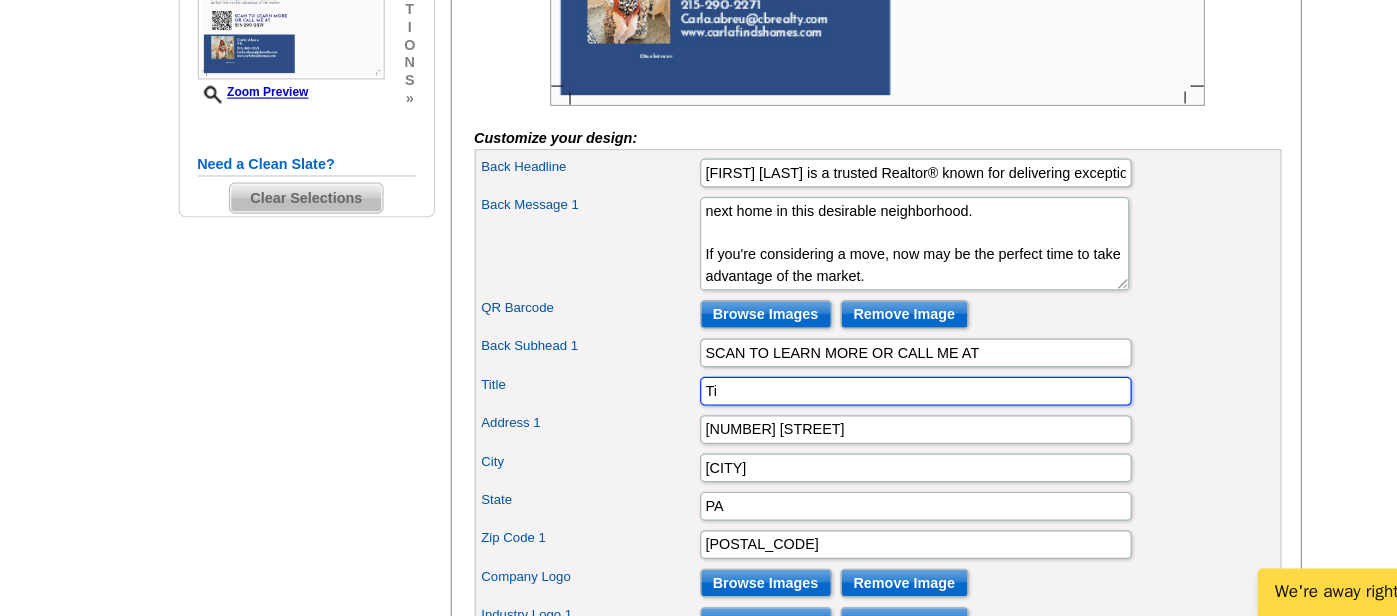type on "T" 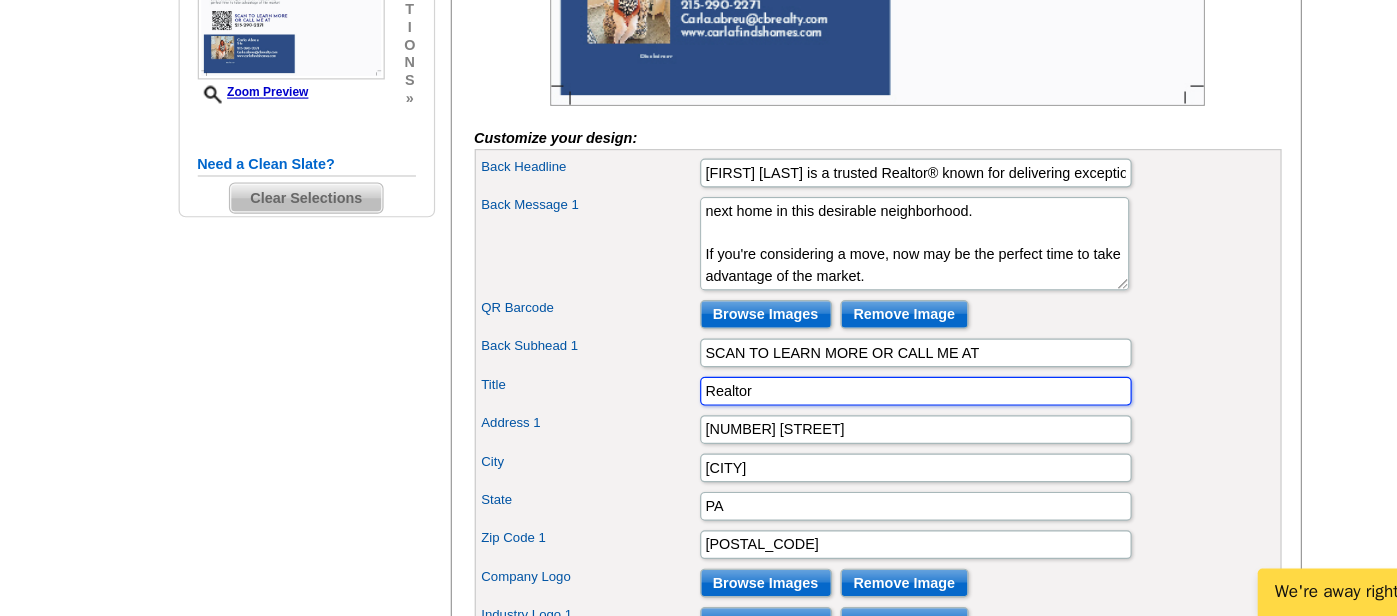 type on "Realtor" 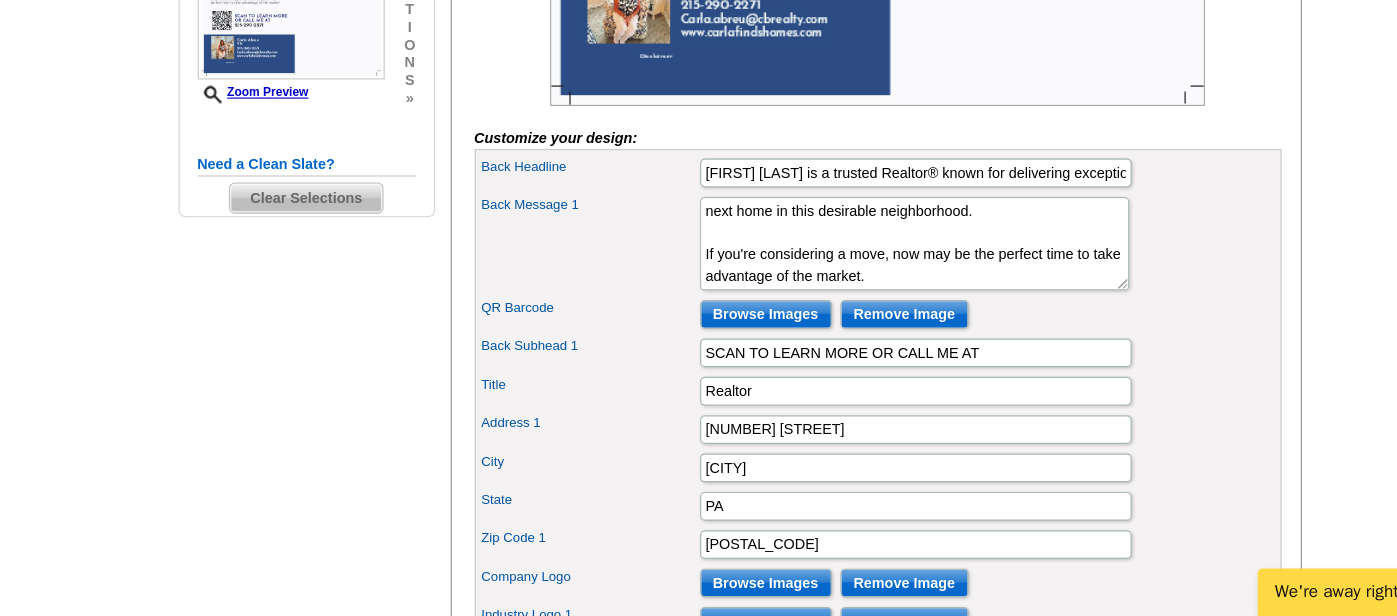 click on "QR Barcode
Browse Images
Remove Image" at bounding box center [812, 364] 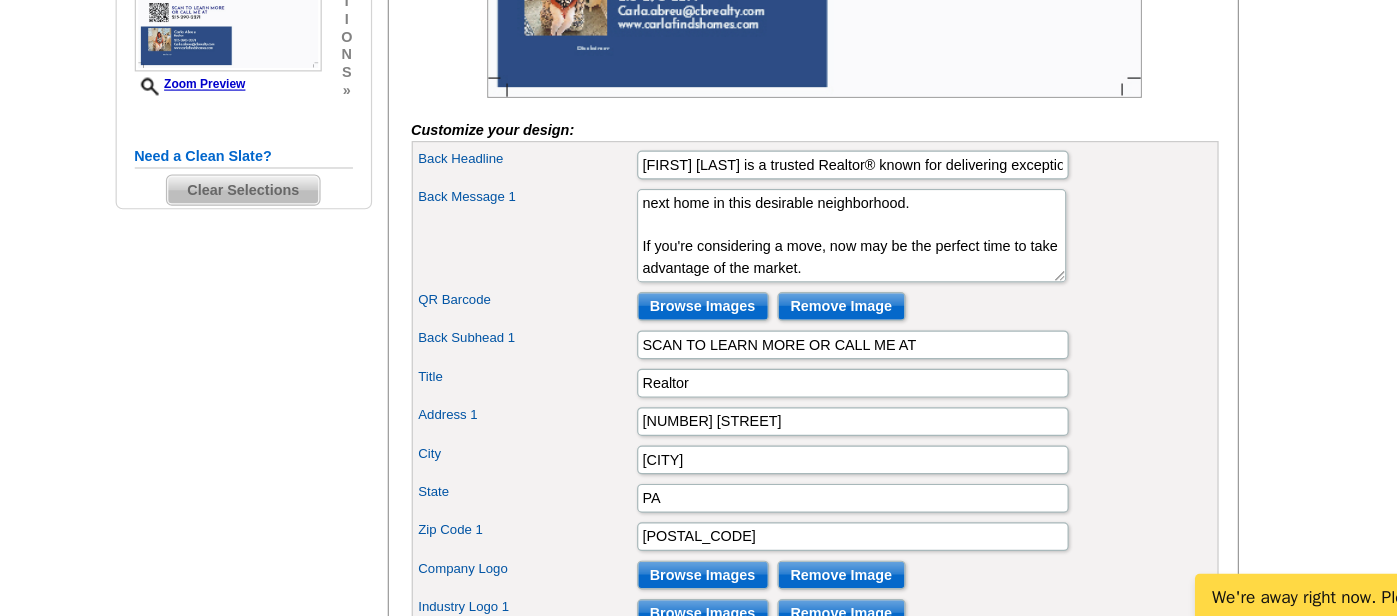 scroll, scrollTop: 590, scrollLeft: 0, axis: vertical 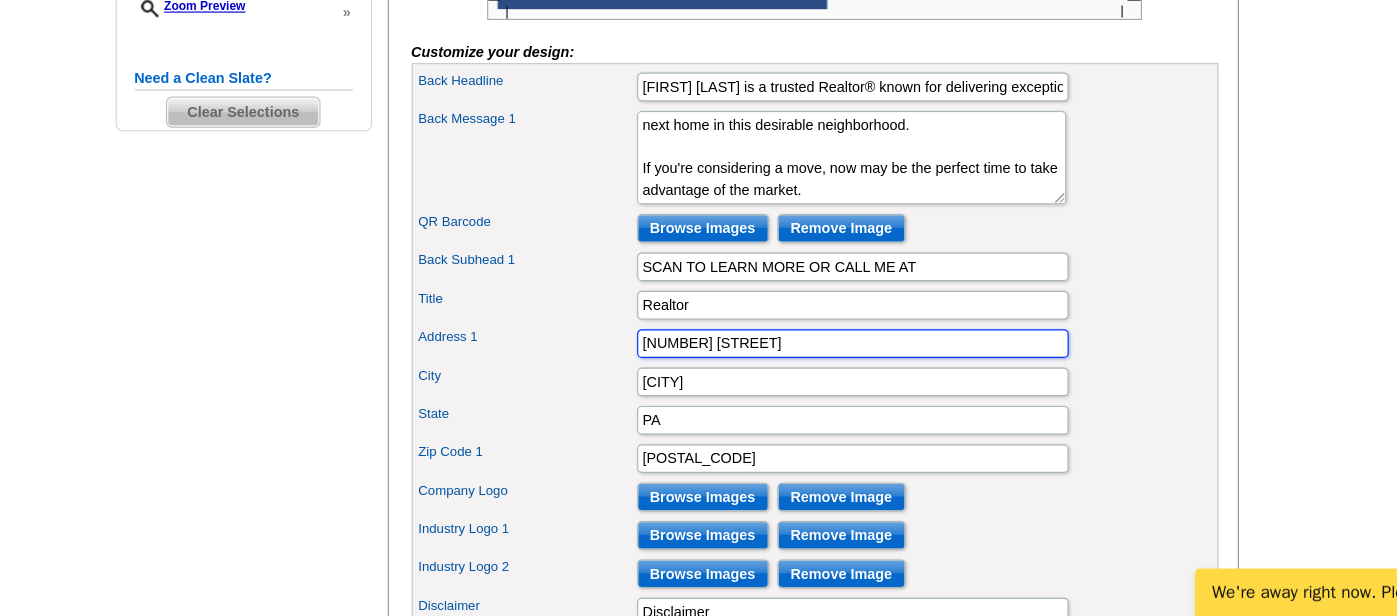 click on "119 Hamlet Dr" at bounding box center (844, 388) 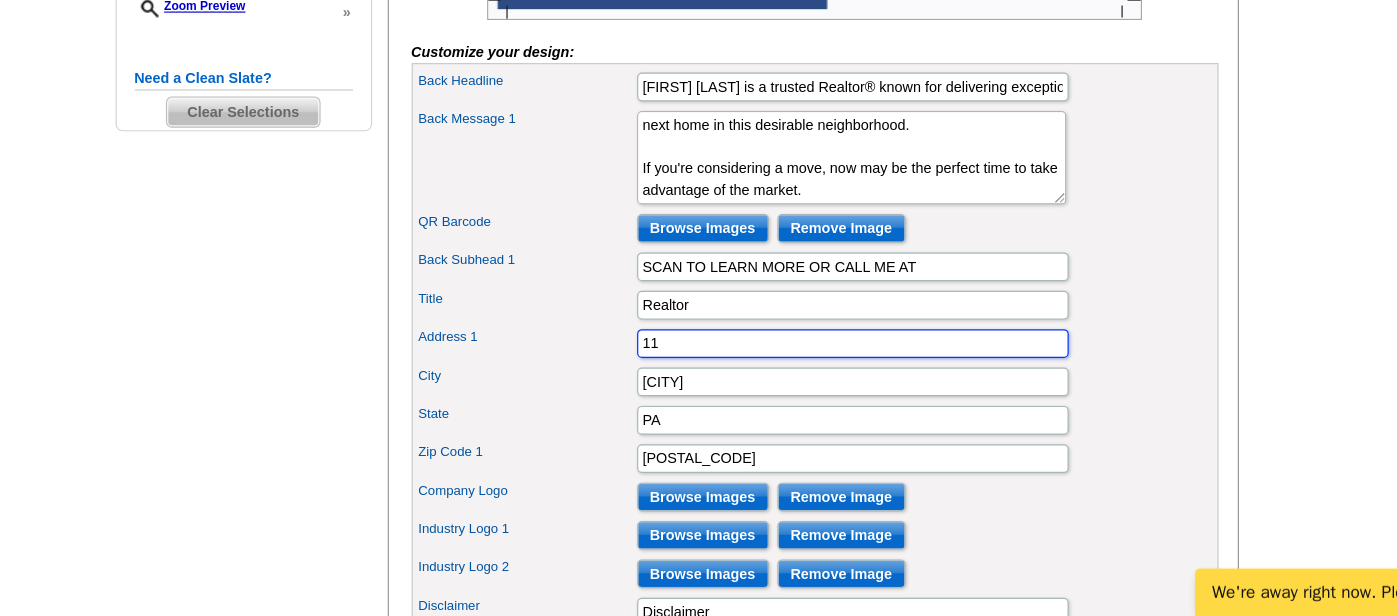 type on "1" 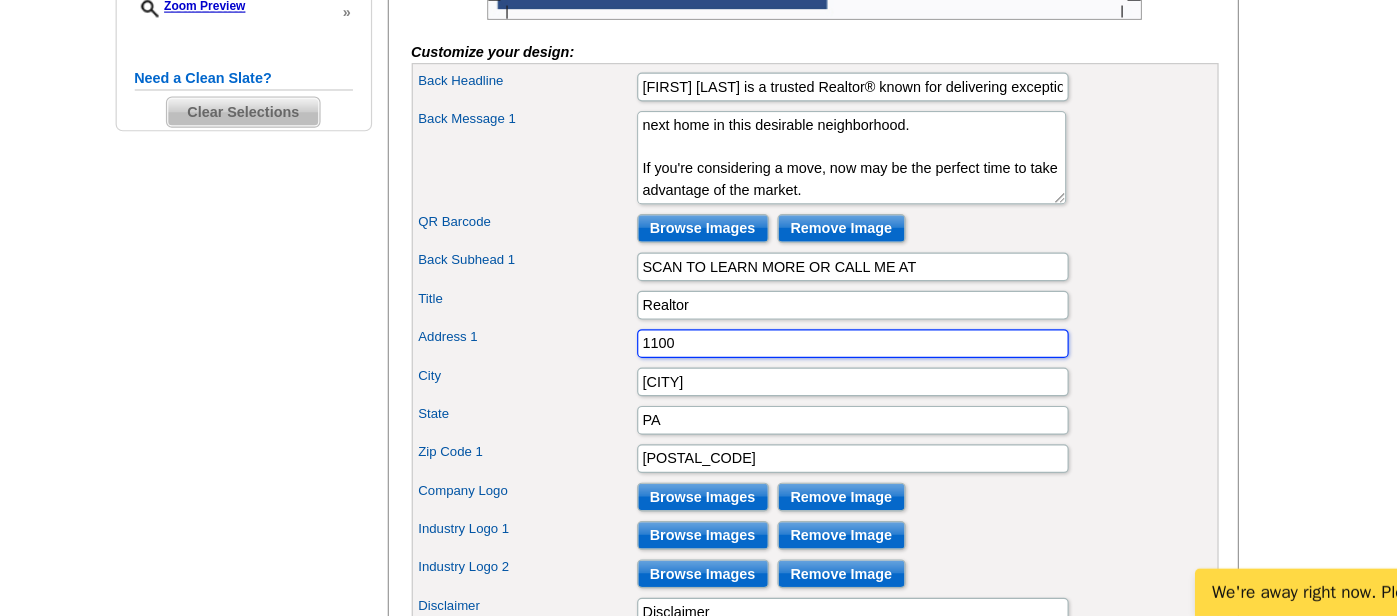 type on "1100 E. Hector St Bldg B Ste 250" 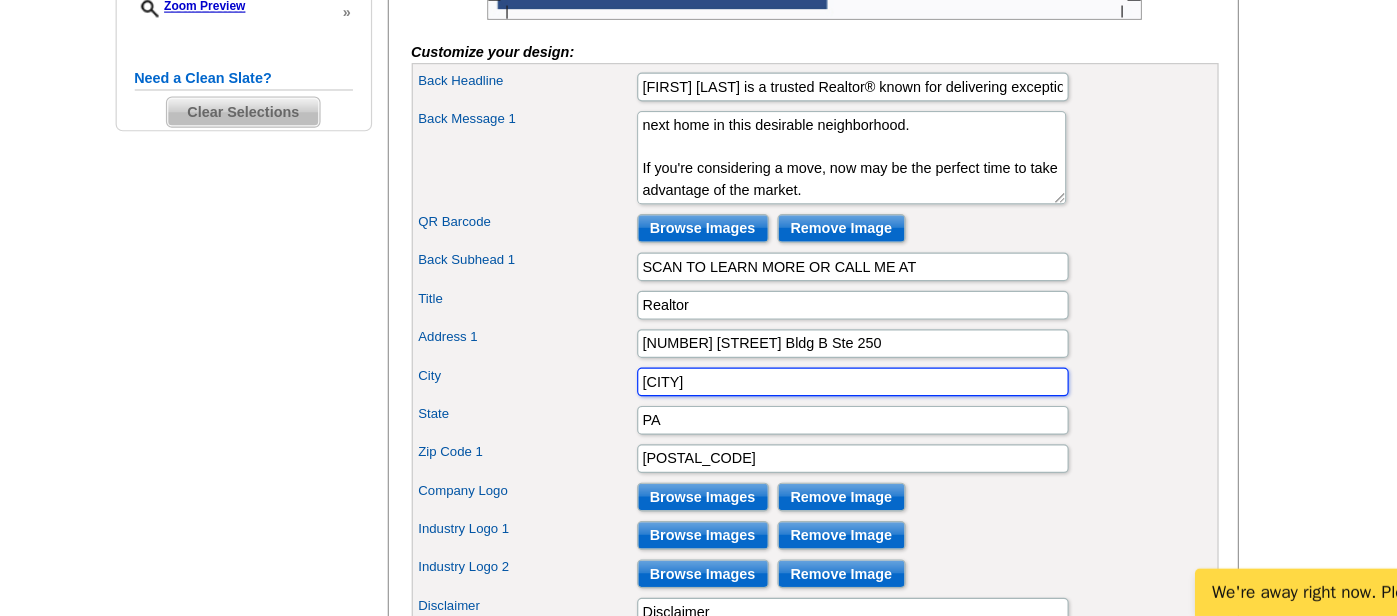 click on "King of Prussia" at bounding box center (844, 420) 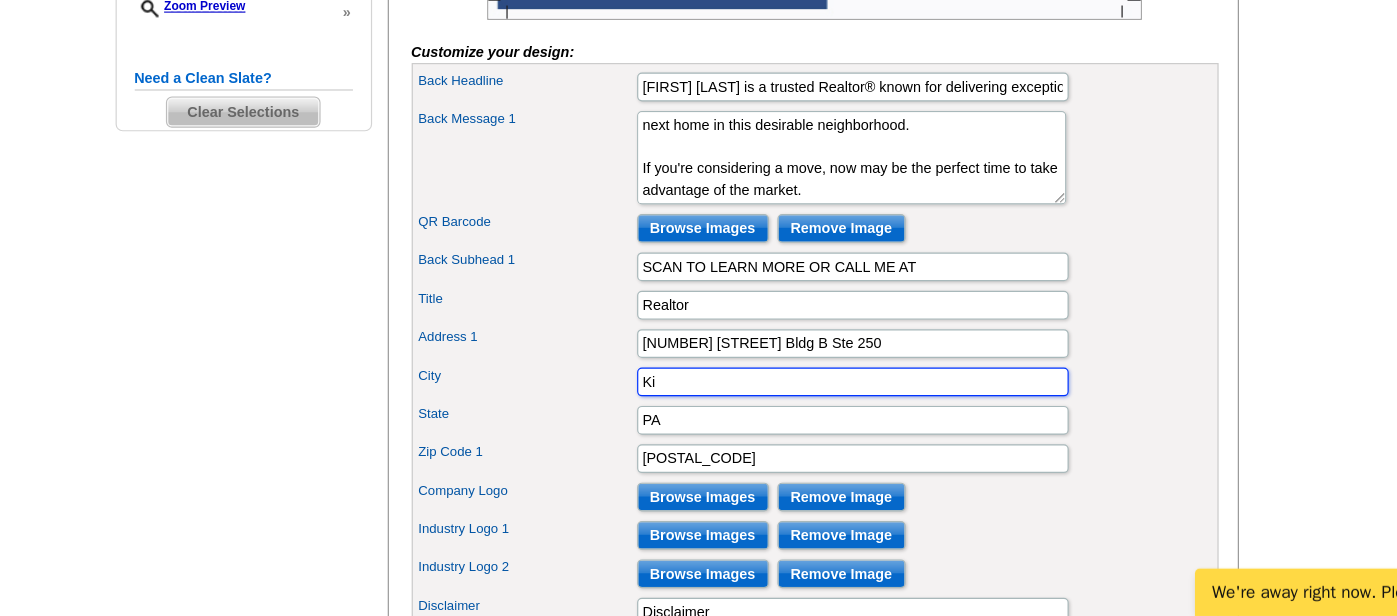 type on "K" 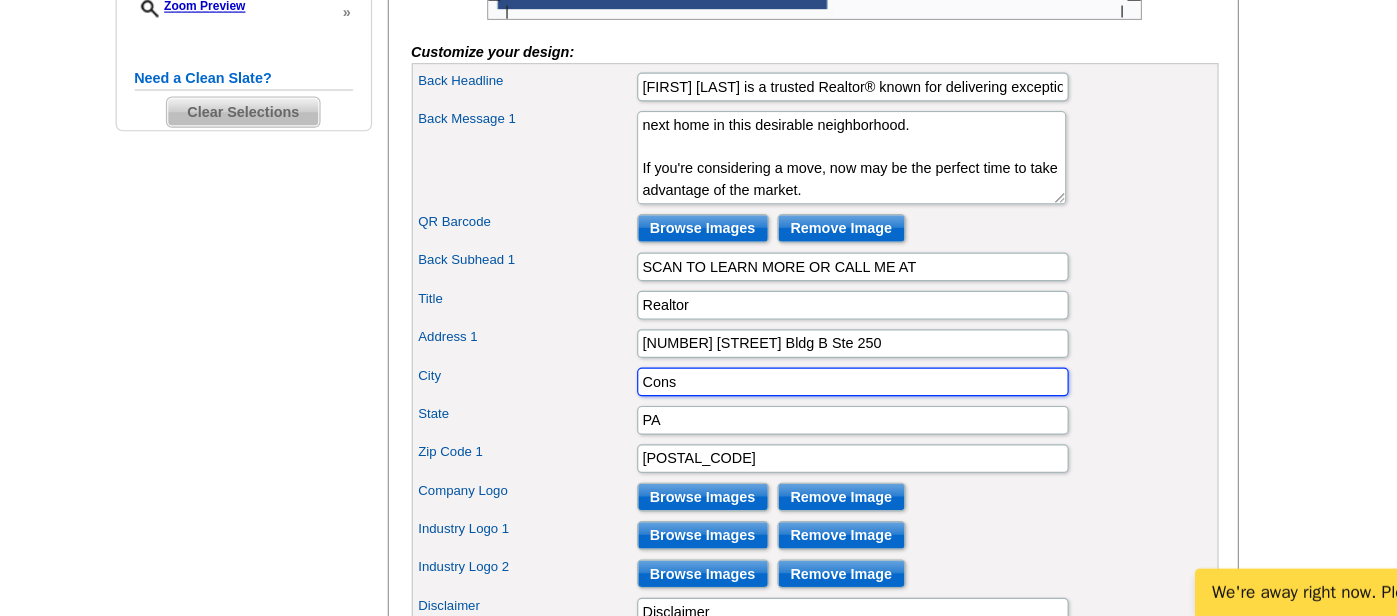 type on "Conshohocken" 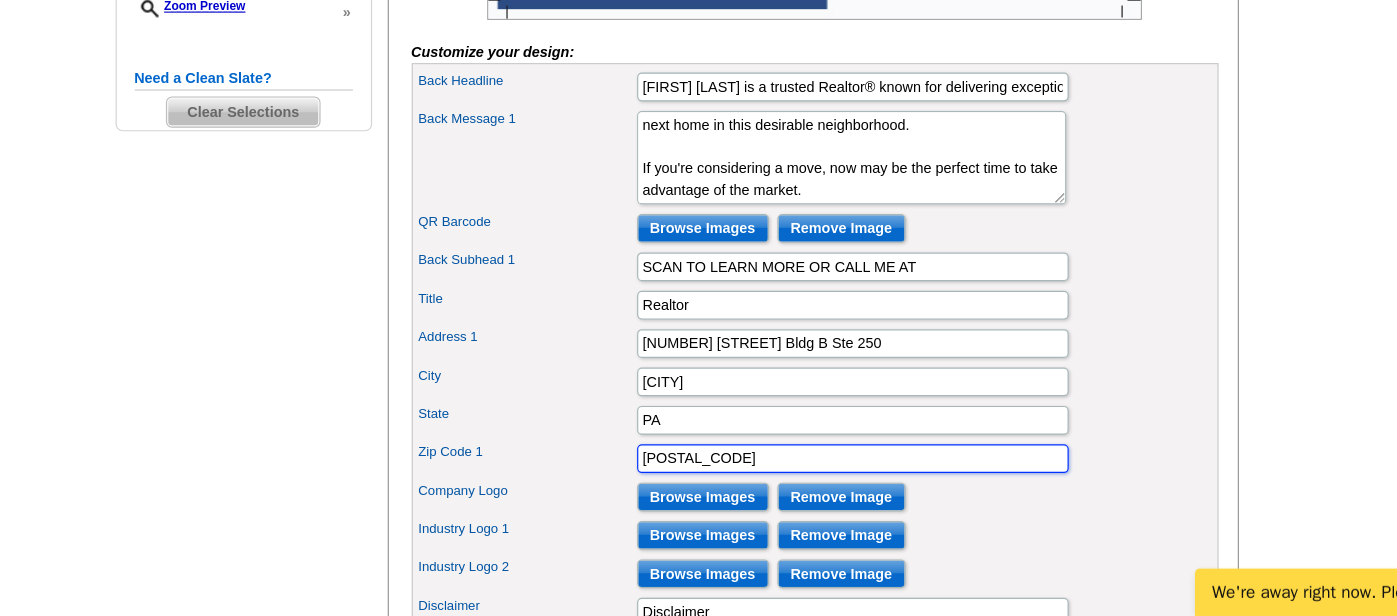 click on "19406" at bounding box center [844, 484] 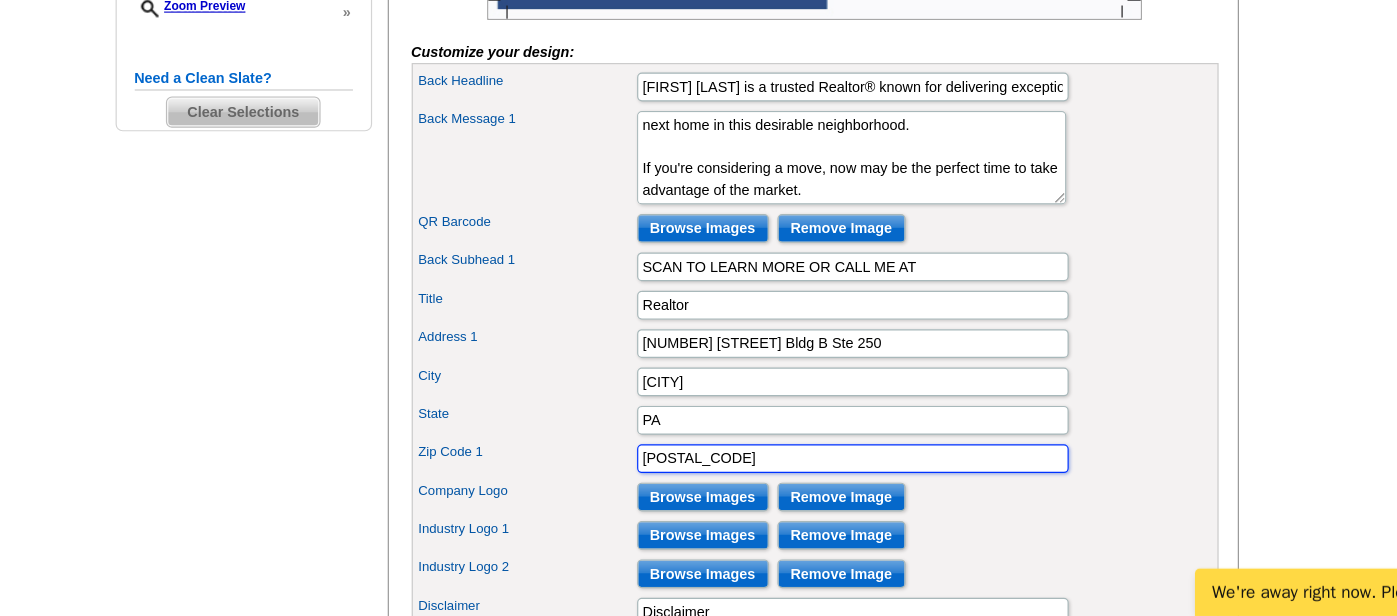 type on "19428" 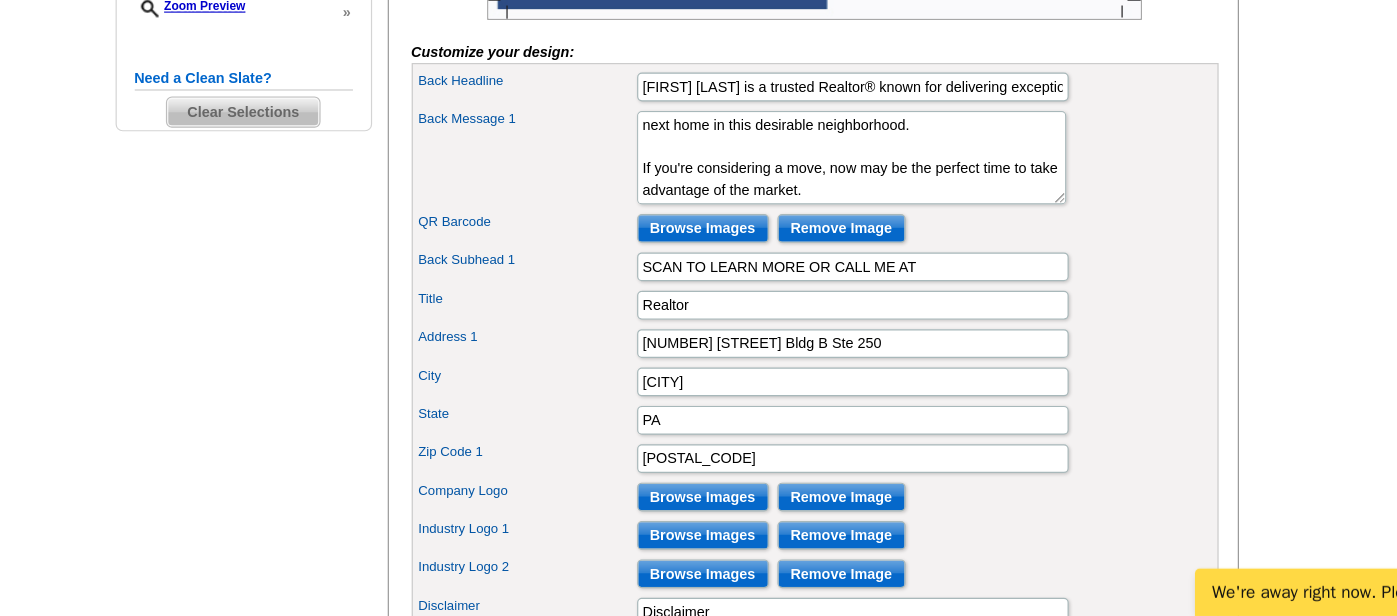 click on "State
PA" at bounding box center [812, 452] 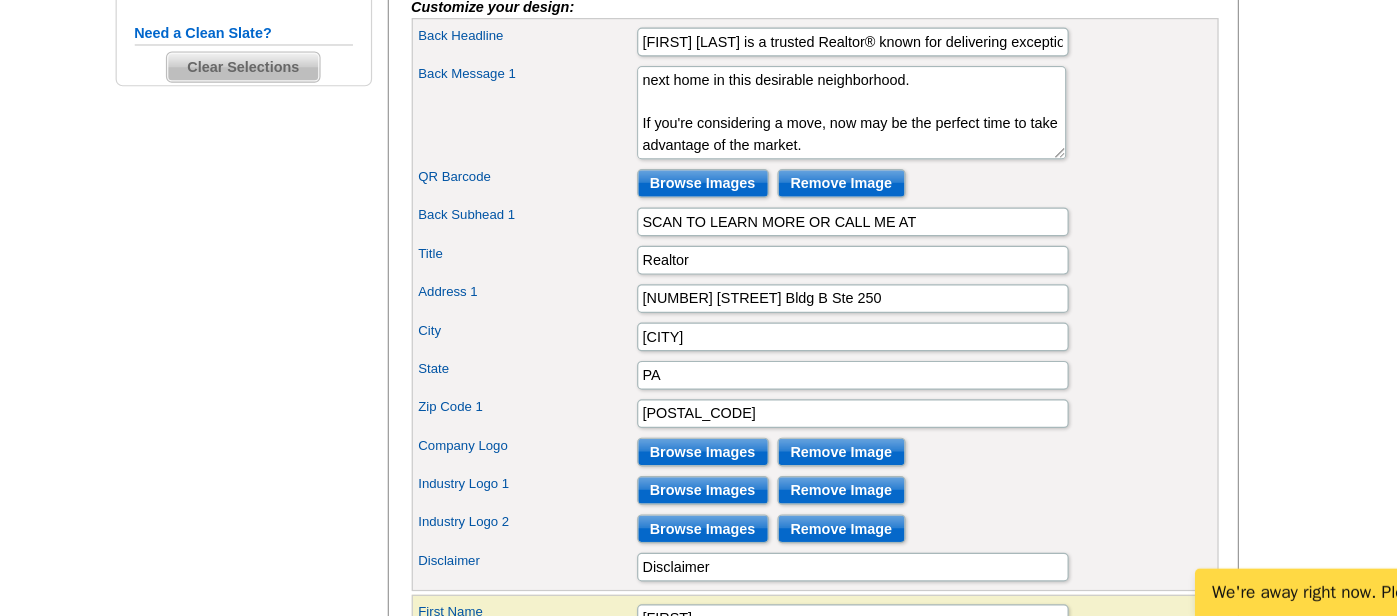 scroll, scrollTop: 635, scrollLeft: 0, axis: vertical 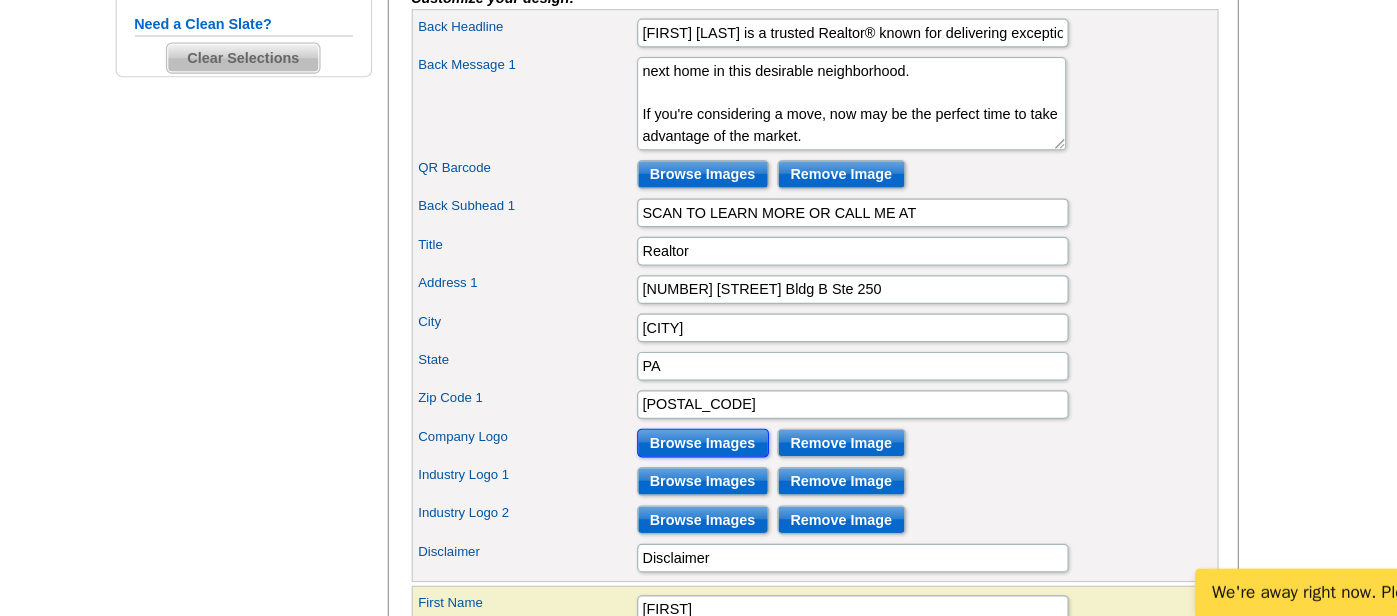click on "Browse Images" at bounding box center (719, 471) 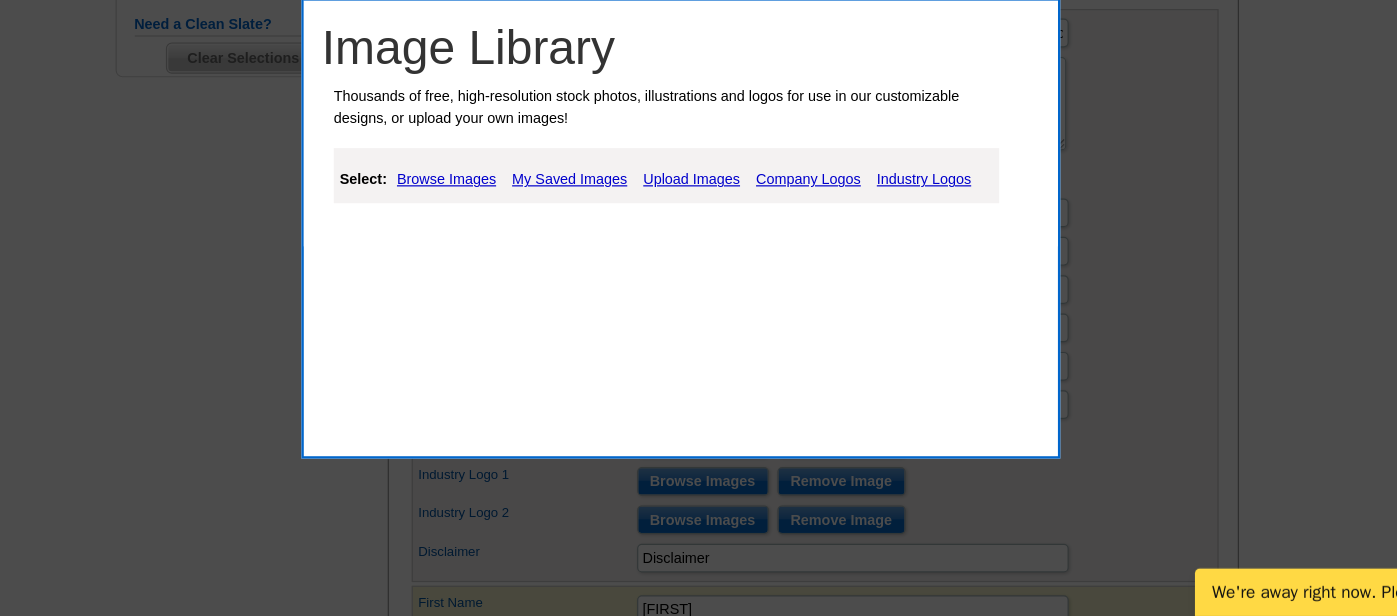 click on "My Saved Images" at bounding box center (608, 251) 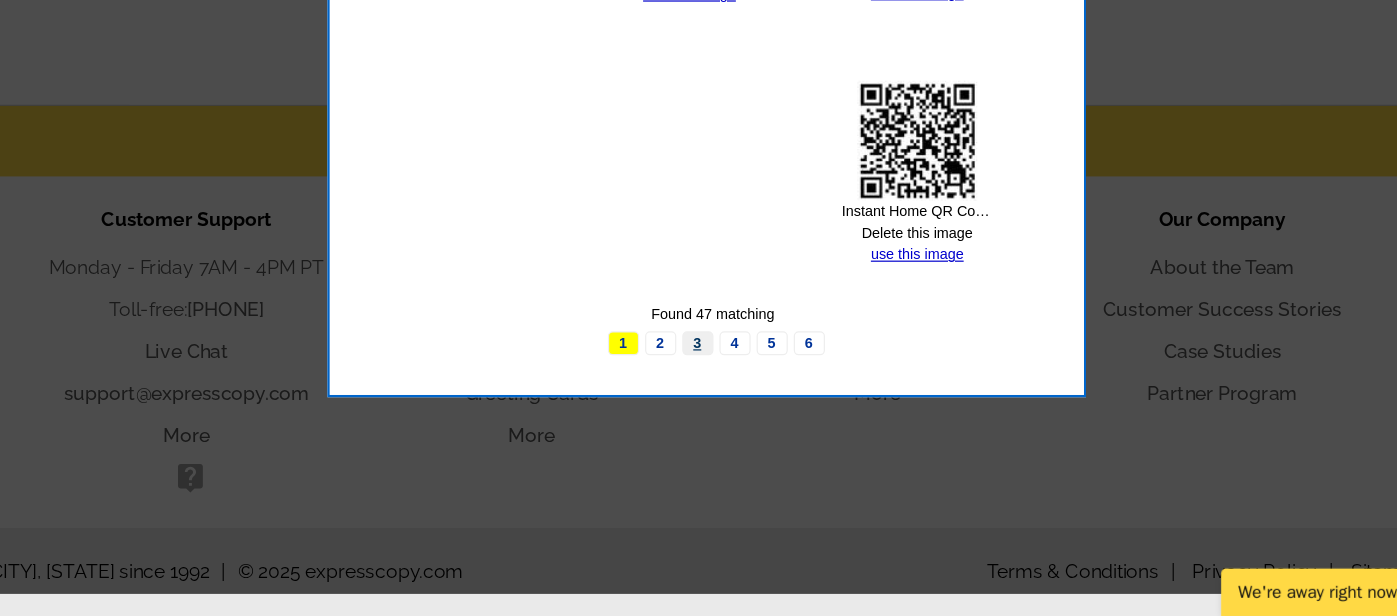 scroll, scrollTop: 1404, scrollLeft: 0, axis: vertical 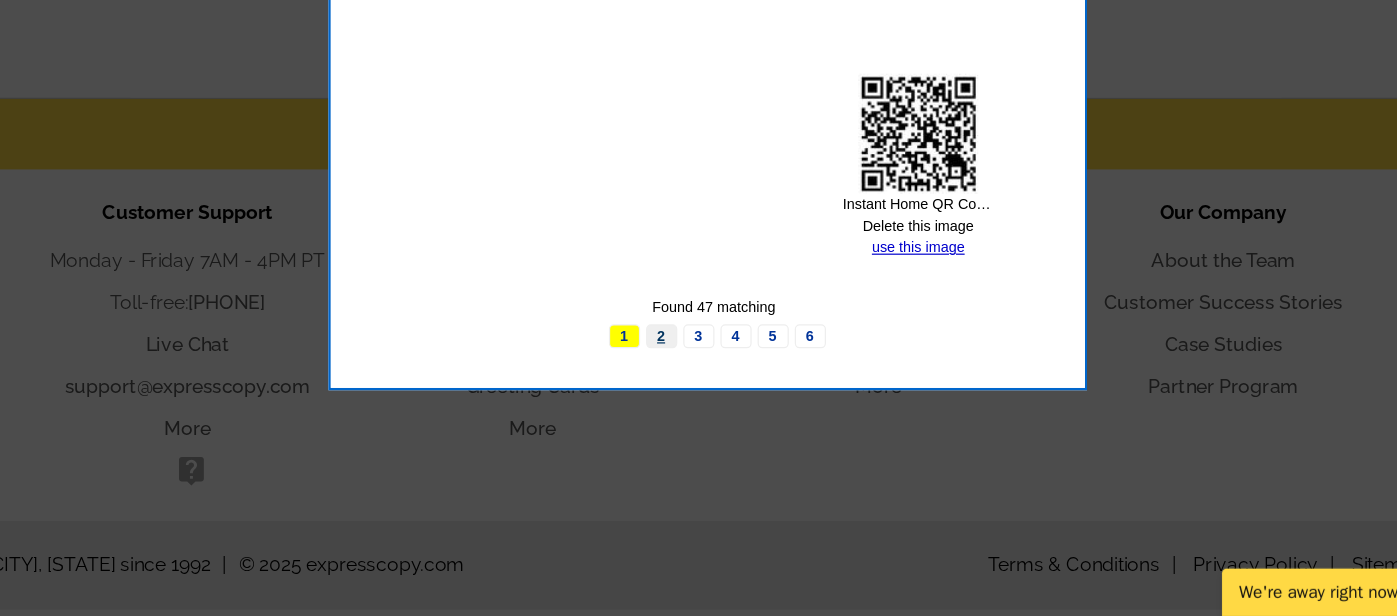 click on "2" at bounding box center [662, 382] 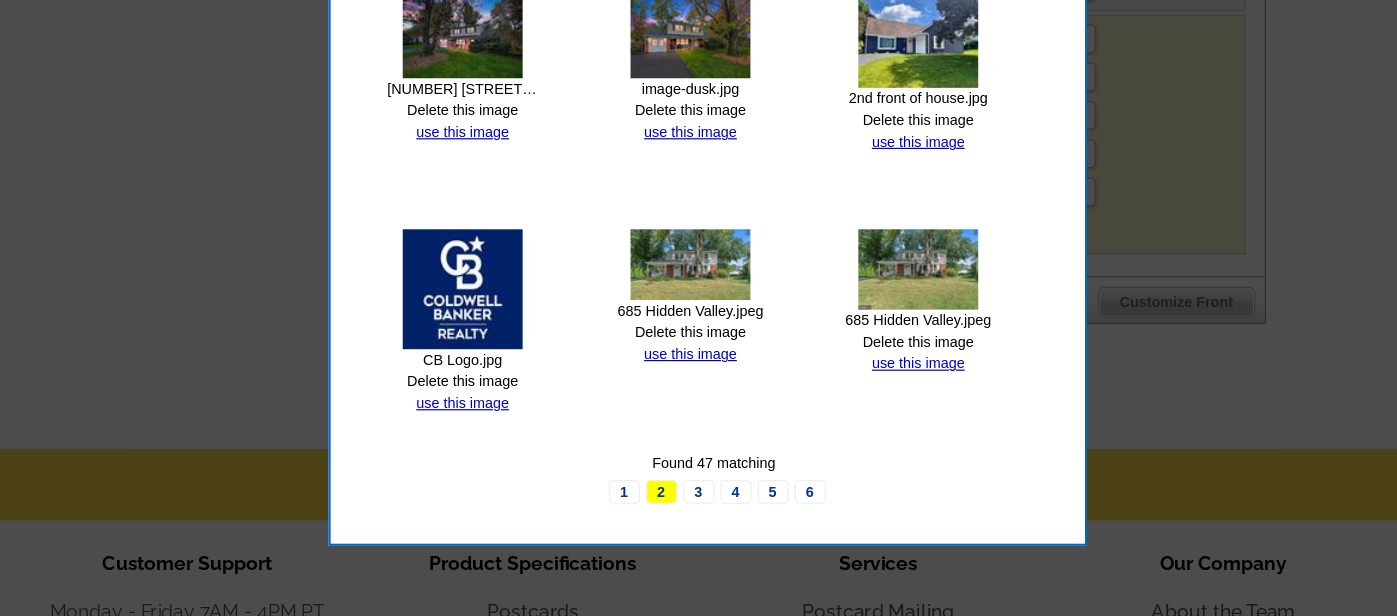 scroll, scrollTop: 1206, scrollLeft: 0, axis: vertical 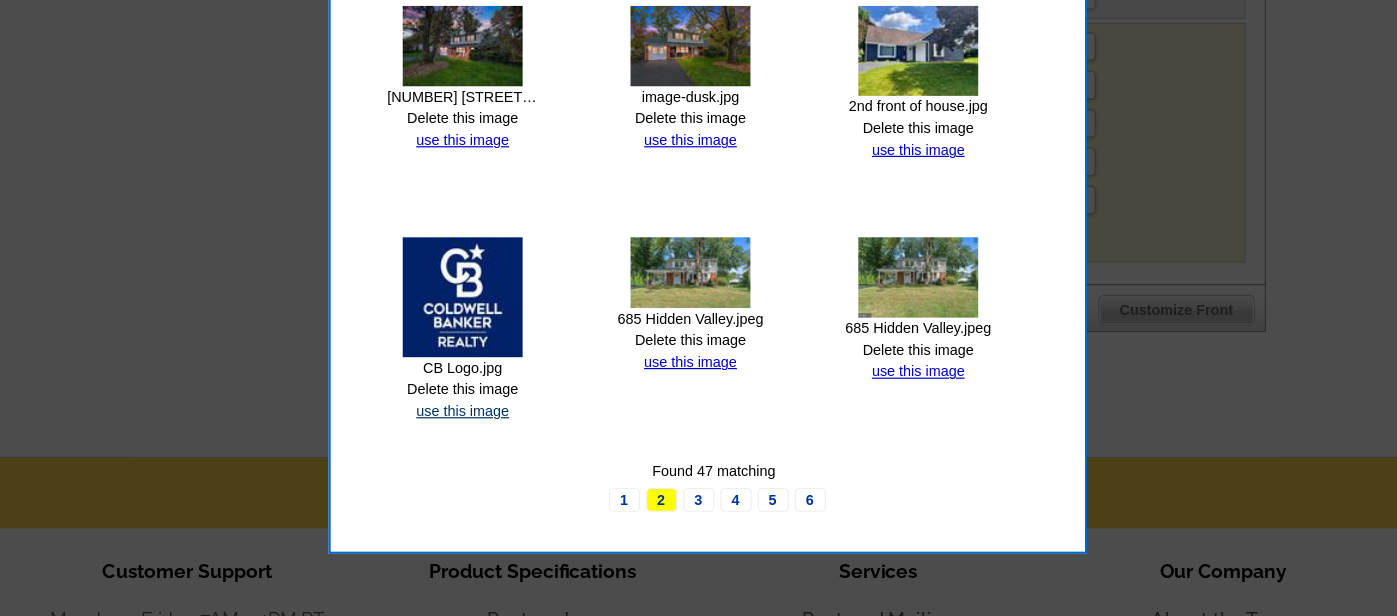 click on "use this image" at bounding box center [495, 343] 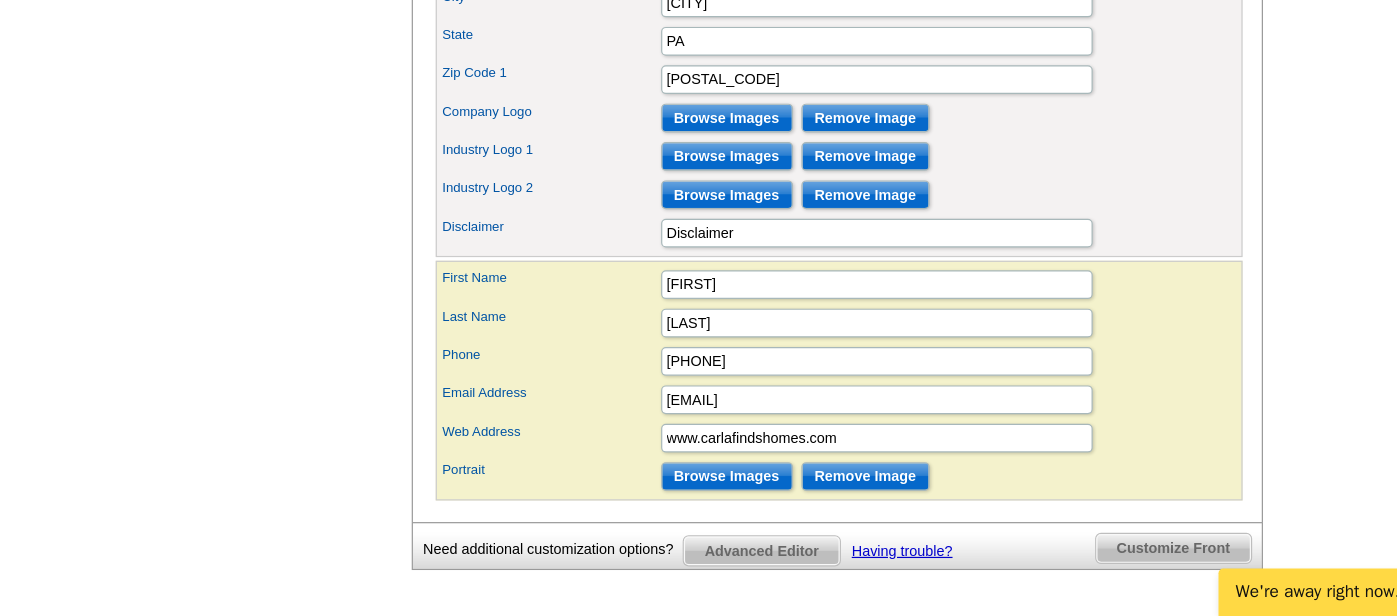 scroll, scrollTop: 906, scrollLeft: 0, axis: vertical 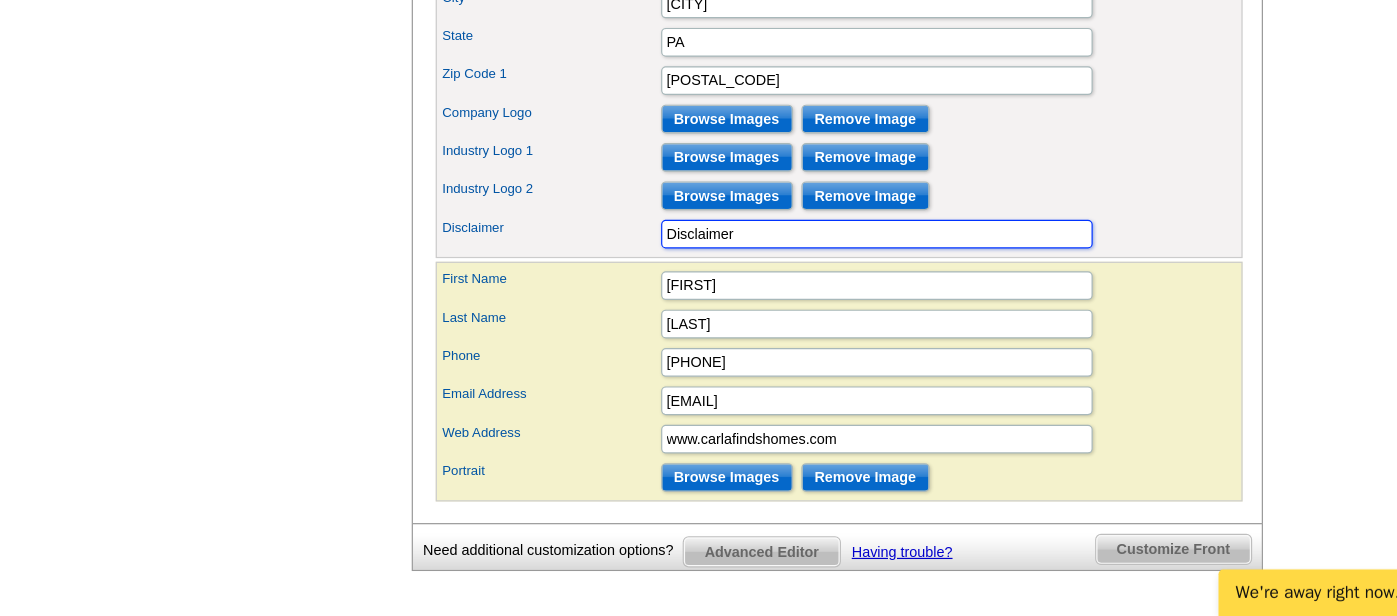 click on "Disclaimer" at bounding box center (844, 296) 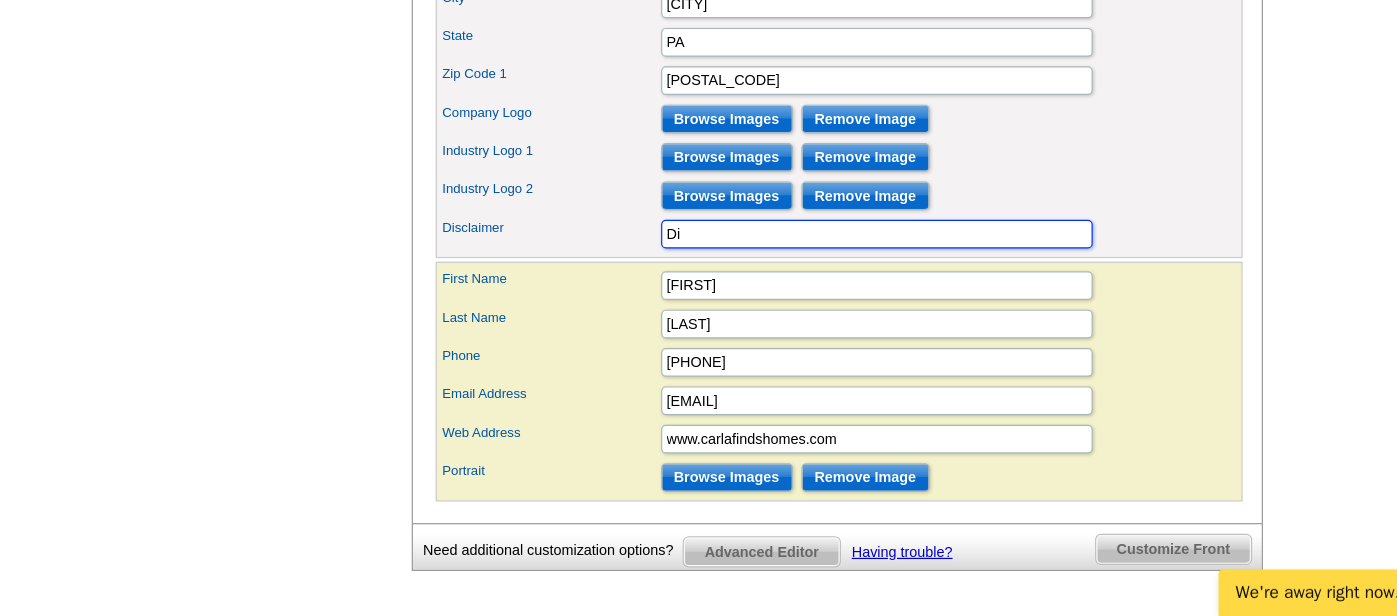 type on "D" 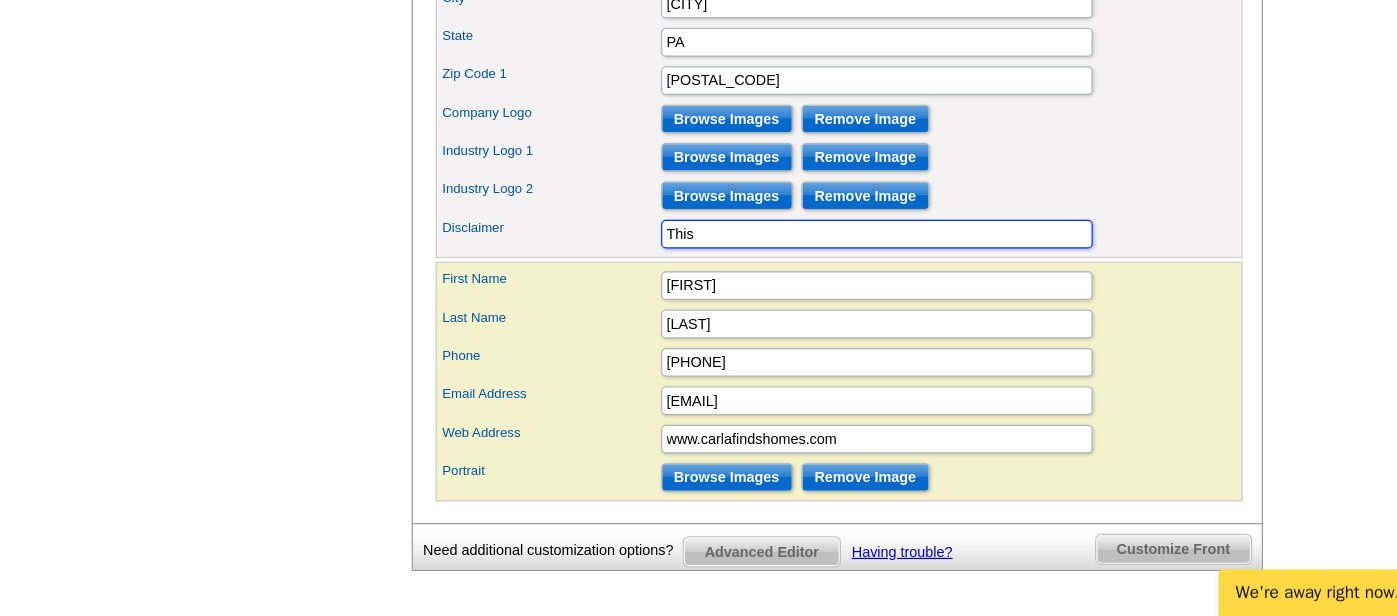 type on "This is not meant as a solicitation if working with another agent." 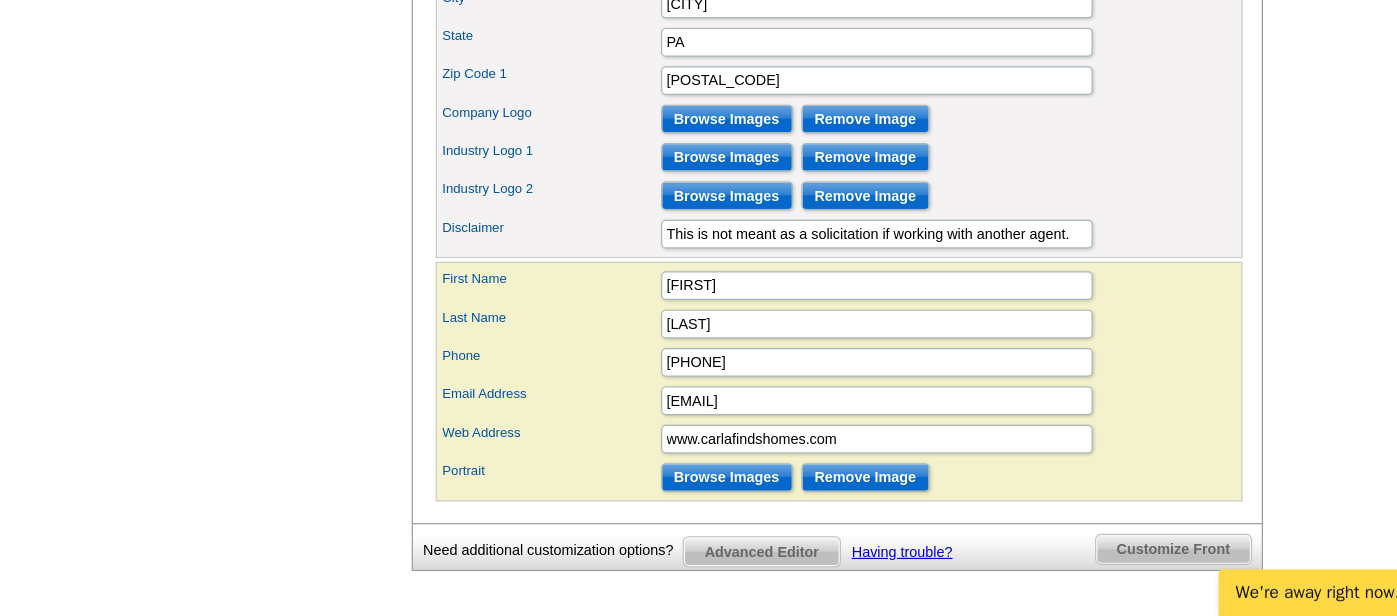 click on "Industry Logo 2
Browse Images
Remove Image" at bounding box center [812, 264] 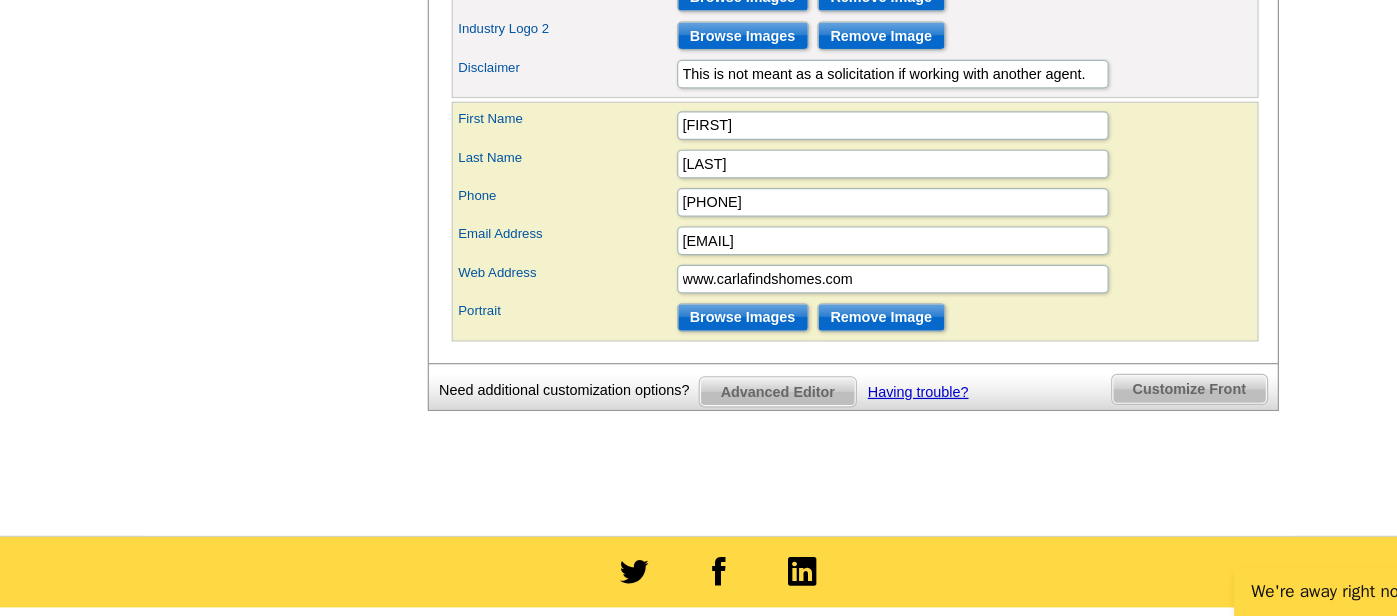 scroll, scrollTop: 1043, scrollLeft: 0, axis: vertical 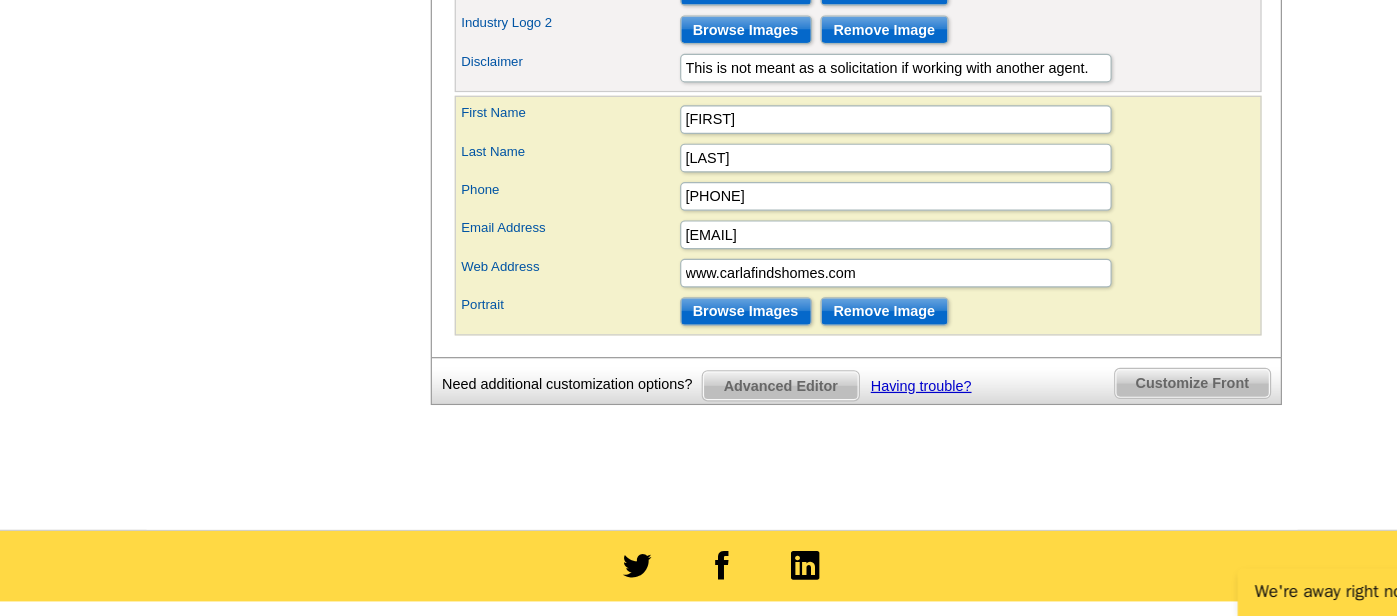 click on "Phone
215-290-2271" at bounding box center (812, 266) 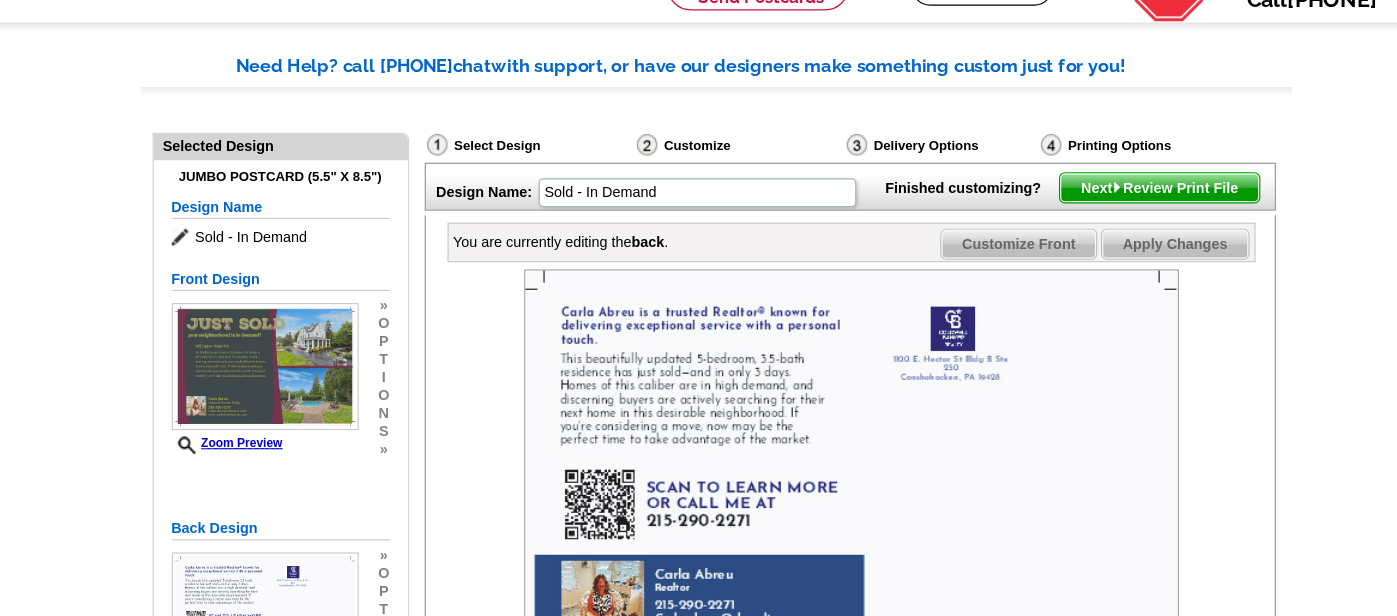 scroll, scrollTop: 0, scrollLeft: 0, axis: both 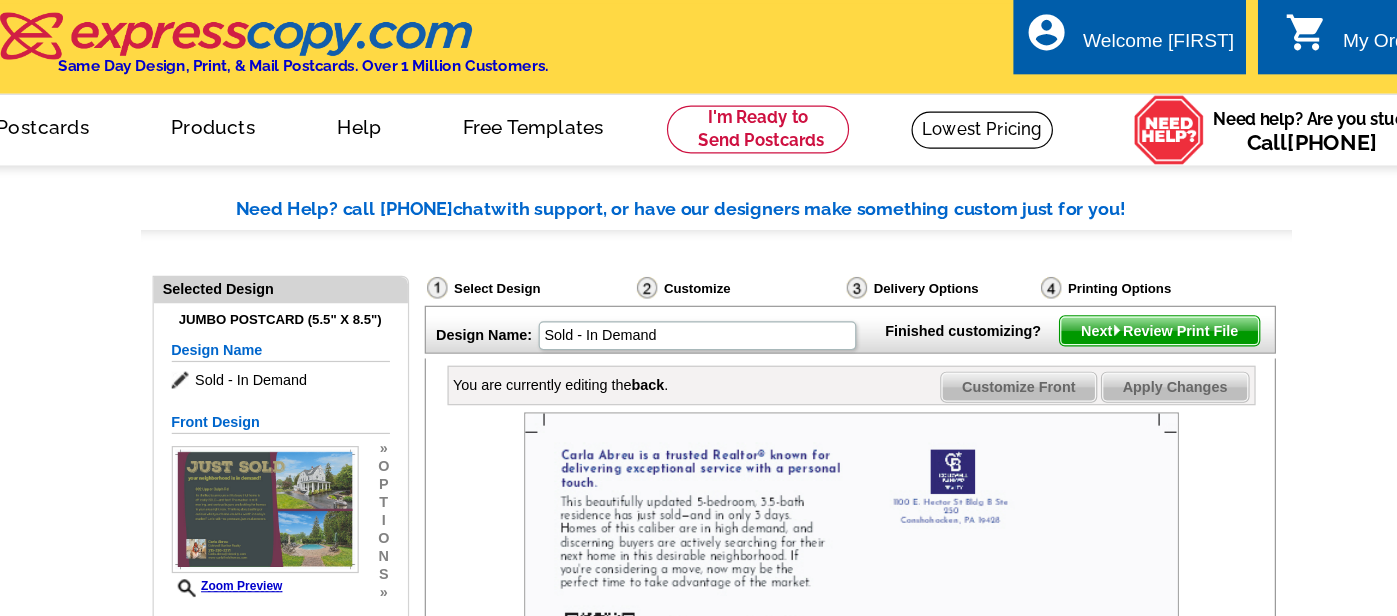click on "Next   Review Print File" at bounding box center (1068, 276) 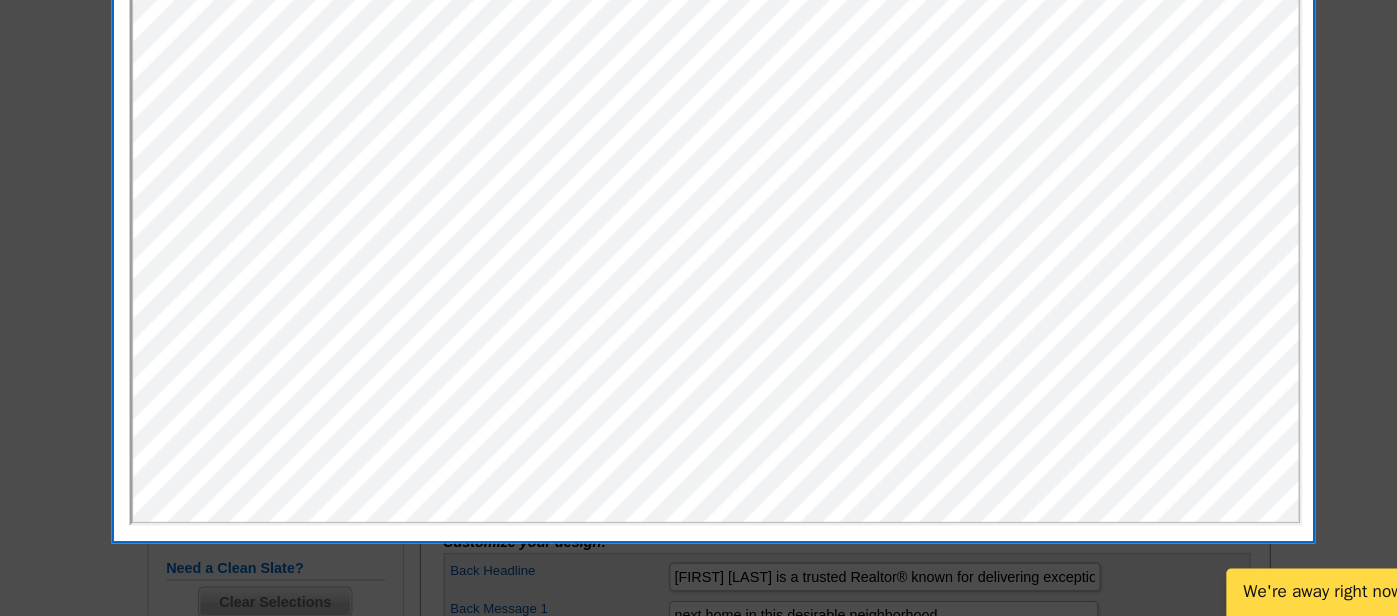 scroll, scrollTop: 0, scrollLeft: 0, axis: both 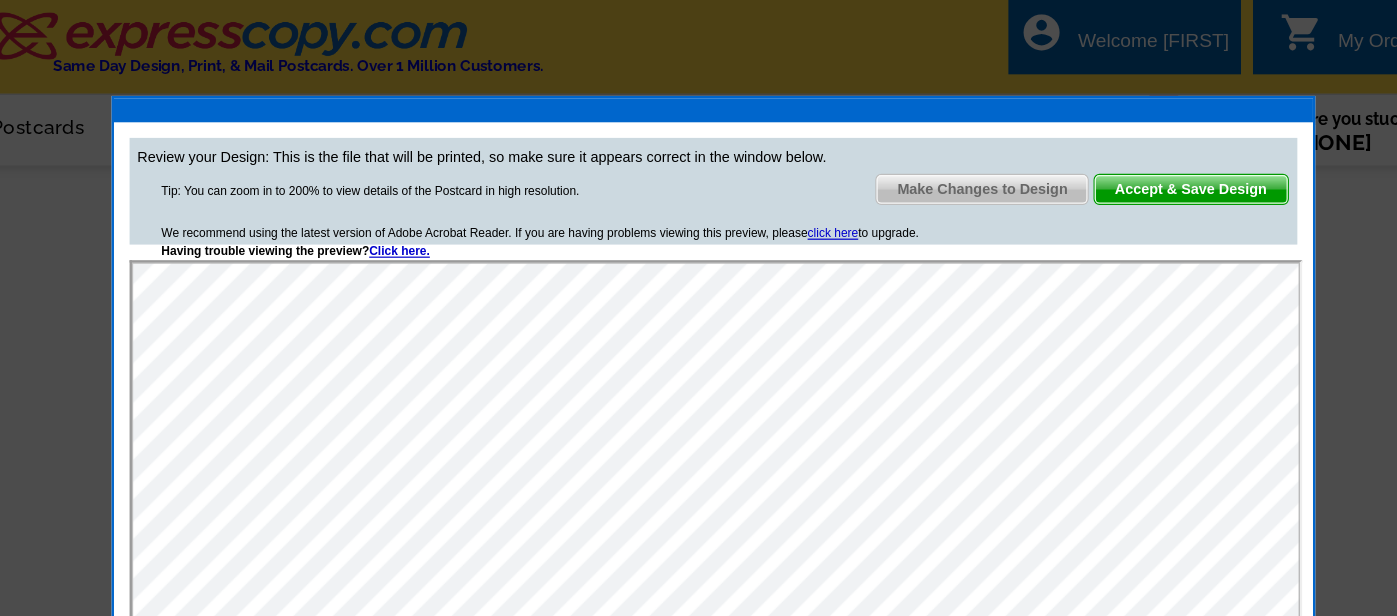 click on "Accept & Save Design" at bounding box center [1099, 158] 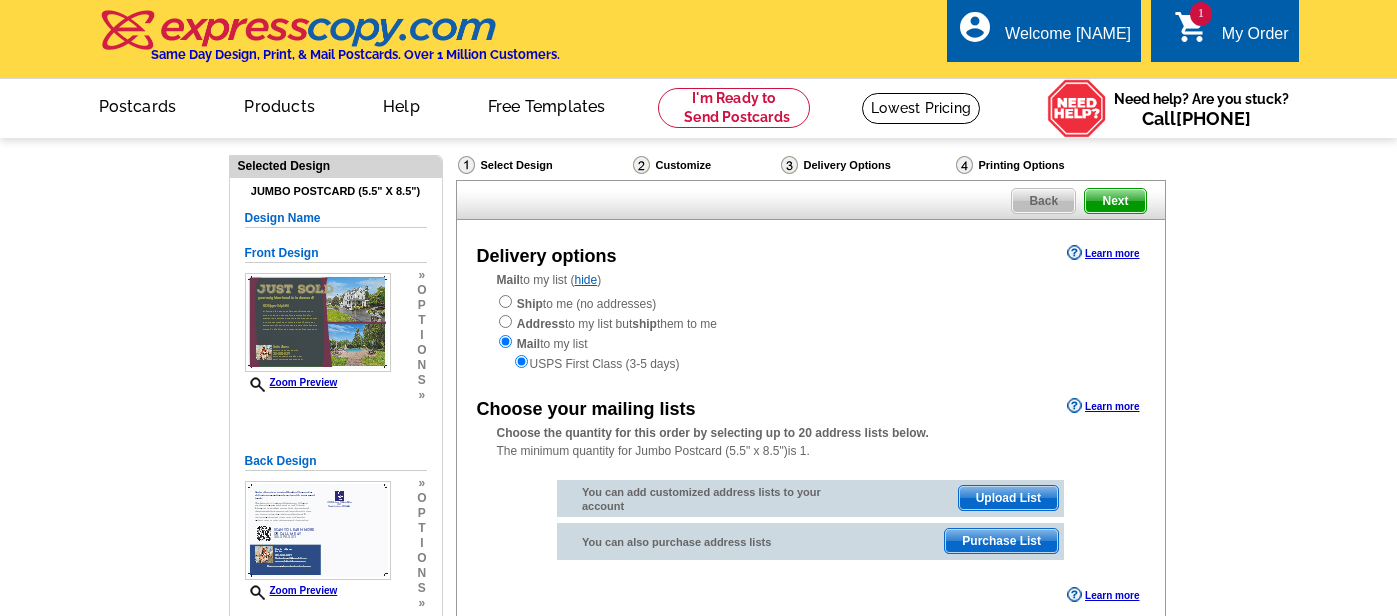 scroll, scrollTop: 0, scrollLeft: 0, axis: both 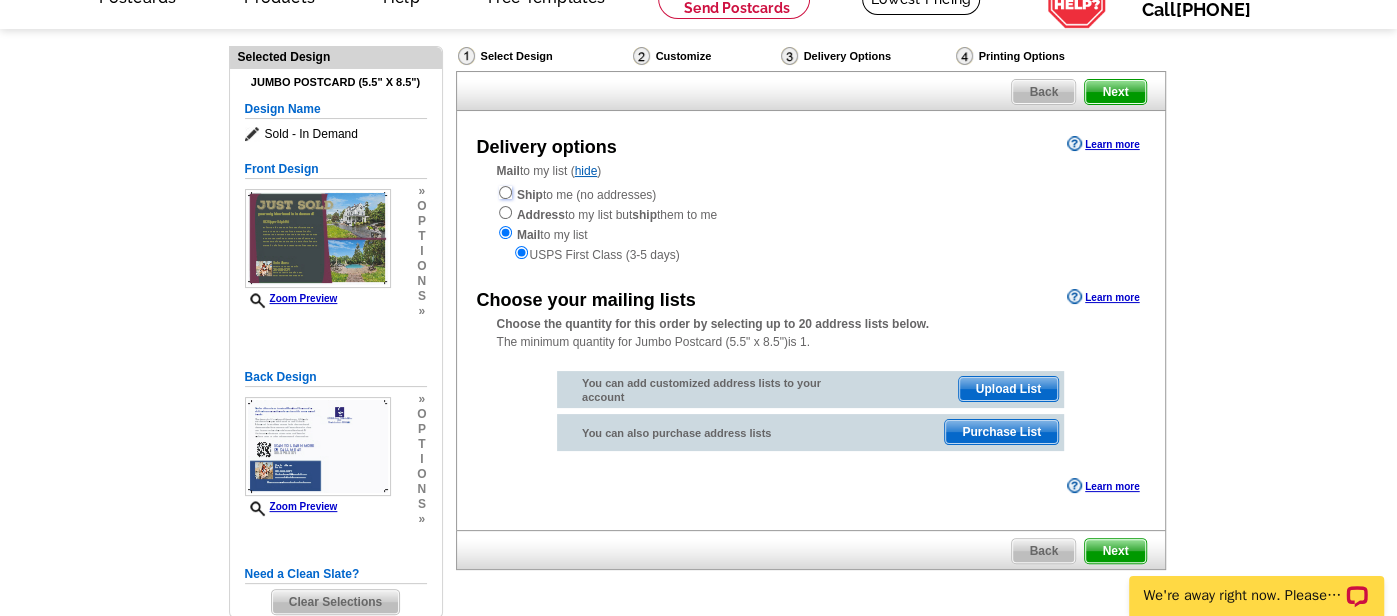 click at bounding box center (505, 192) 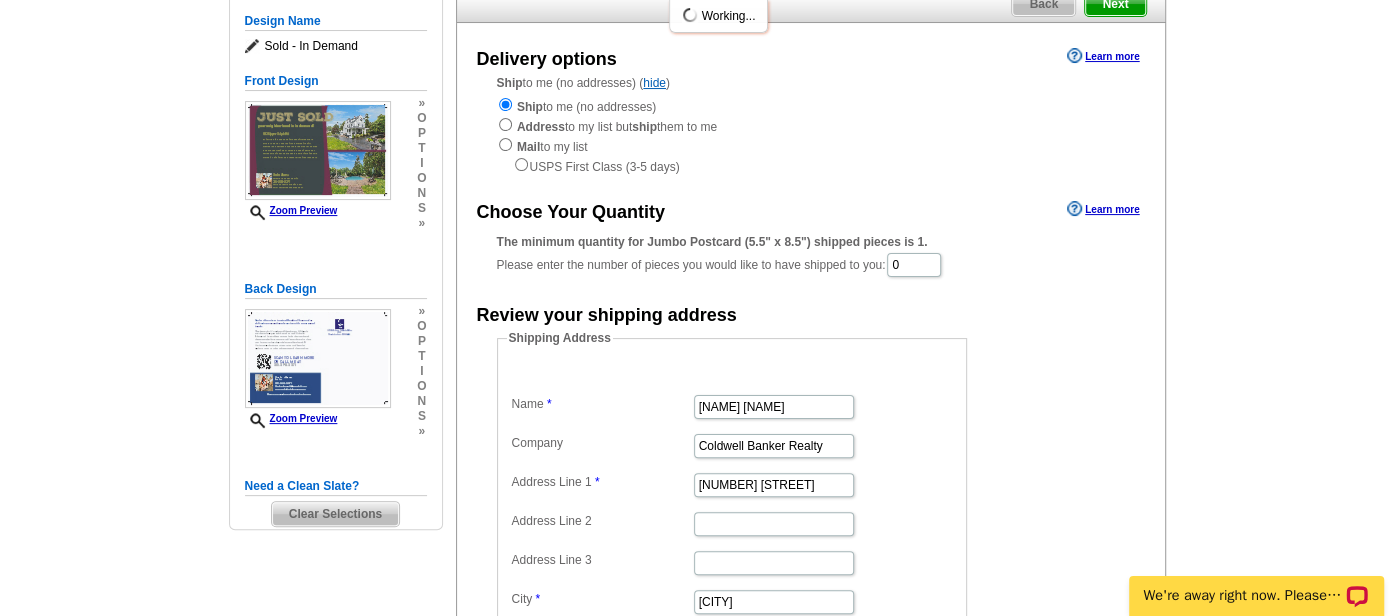 scroll, scrollTop: 158, scrollLeft: 0, axis: vertical 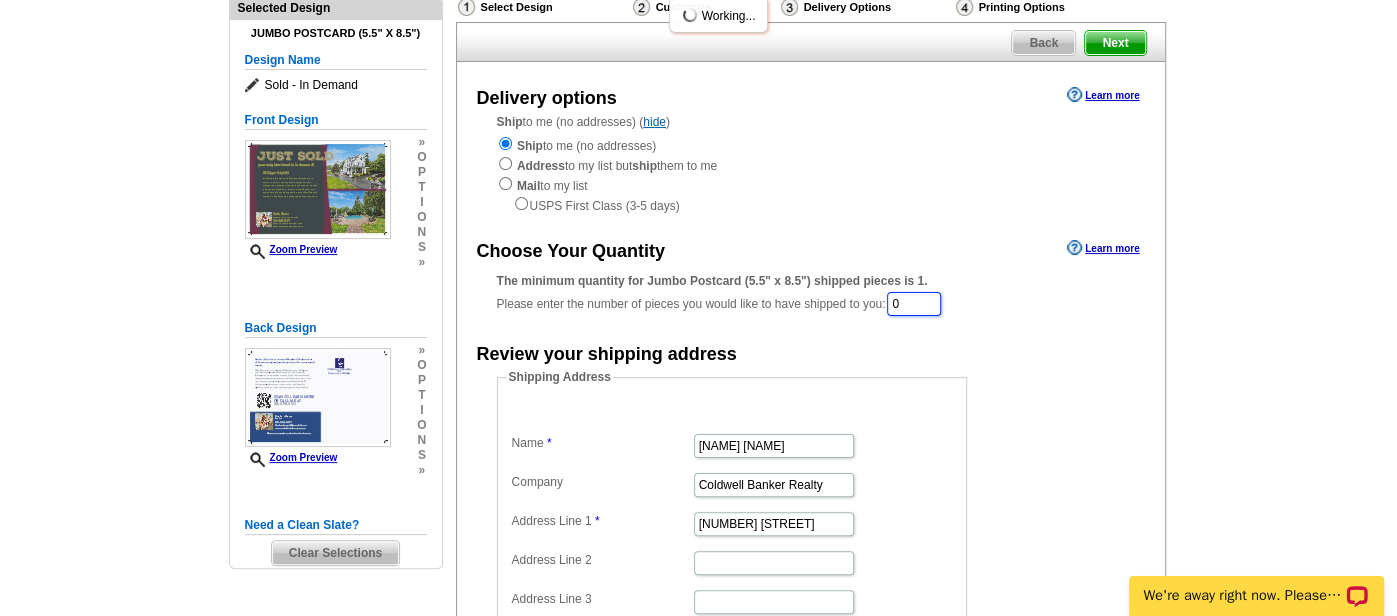 click on "0" at bounding box center [914, 304] 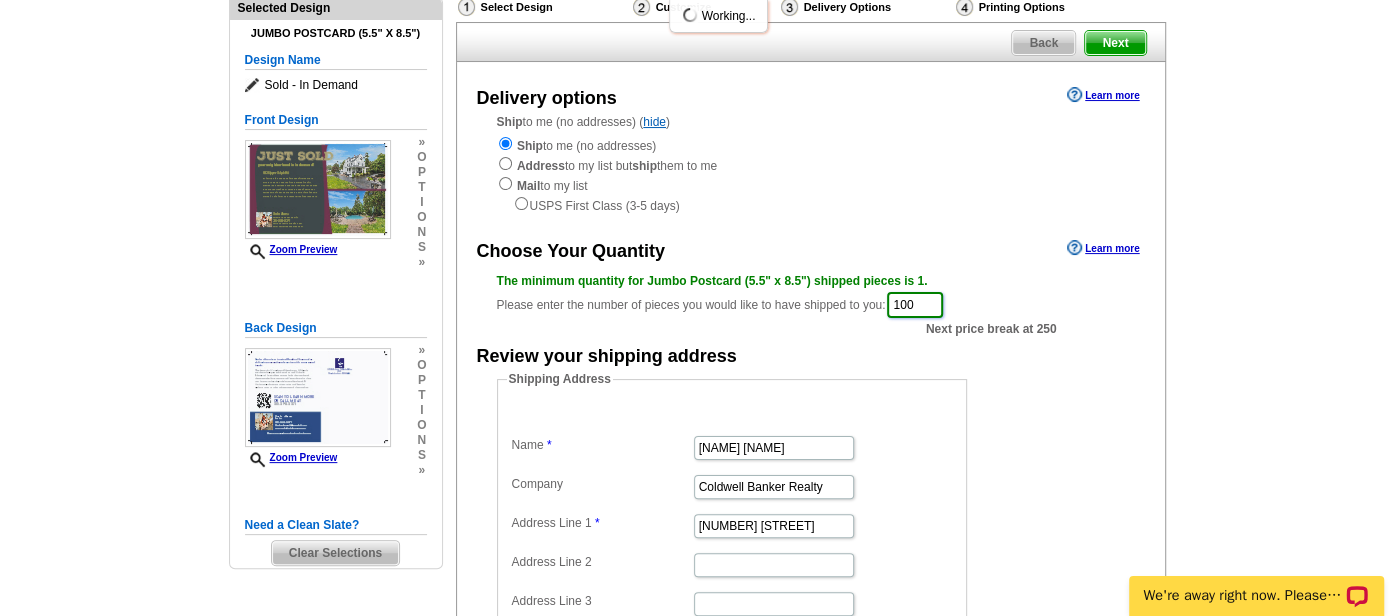 type on "100" 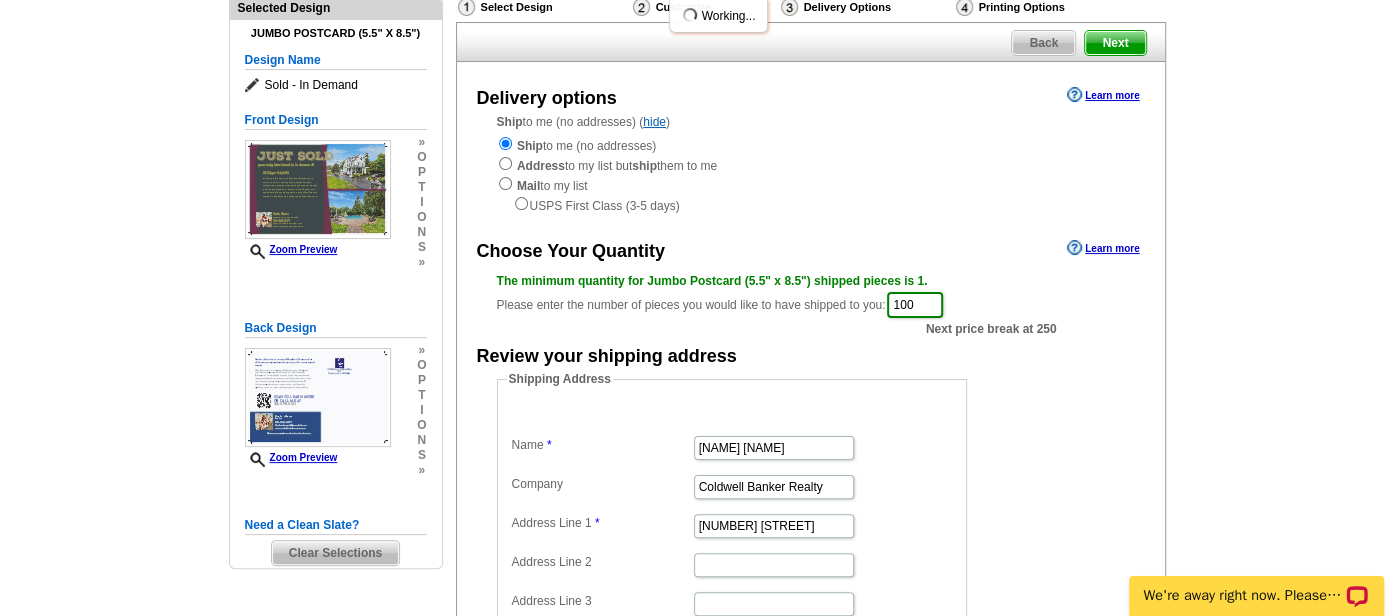click on "Shipping Address
Name
Carla Abreu
Company
Coldwell Banker Realty
Address Line 1
119 Hamlet Dr
Address Line 2
Address Line 3
City
King of Prussia
State
Alabama
Alaska
Arizona
Arkansas
California
Colorado
Connecticut
District of Columbia
Delaware
Florida
Georgia
Hawaii
Idaho
Illinois
Indiana
Iowa
Kansas
Kentucky
Louisiana
Maine
Maryland
Massachusetts
Michigan
Minnesota
Mississippi
Missouri
Montana
Nebraska
Nevada
New Hampshire
New Jersey
New Mexico
New York
North Carolina
North Dakota
Ohio
Oklahoma
Oregon
Pennsylvania
Rhode Island
South Carolina
South Dakota
Tennessee
Texas
Utah
Vermont
Virginia
Washington
West Virginia
Wisconsin" at bounding box center (811, 565) 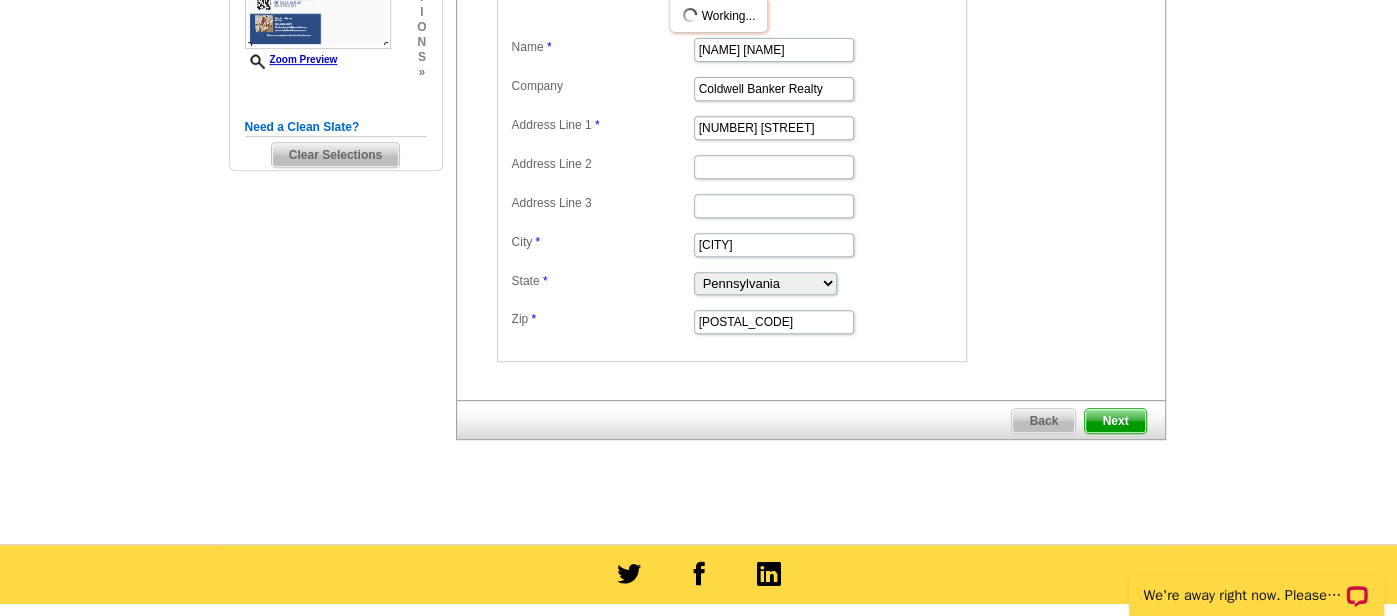 scroll, scrollTop: 570, scrollLeft: 0, axis: vertical 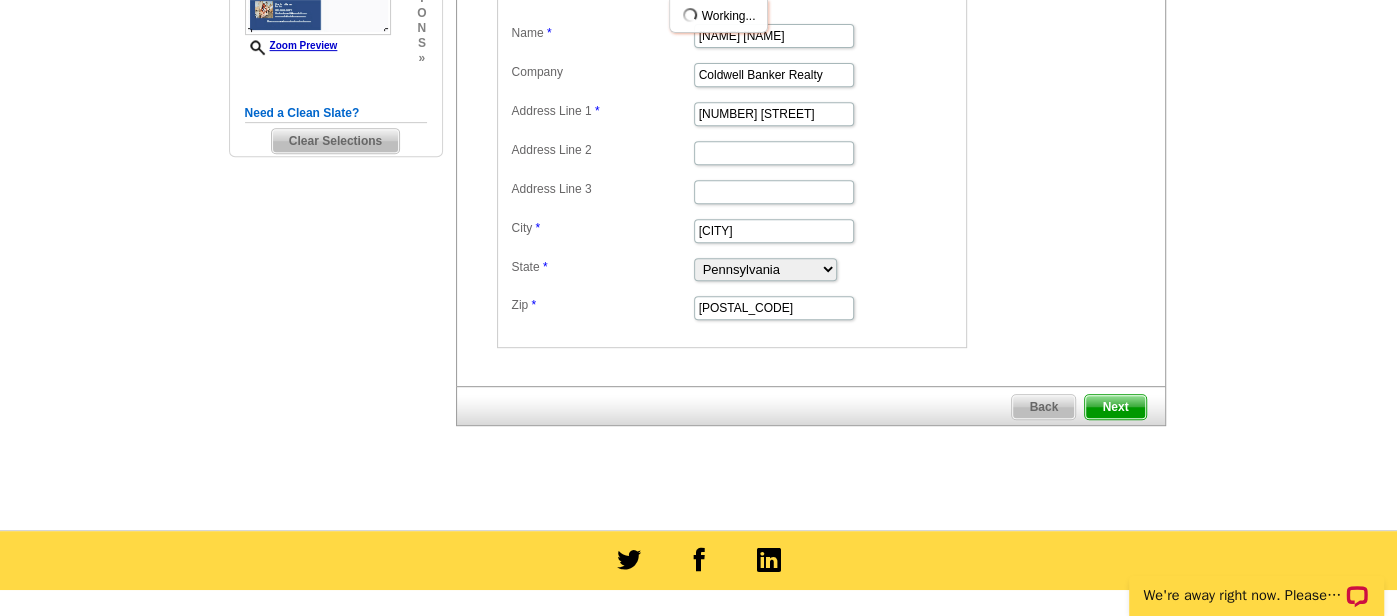click on "Next" at bounding box center (1115, 407) 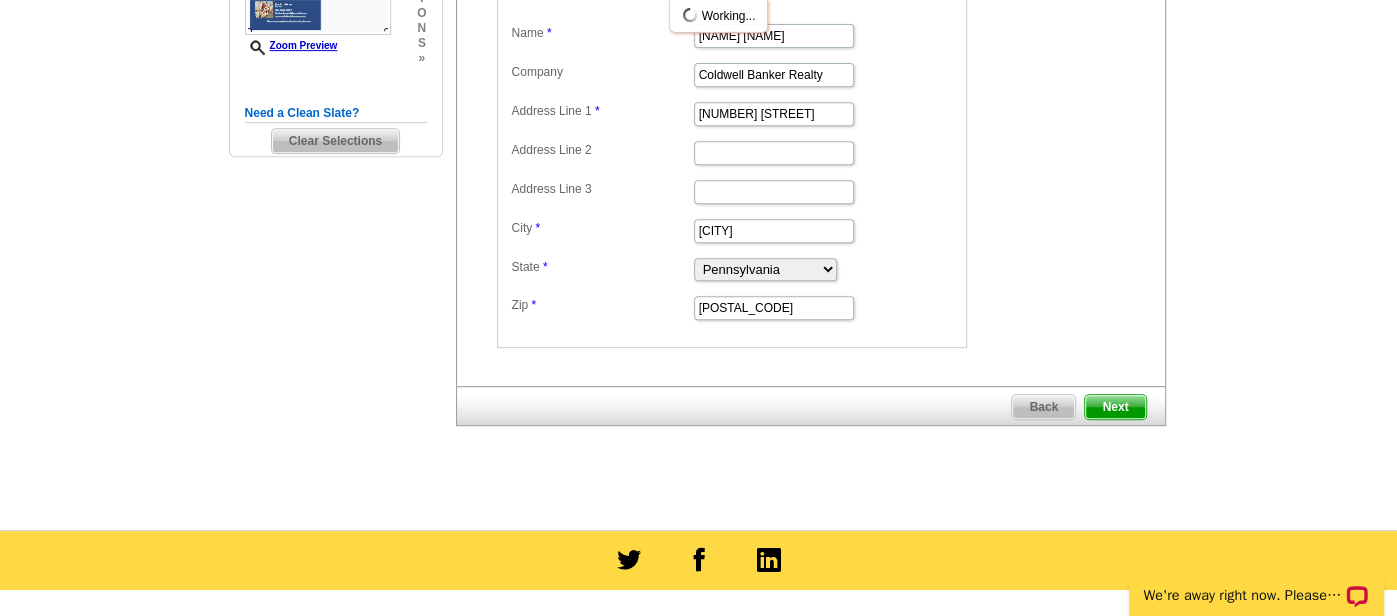 scroll, scrollTop: 0, scrollLeft: 0, axis: both 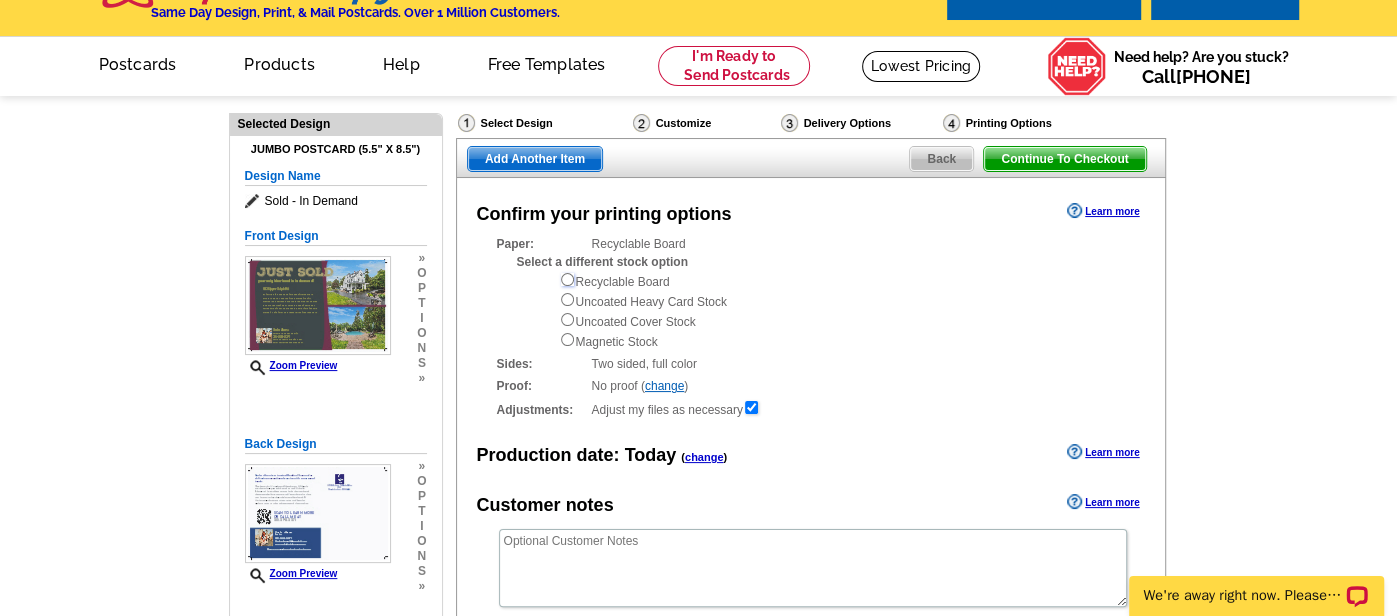 click at bounding box center [567, 279] 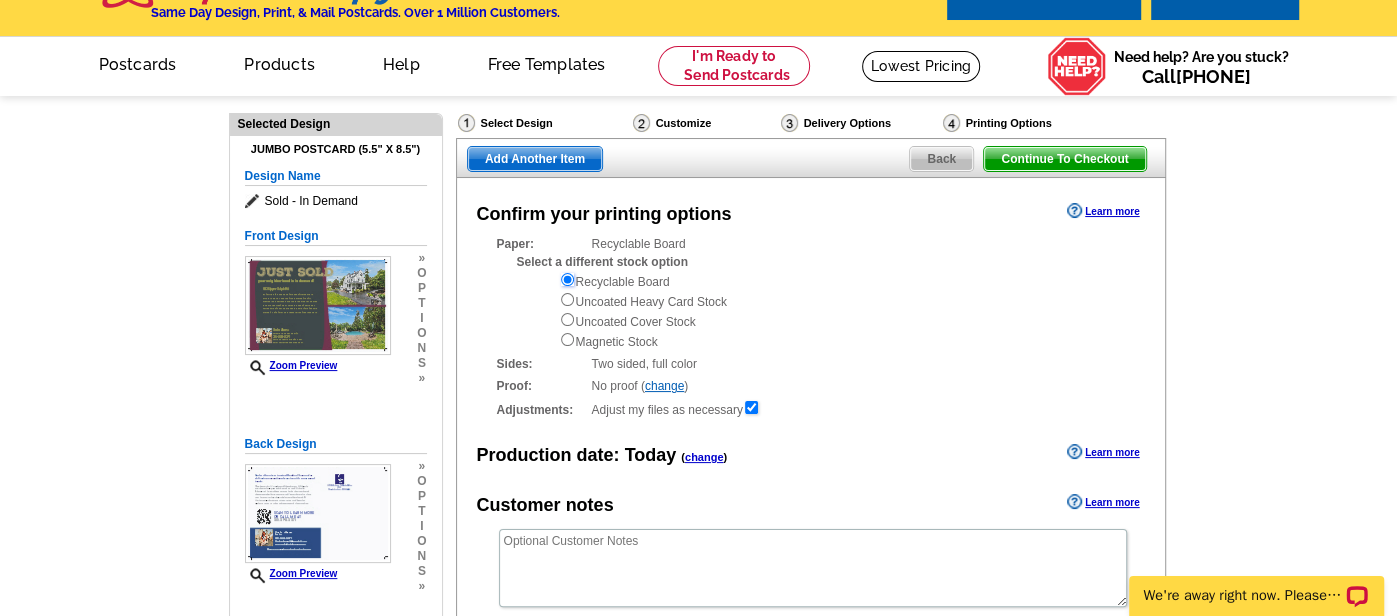 scroll, scrollTop: 0, scrollLeft: 0, axis: both 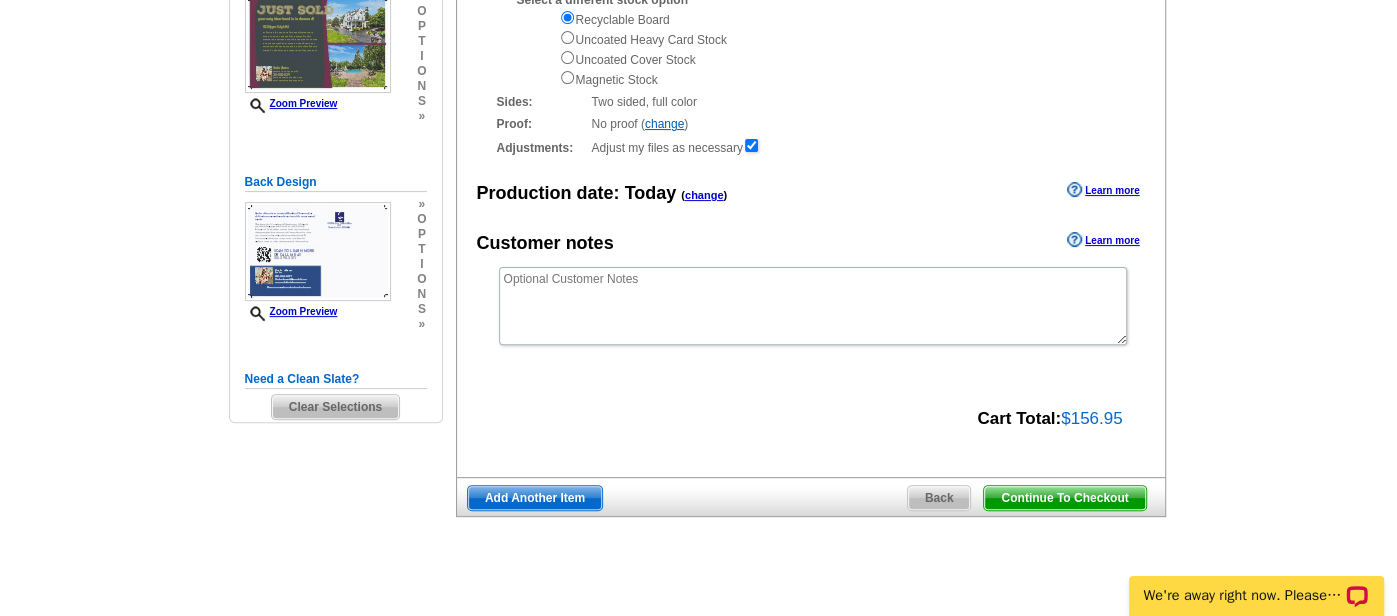 click on "Continue To Checkout" at bounding box center (1064, 498) 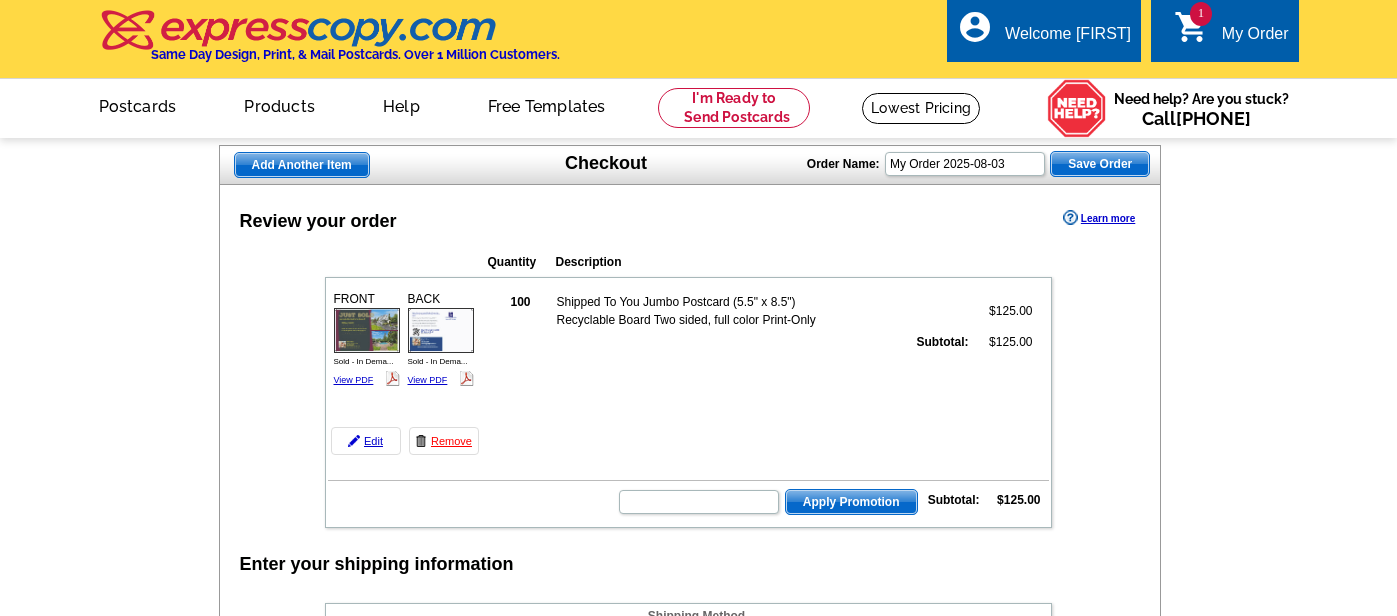 scroll, scrollTop: 0, scrollLeft: 0, axis: both 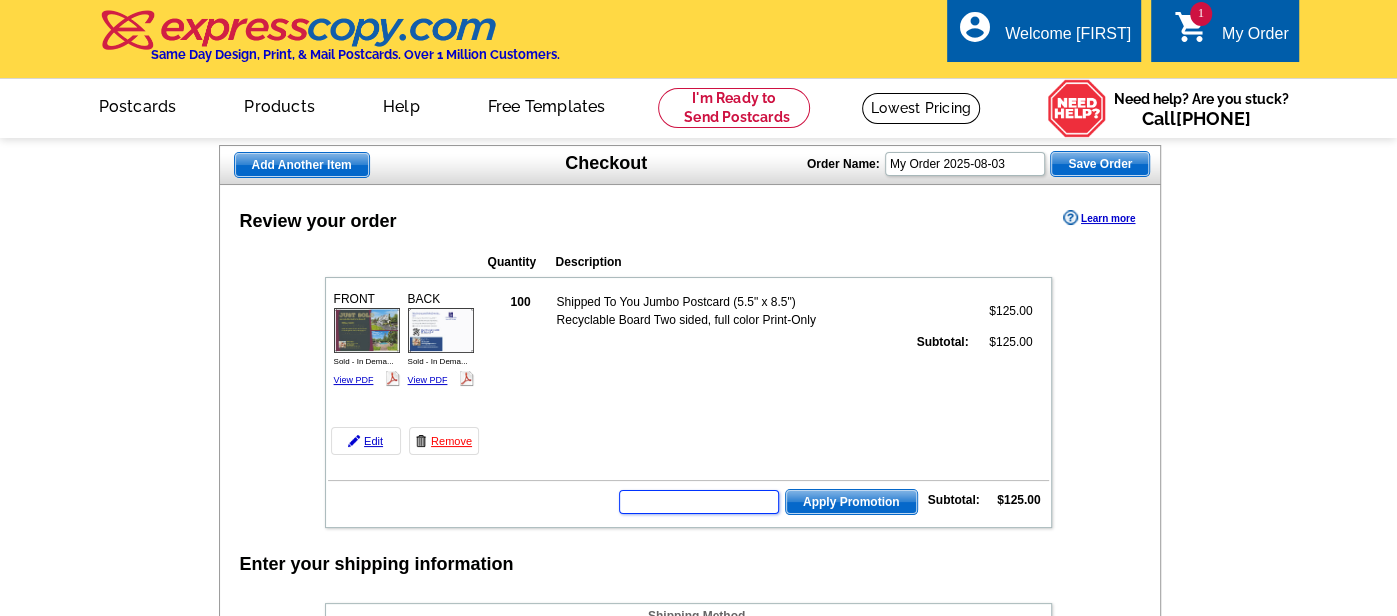 click at bounding box center [699, 502] 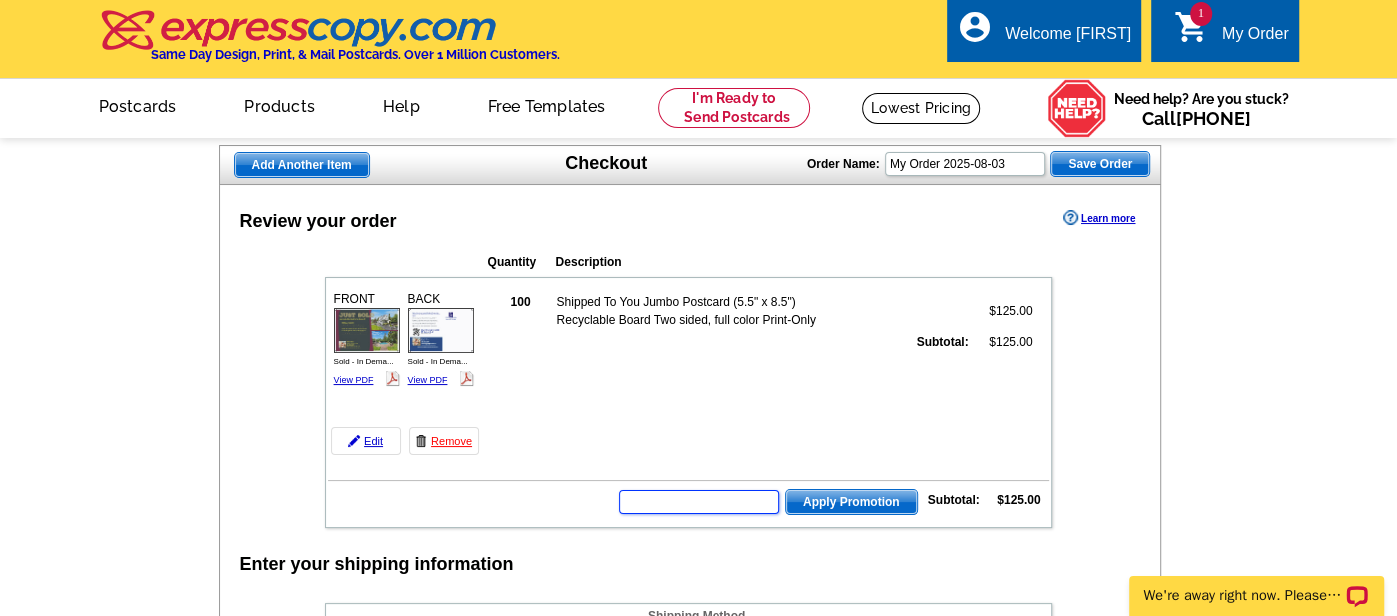 scroll, scrollTop: 0, scrollLeft: 0, axis: both 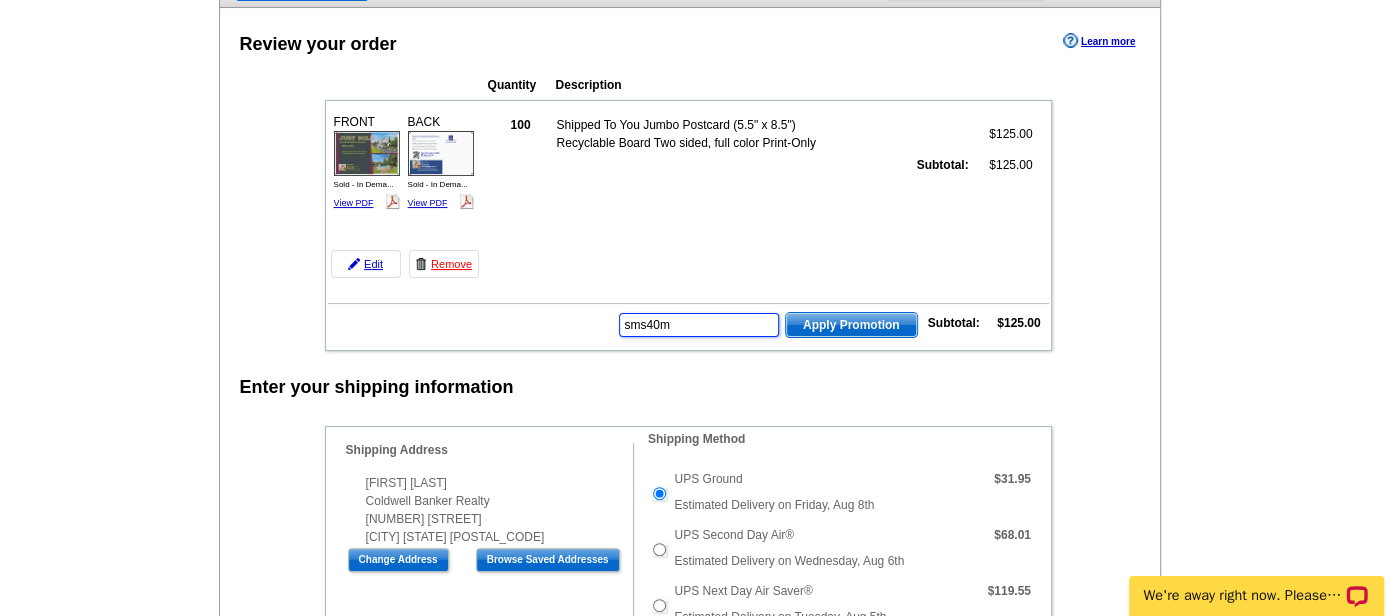 type on "sms40m" 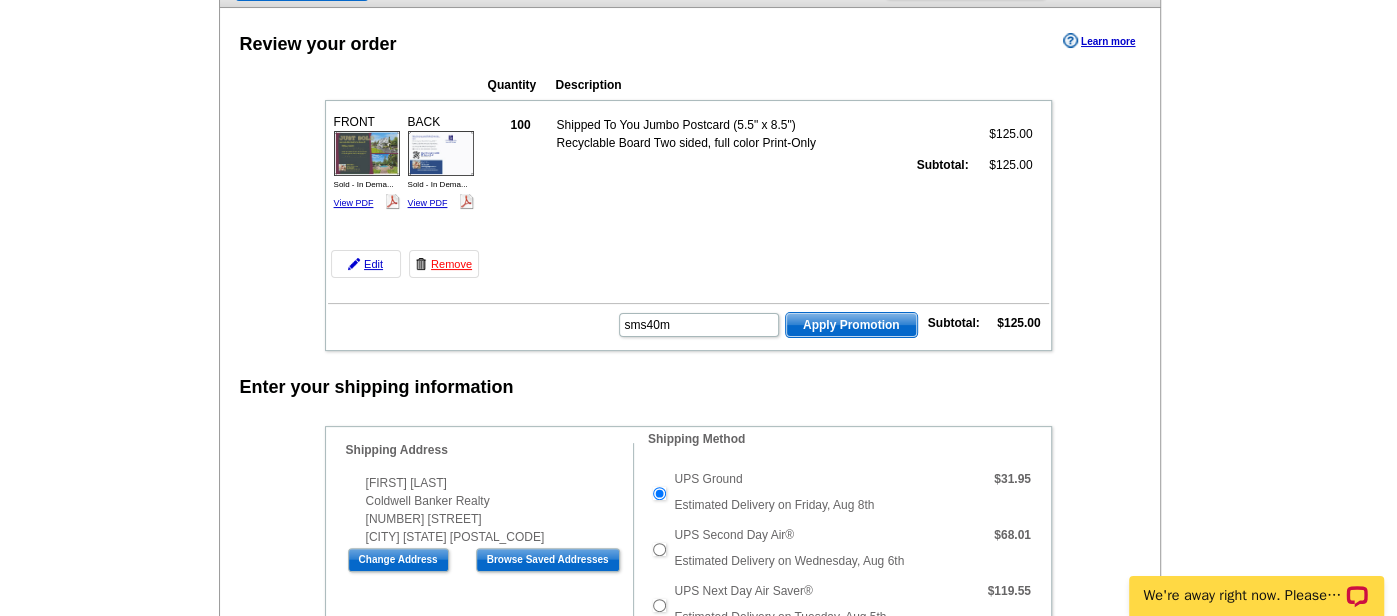 click on "Apply Promotion" at bounding box center (851, 325) 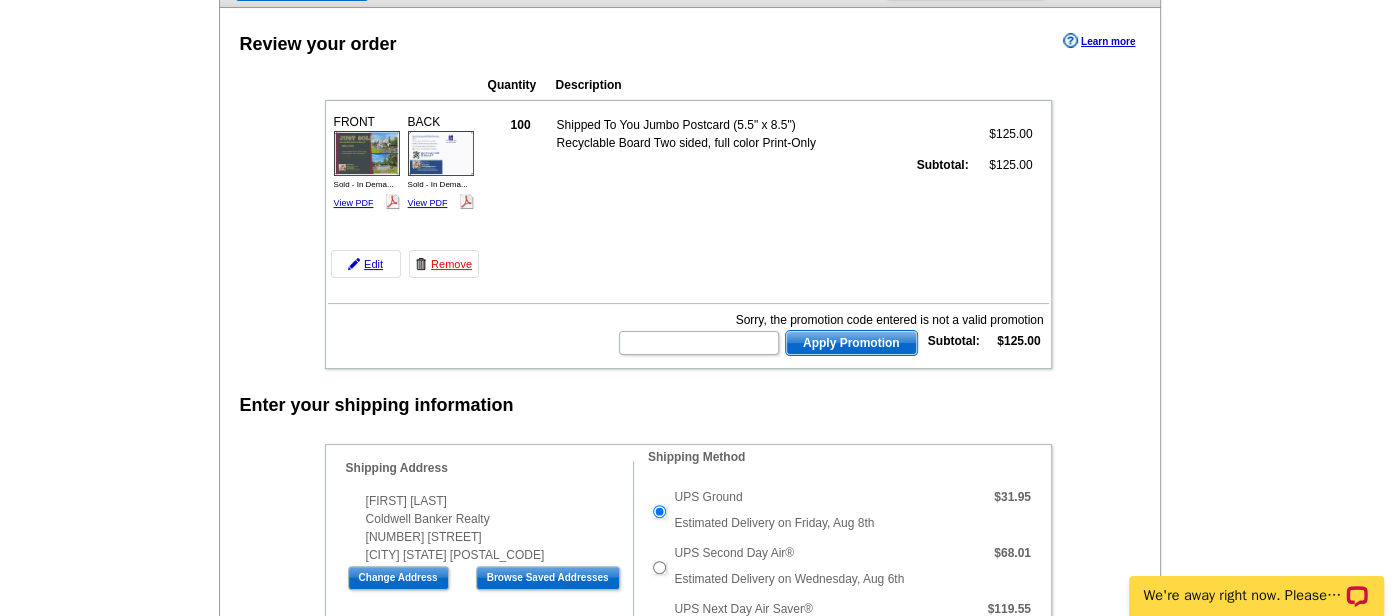 click at bounding box center [698, 2046] 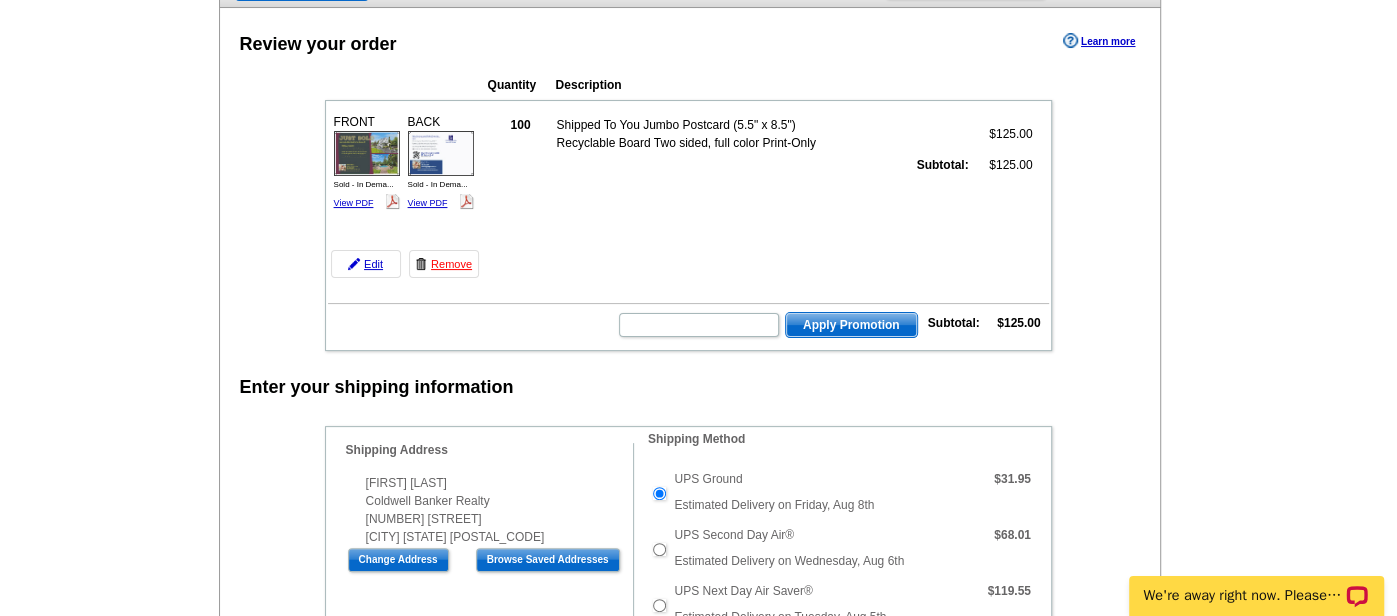 click at bounding box center [698, 2028] 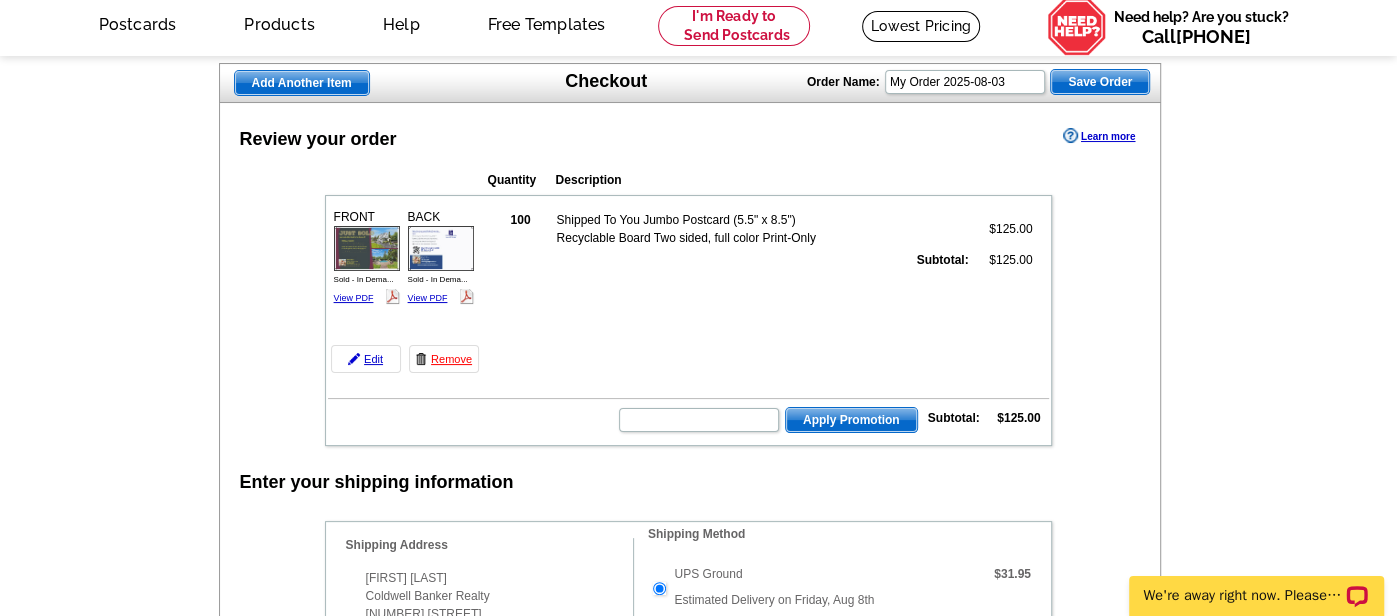 scroll, scrollTop: 72, scrollLeft: 0, axis: vertical 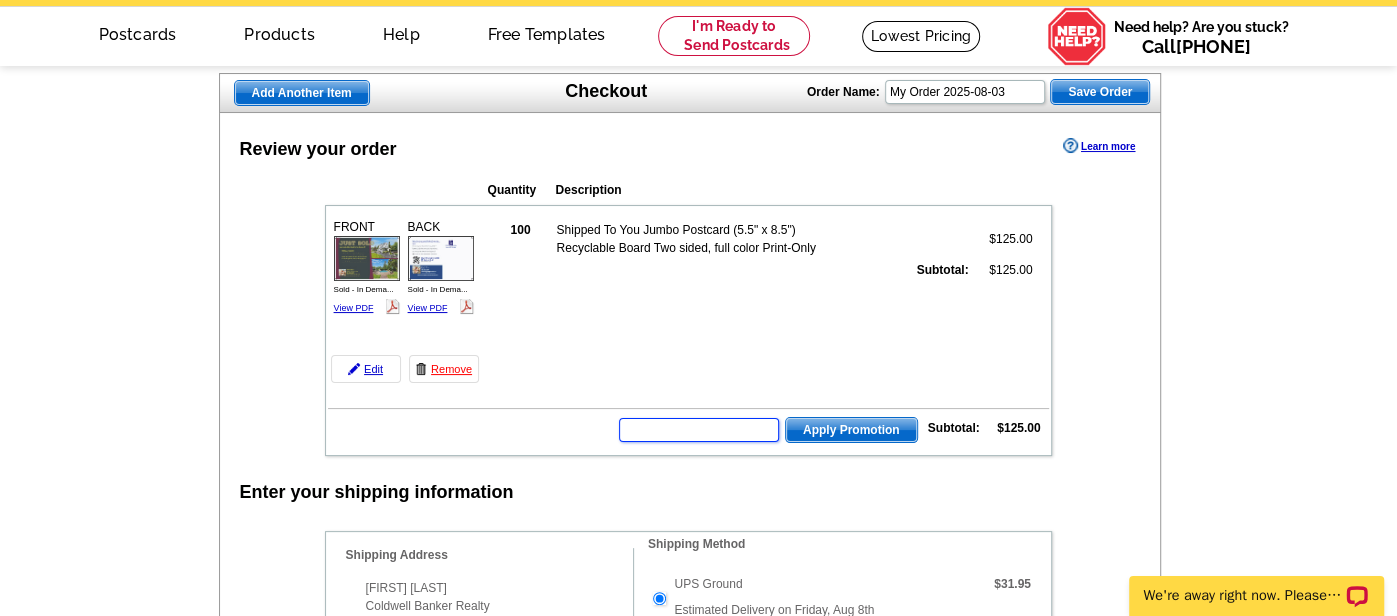 click at bounding box center (699, 430) 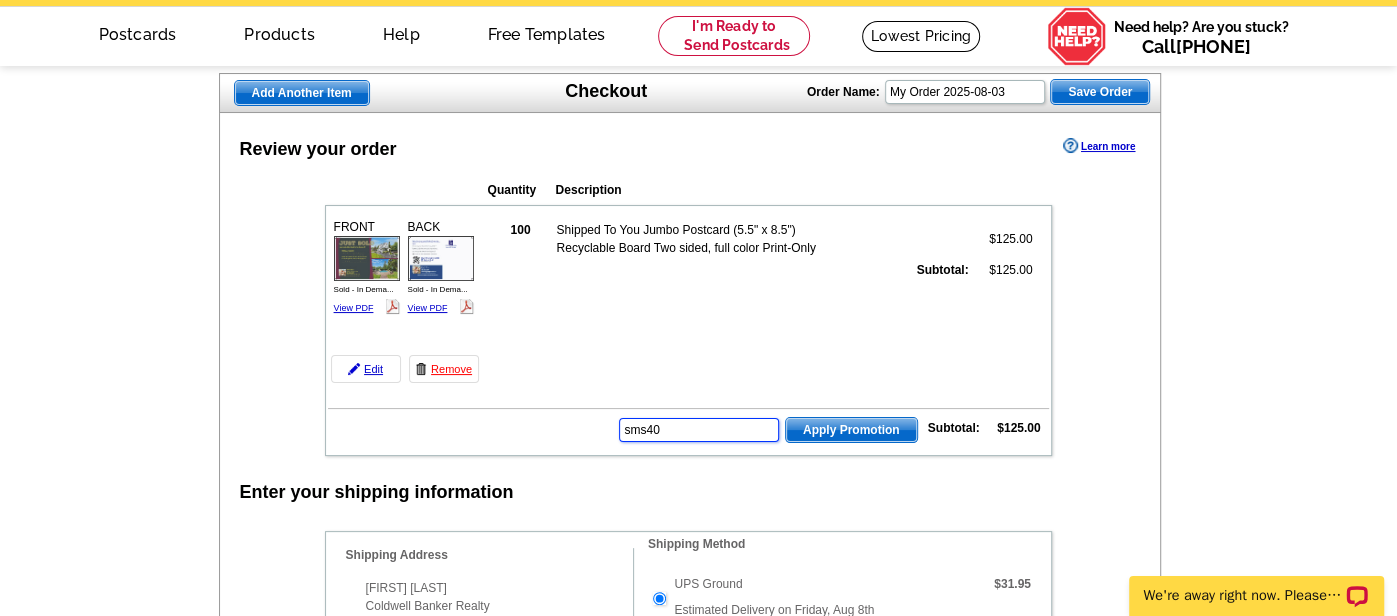 type on "sms40" 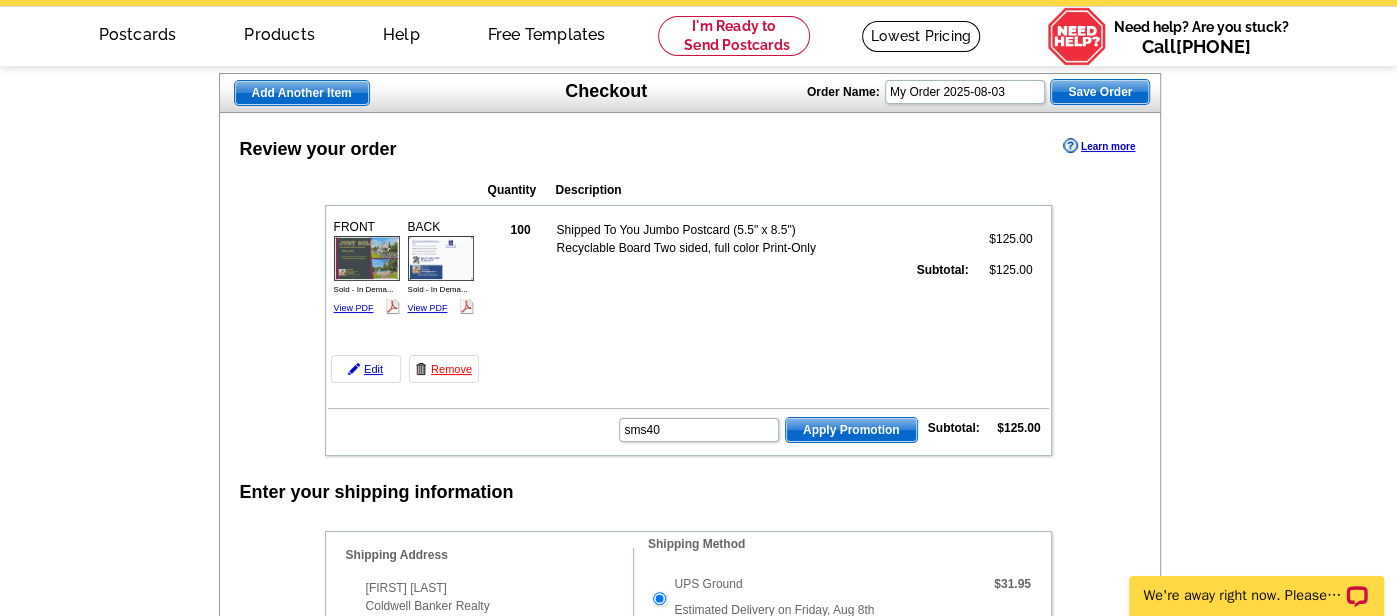 click on "Apply Promotion" at bounding box center (851, 430) 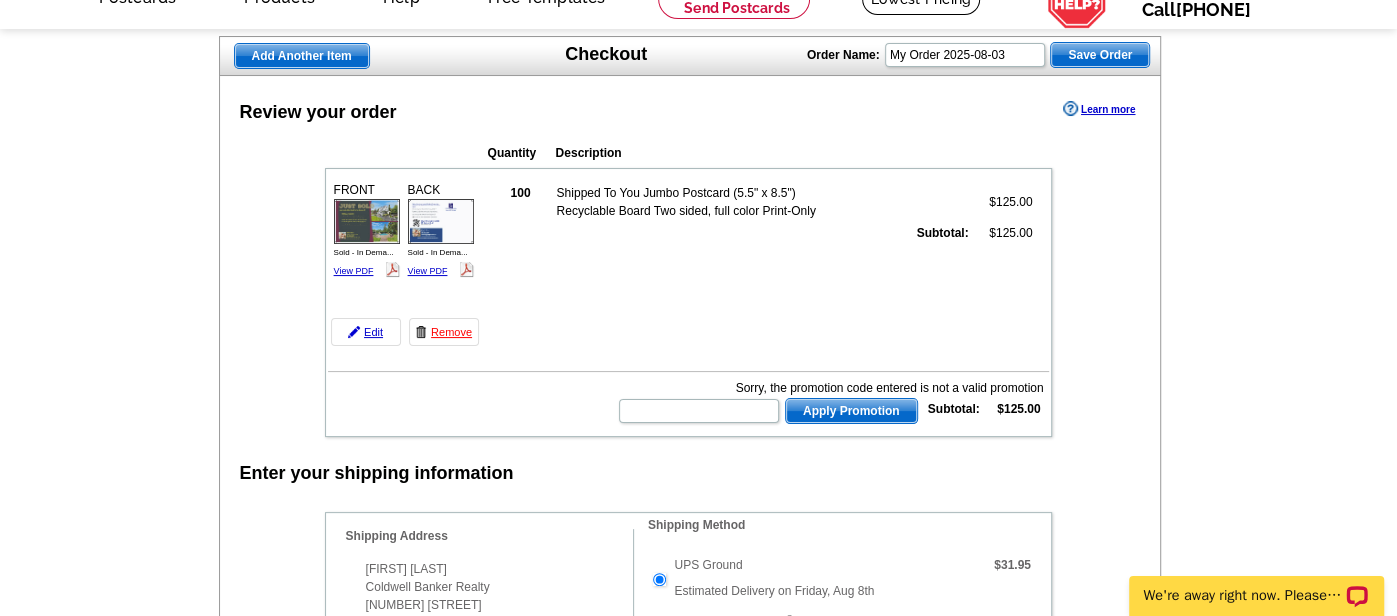 scroll, scrollTop: 0, scrollLeft: 0, axis: both 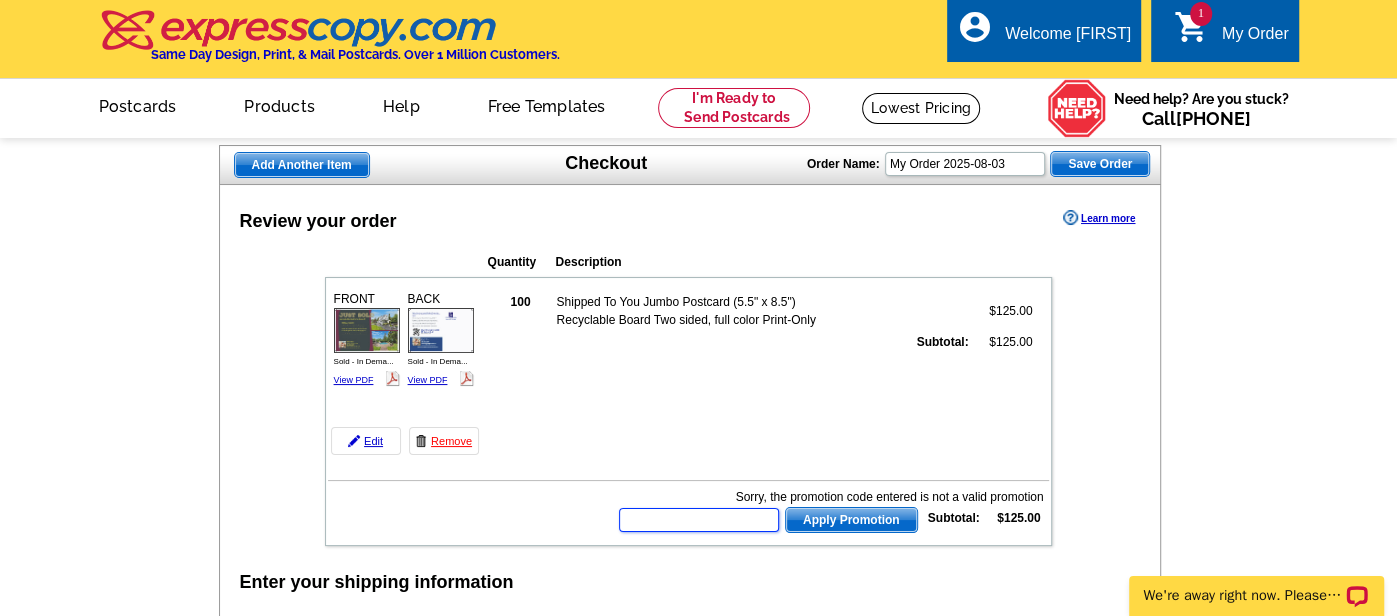 click at bounding box center (699, 520) 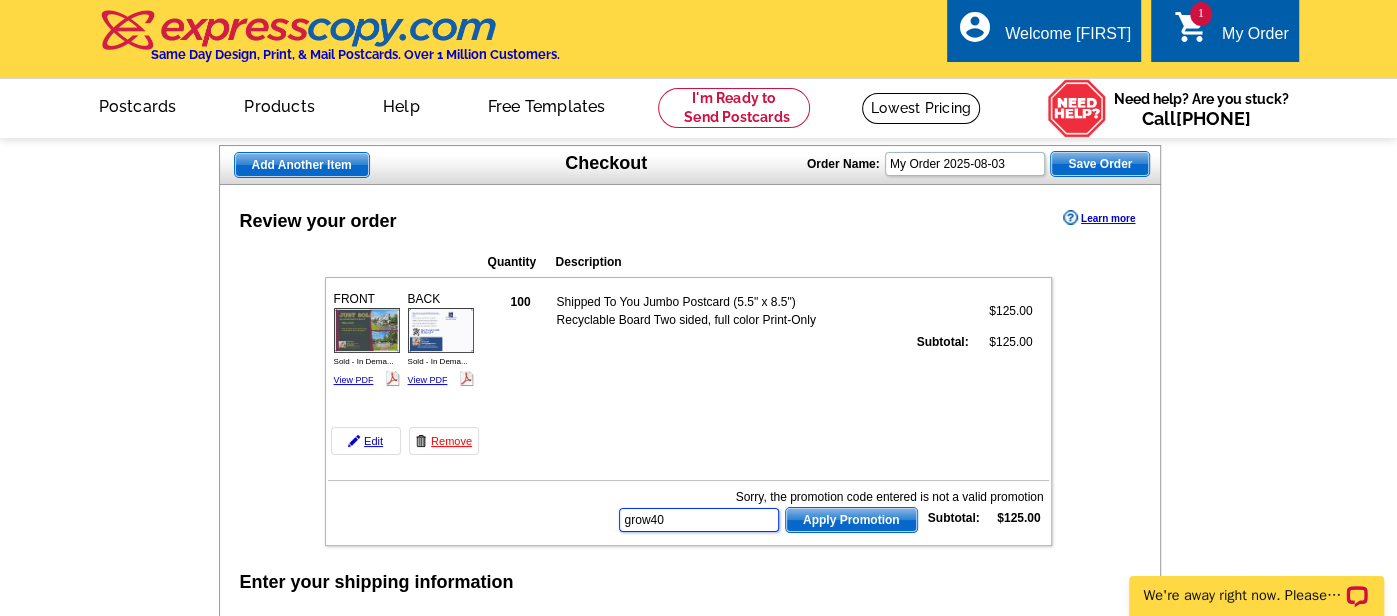 type on "grow40" 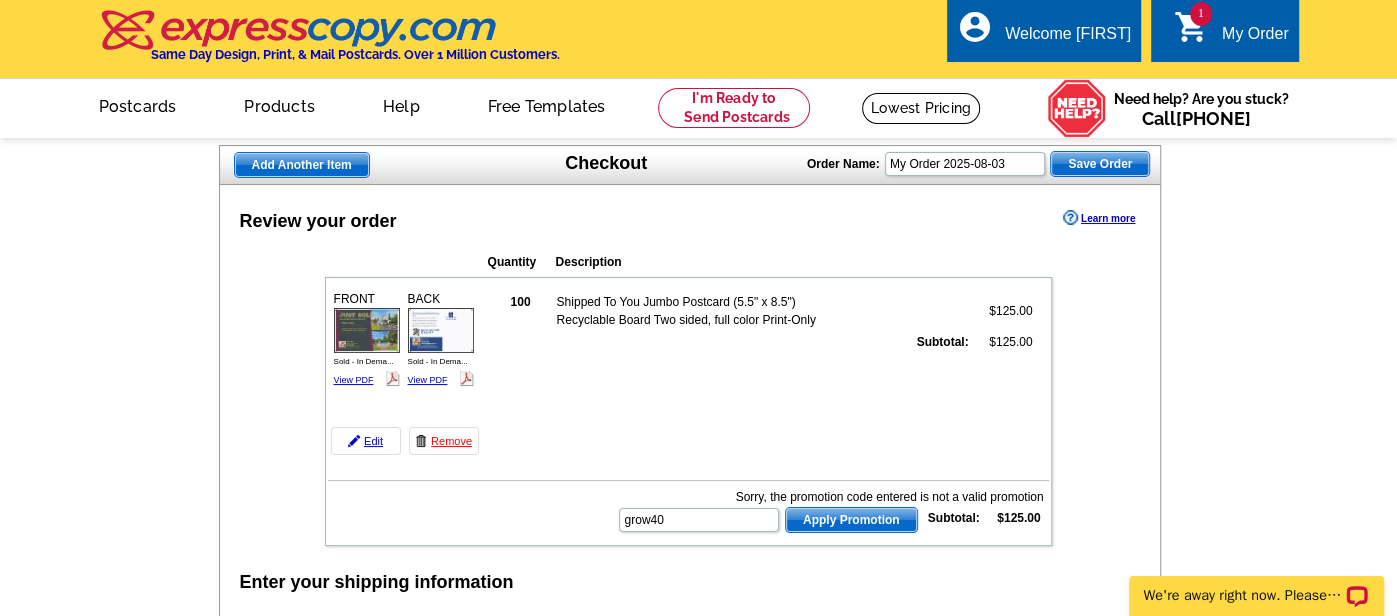 click on "Apply Promotion" at bounding box center [851, 520] 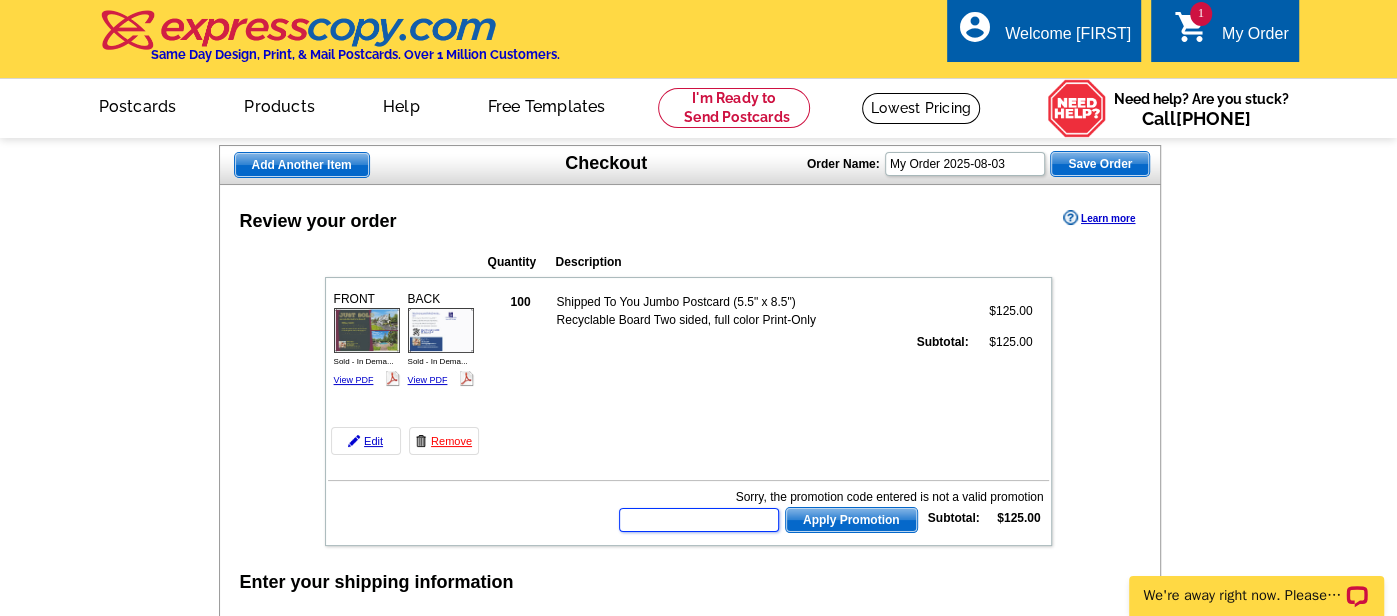 click at bounding box center [699, 520] 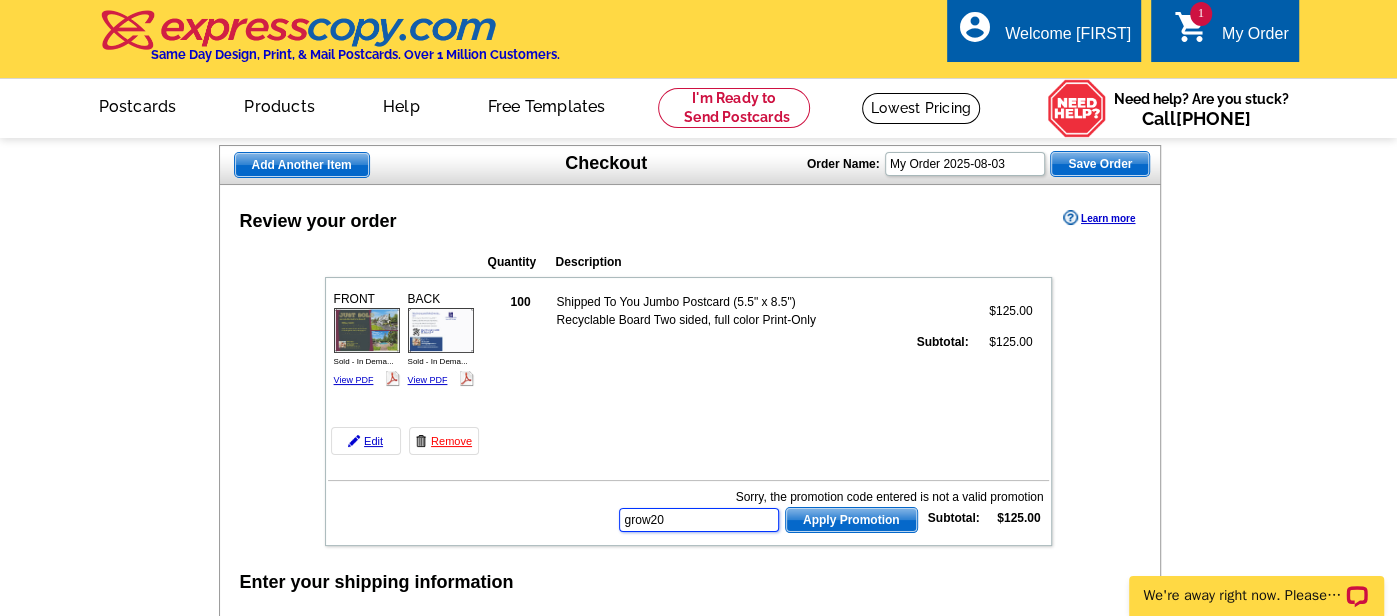 type on "grow20" 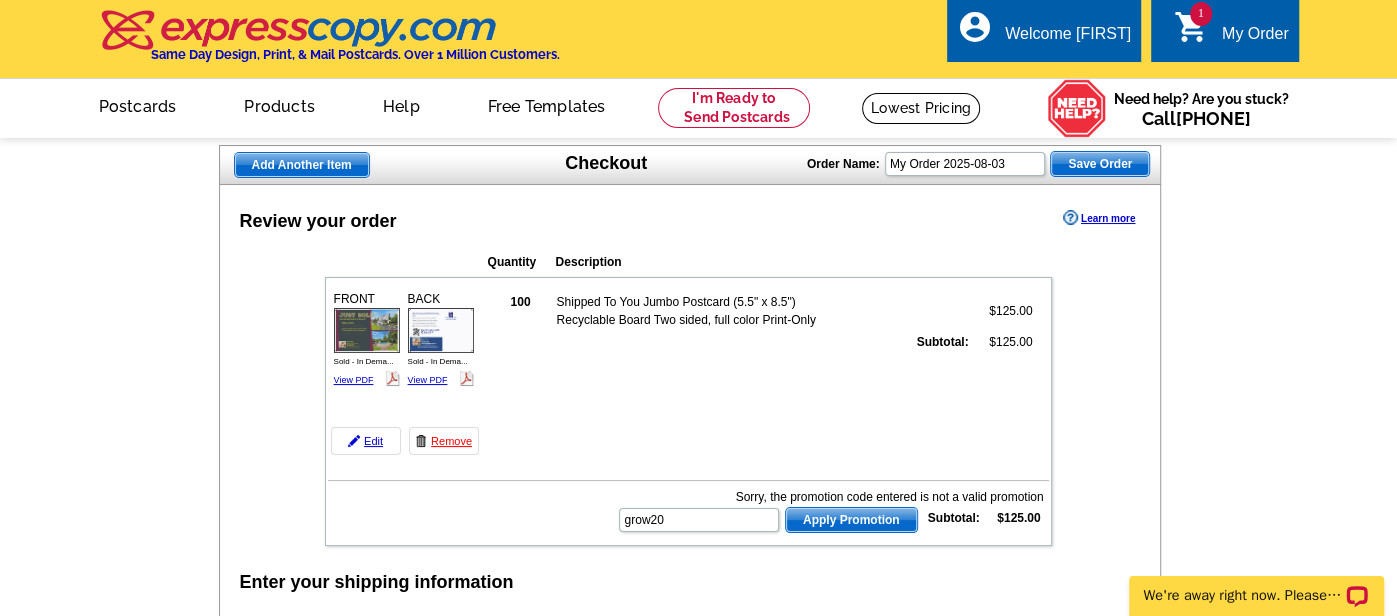 click on "Apply Promotion" at bounding box center [851, 520] 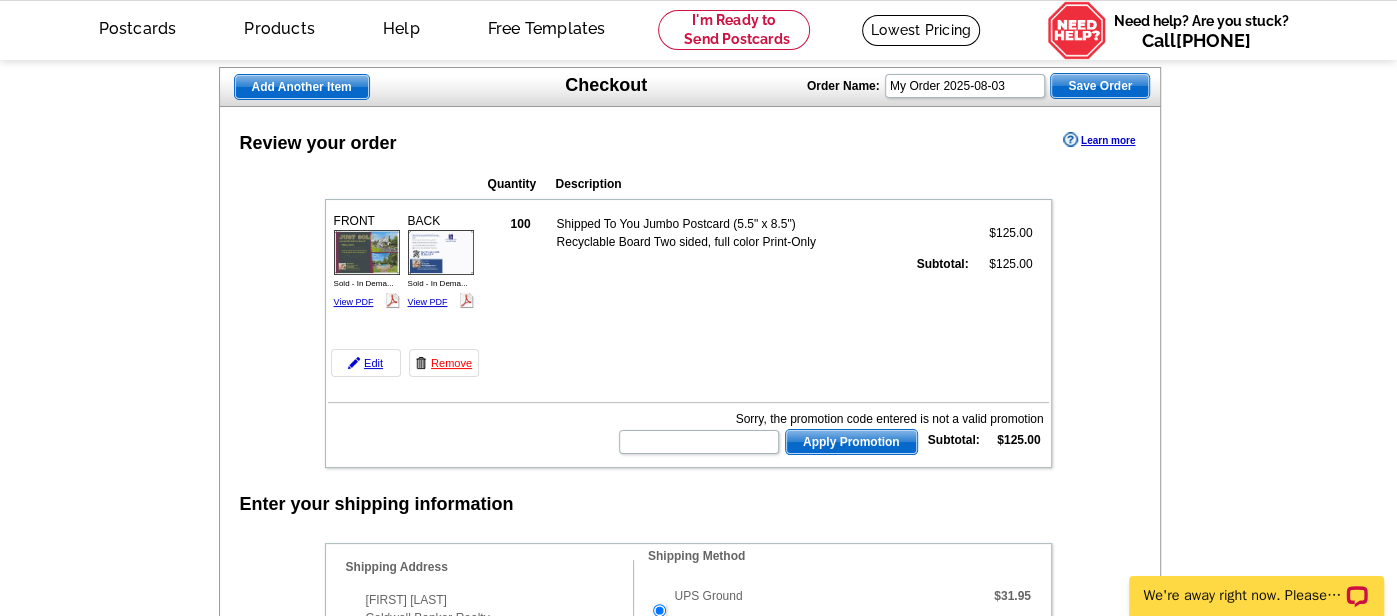 scroll, scrollTop: 0, scrollLeft: 0, axis: both 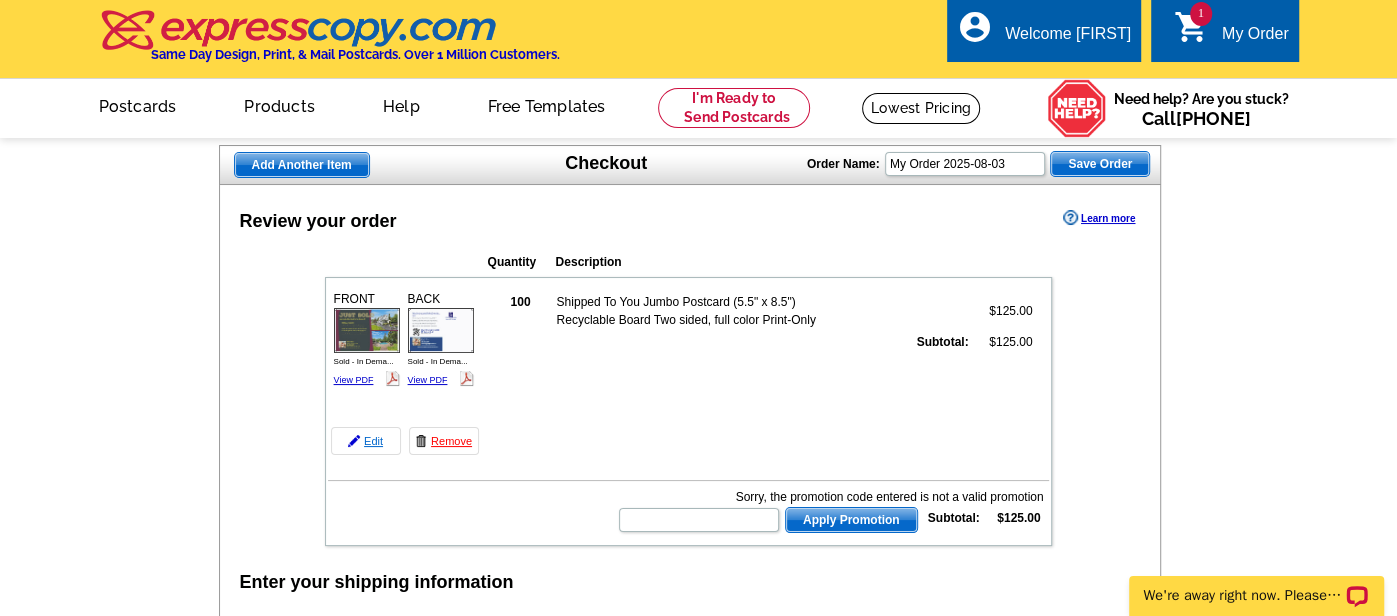 click on "Edit" at bounding box center [366, 441] 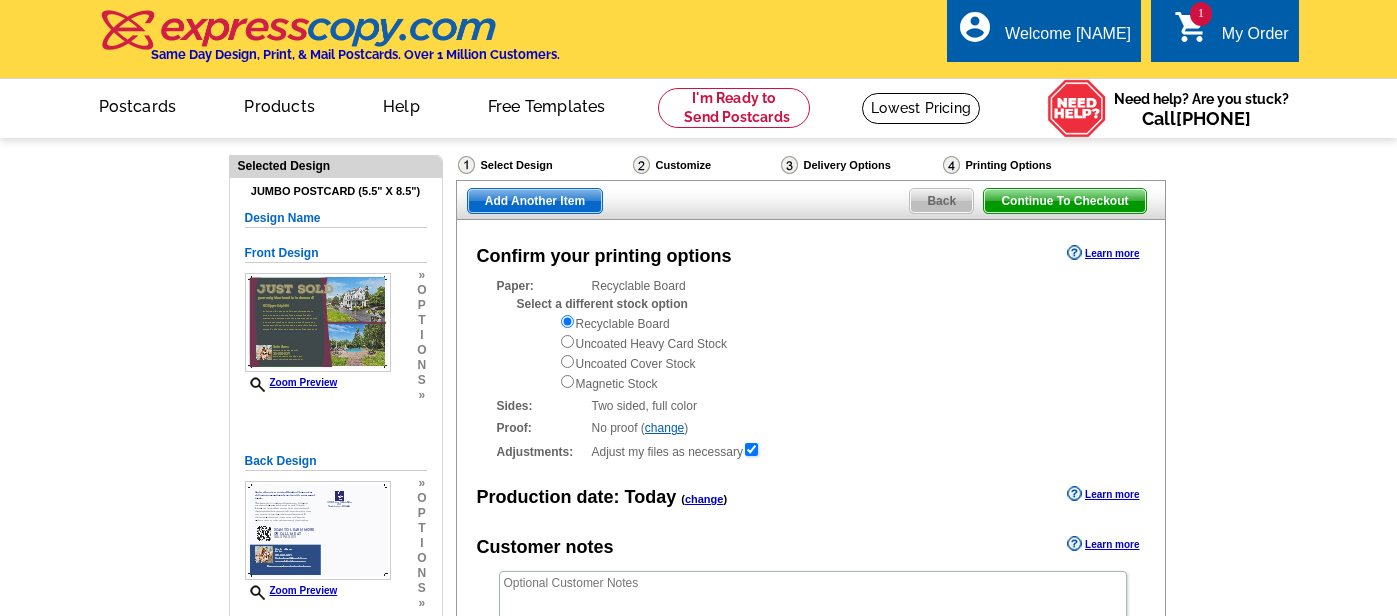 scroll, scrollTop: 0, scrollLeft: 0, axis: both 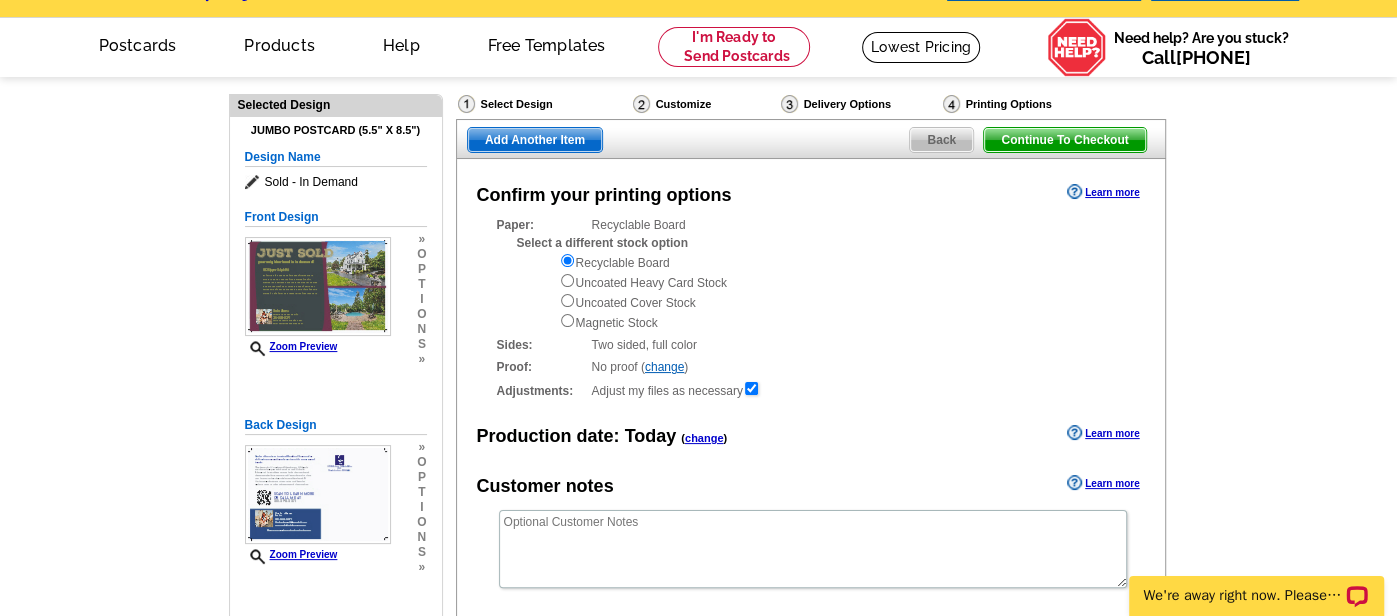 click on "Delivery Options" at bounding box center [860, 106] 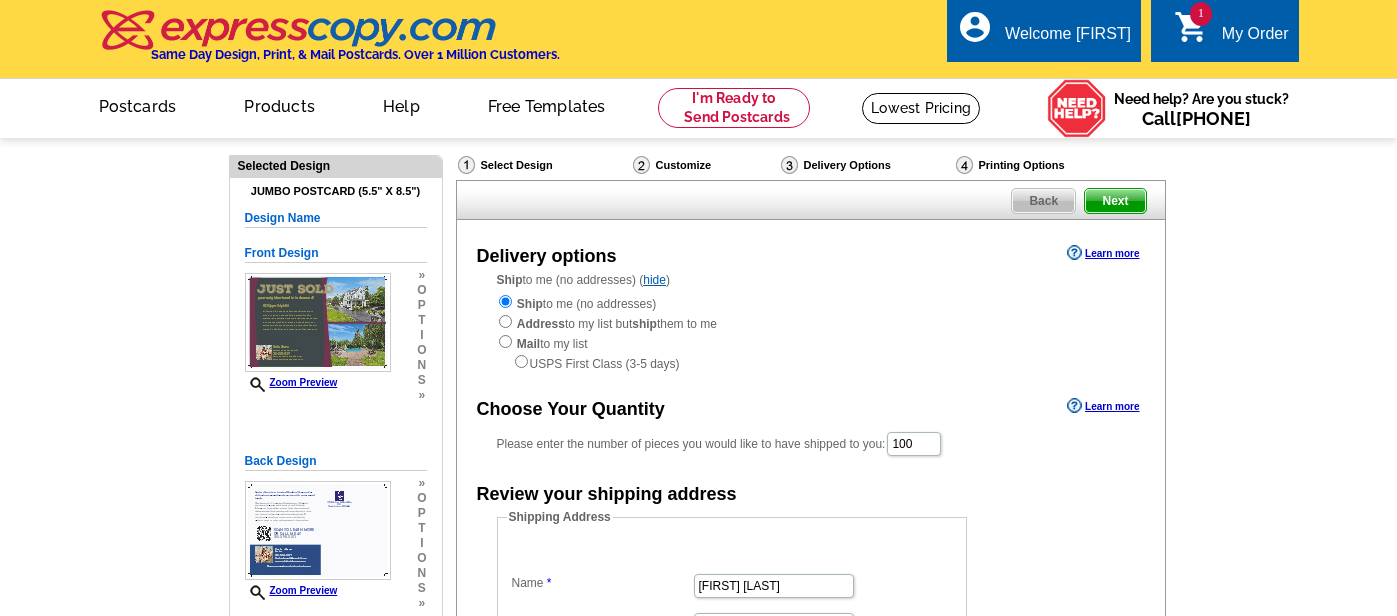 scroll, scrollTop: 0, scrollLeft: 0, axis: both 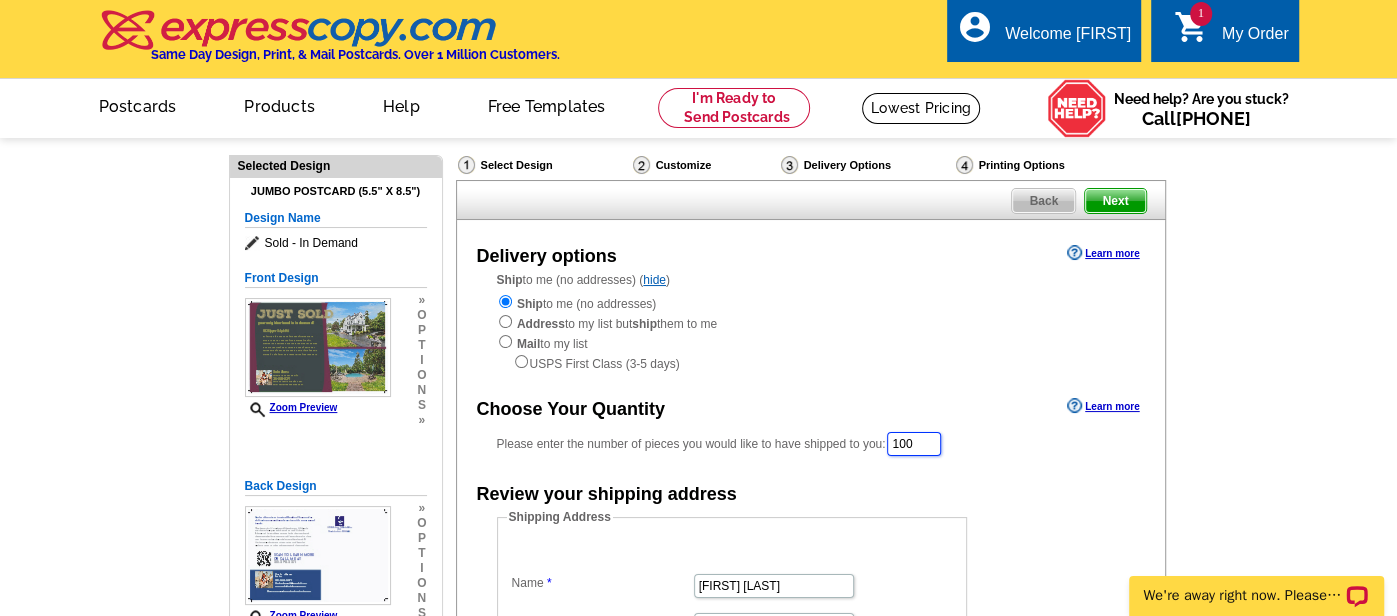 click on "100" at bounding box center [914, 444] 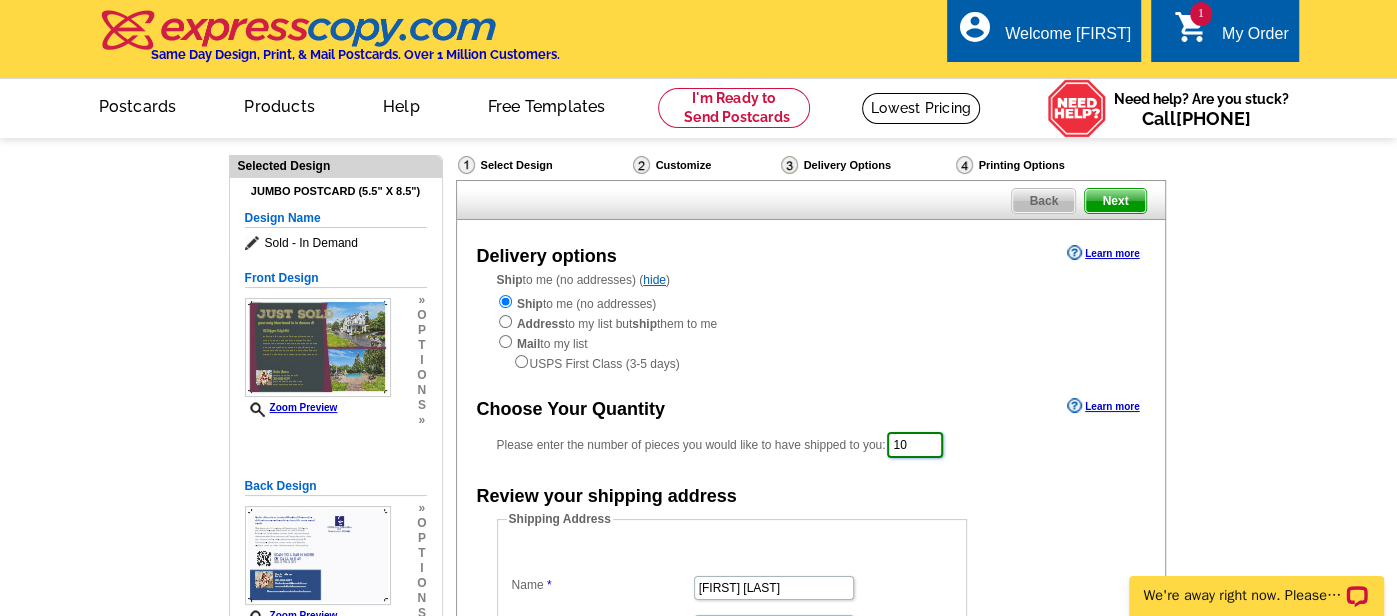 type on "1" 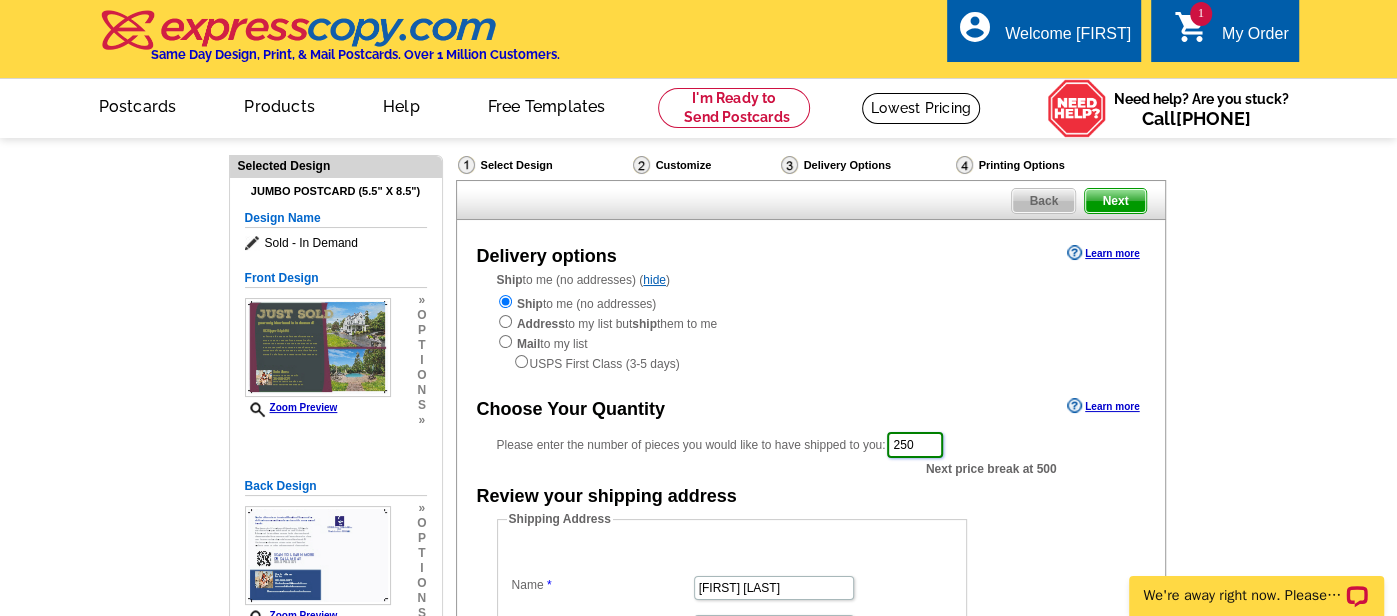 type on "250" 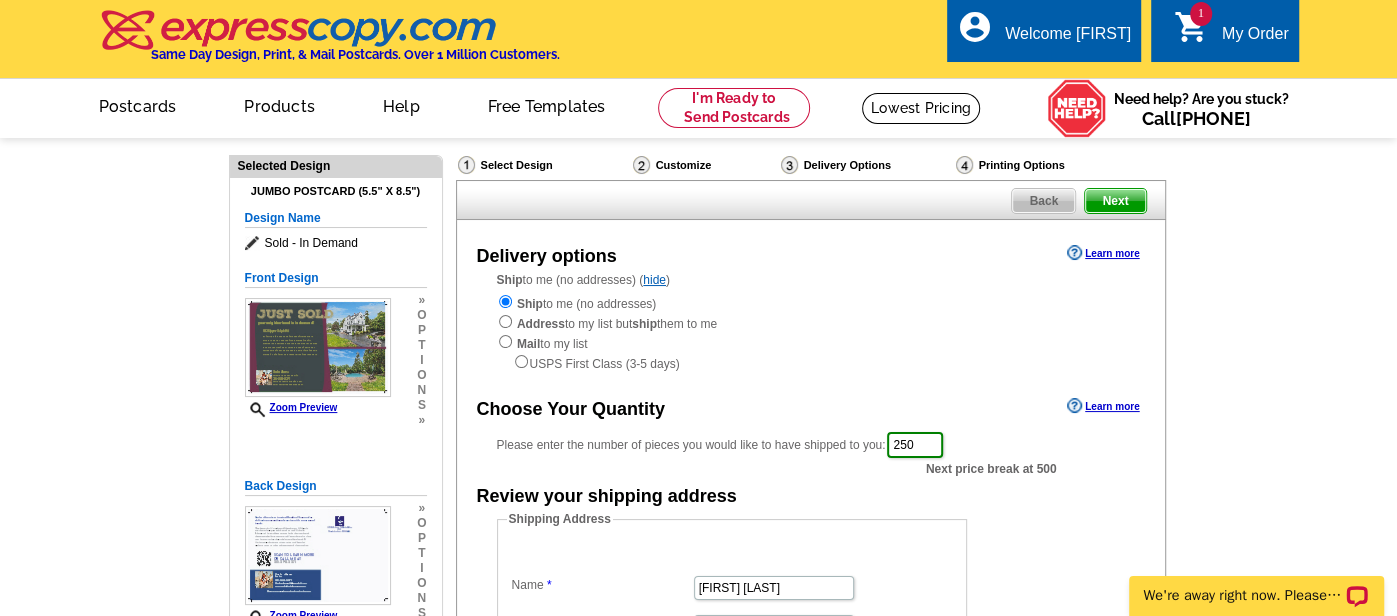 click on "Shipping Address
Name
[FIRST] [LAST]
Company
Coldwell Banker Realty
Address Line 1
[NUMBER] [STREET]
Address Line 2
Address Line 3
City
[CITY]
State
[STATE]
[STATE]
[STATE]
[STATE]
[STATE]
[STATE]
[STATE]
[STATE]
[STATE]
[STATE]
[STATE]
[STATE]
[STATE]
[STATE]
[STATE]
[STATE]
[STATE]
[STATE]
[STATE]
[STATE]
[STATE]
[STATE]
[STATE]
[STATE]
[STATE]
[STATE]
[STATE]
[STATE]
[STATE]
[STATE]
[STATE]
[STATE]
[STATE]
[STATE]
[STATE]
[STATE]
[STATE]
[STATE]
[STATE]
[STATE]
[STATE]
[STATE]
[STATE]
[STATE]
[STATE]
[STATE]
[STATE]
[STATE]
[STATE]
[ZIP]" at bounding box center (763, 705) 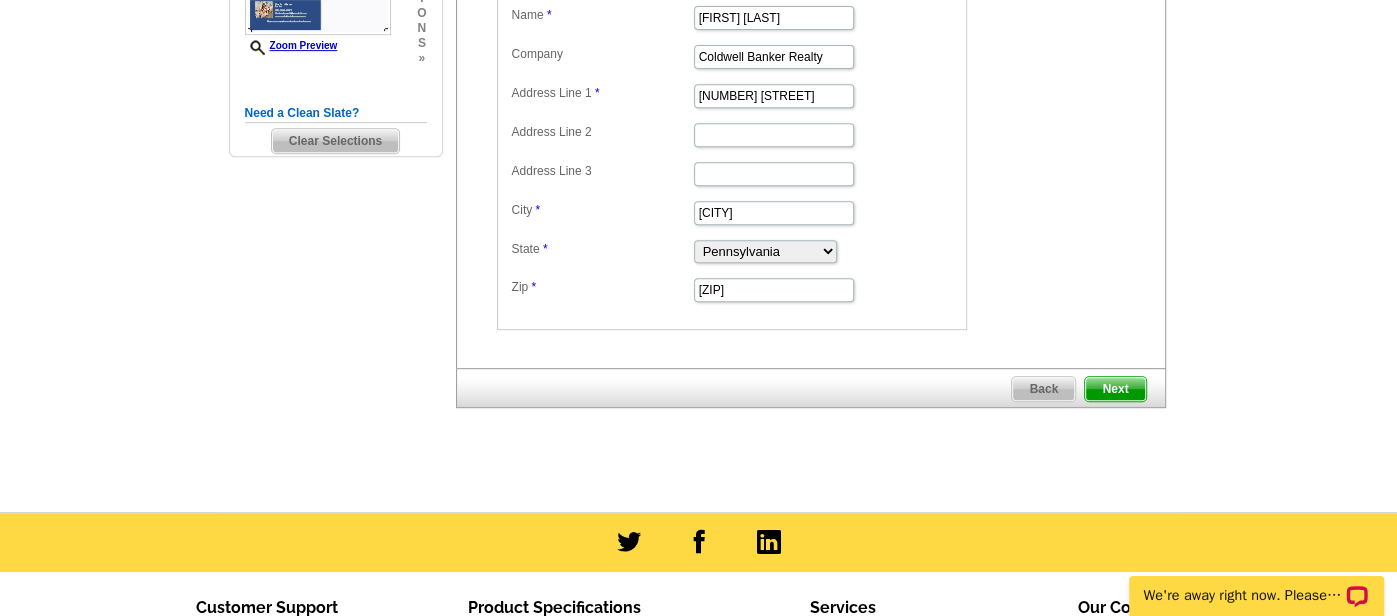scroll, scrollTop: 572, scrollLeft: 0, axis: vertical 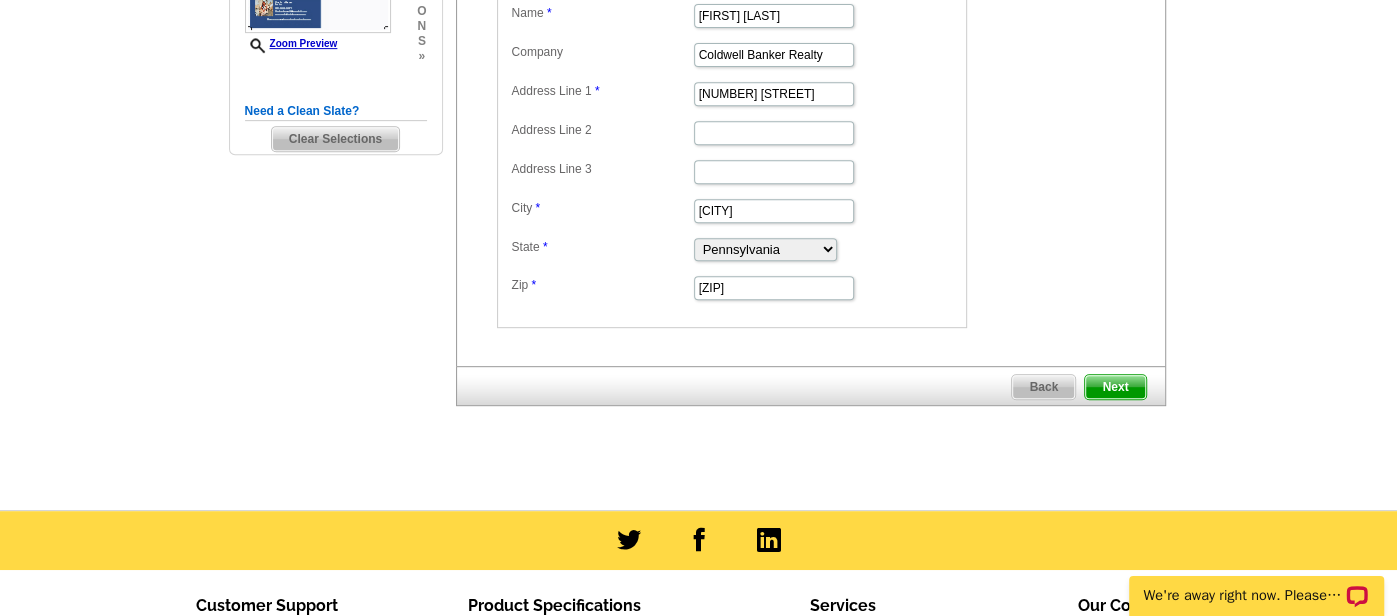 click on "Next" at bounding box center [1115, 387] 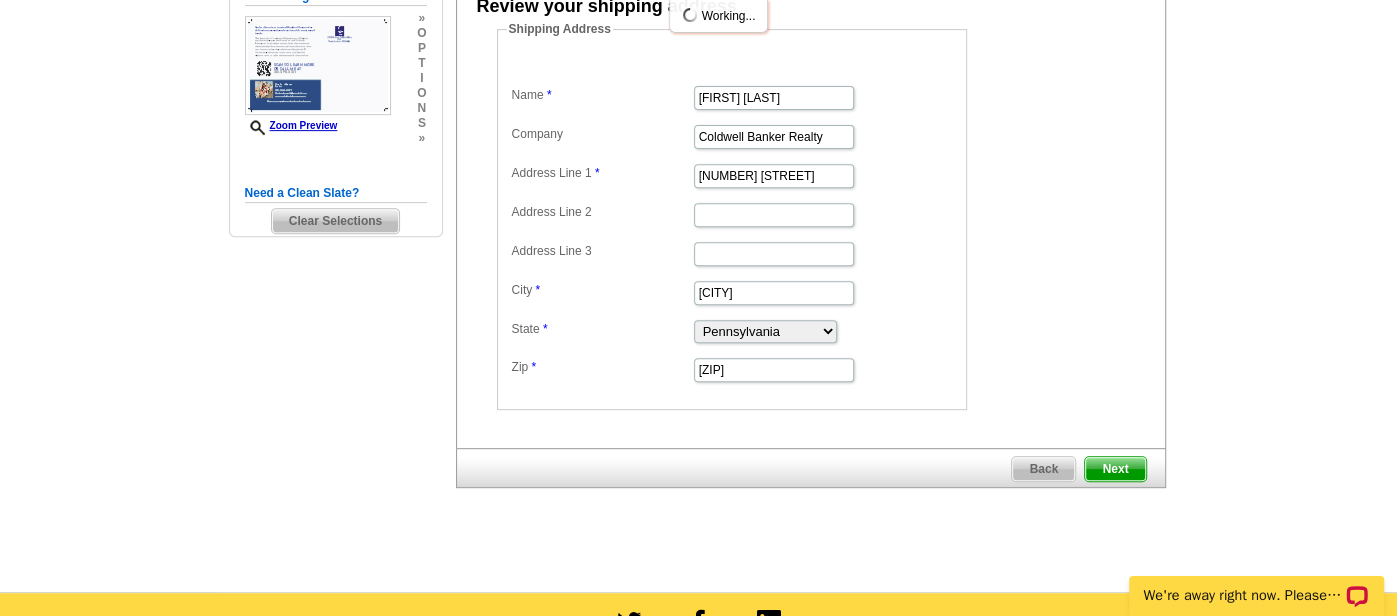 scroll, scrollTop: 495, scrollLeft: 0, axis: vertical 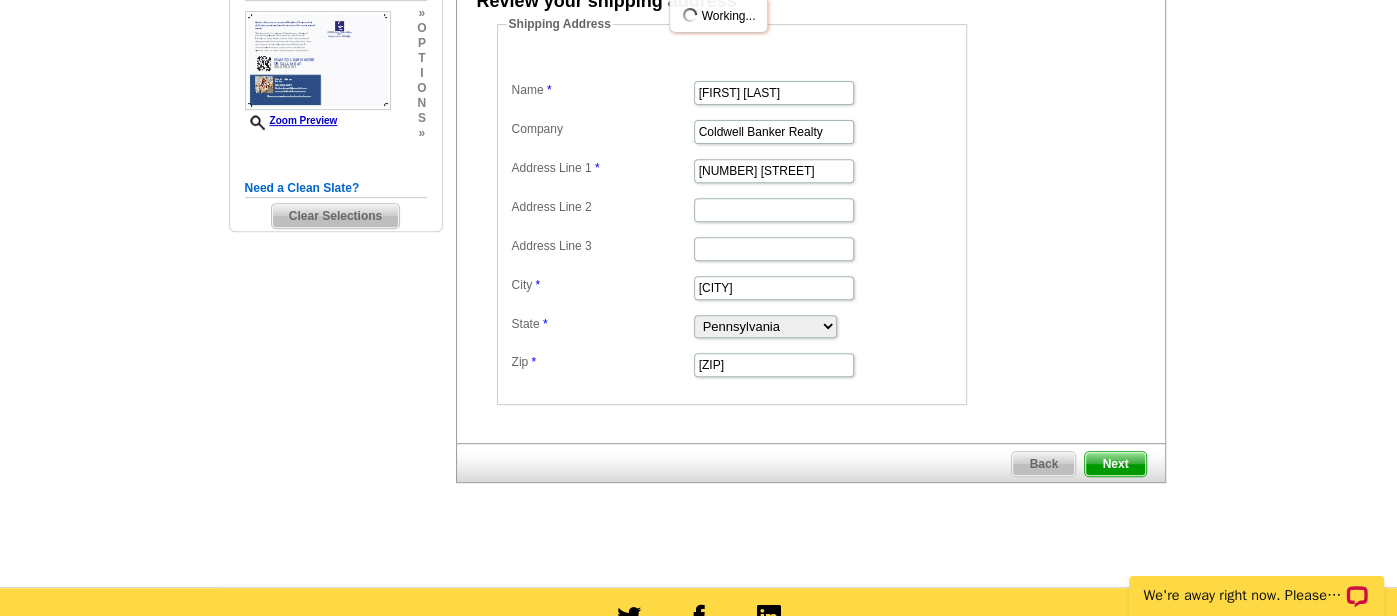 click on "Next" at bounding box center [1115, 464] 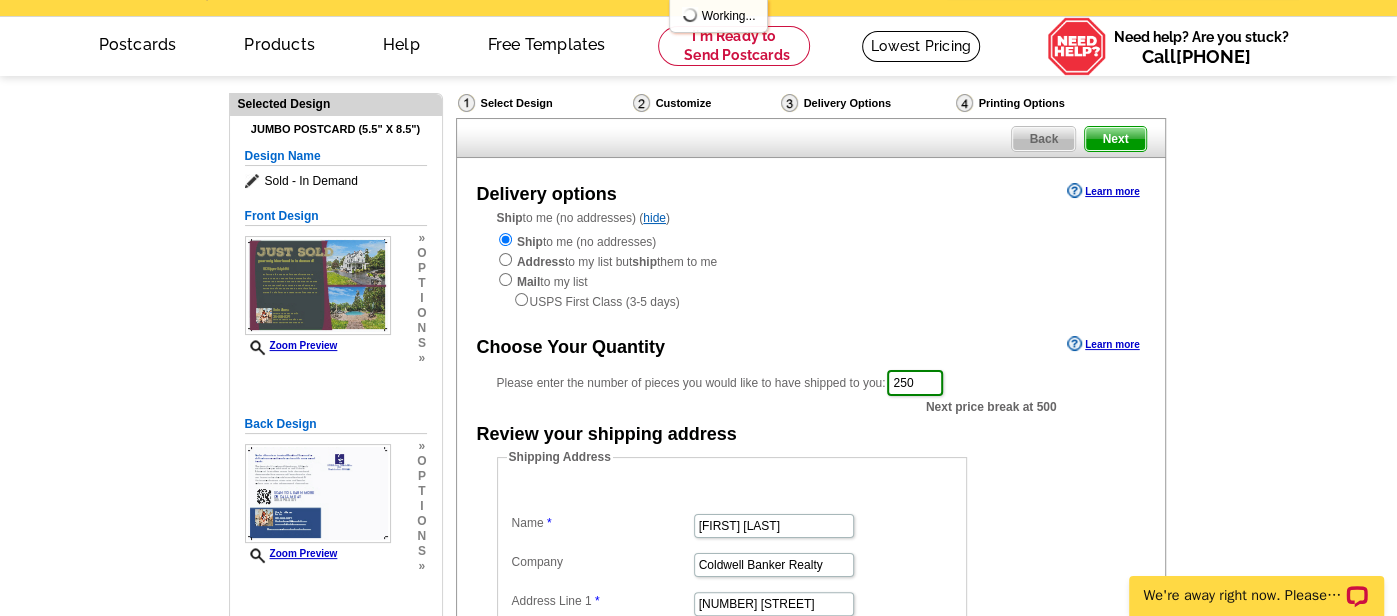 scroll, scrollTop: 63, scrollLeft: 0, axis: vertical 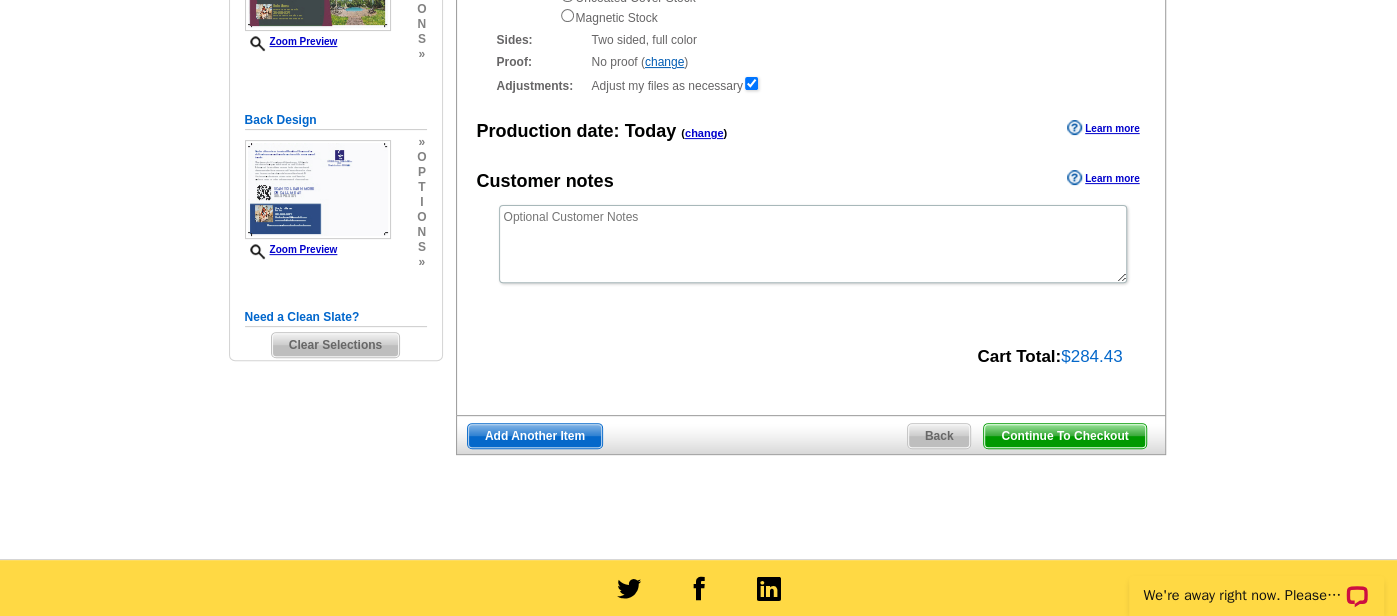 click on "Continue To Checkout" at bounding box center (1064, 436) 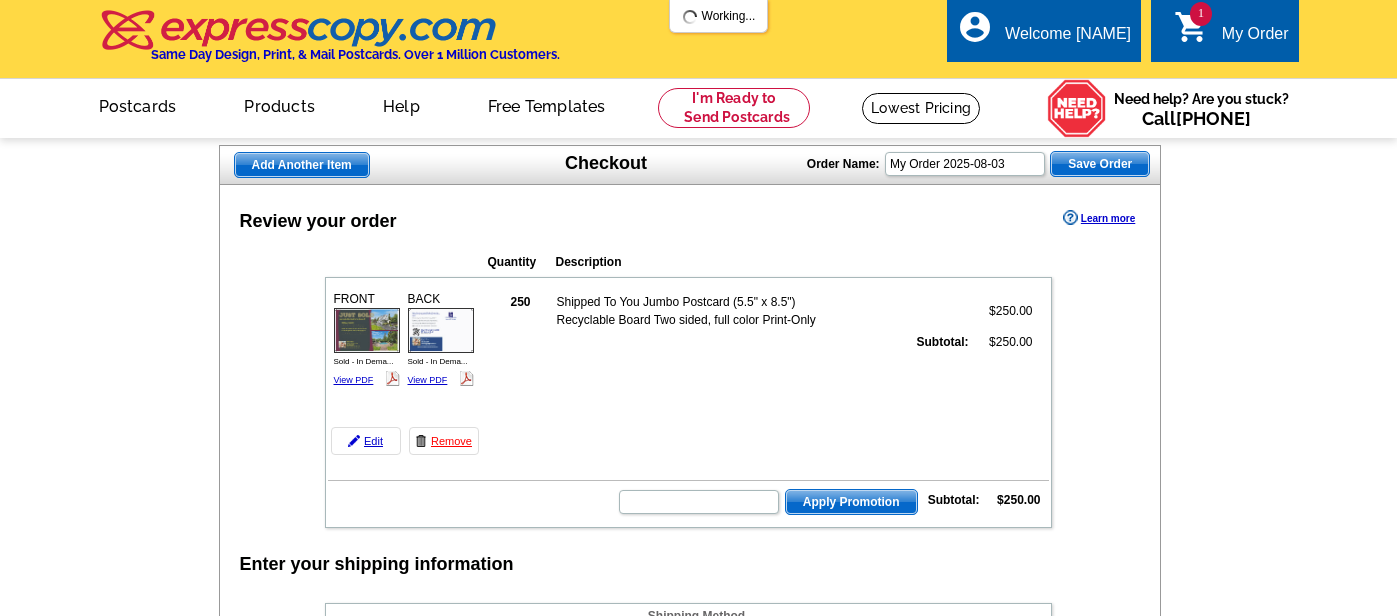 scroll, scrollTop: 0, scrollLeft: 0, axis: both 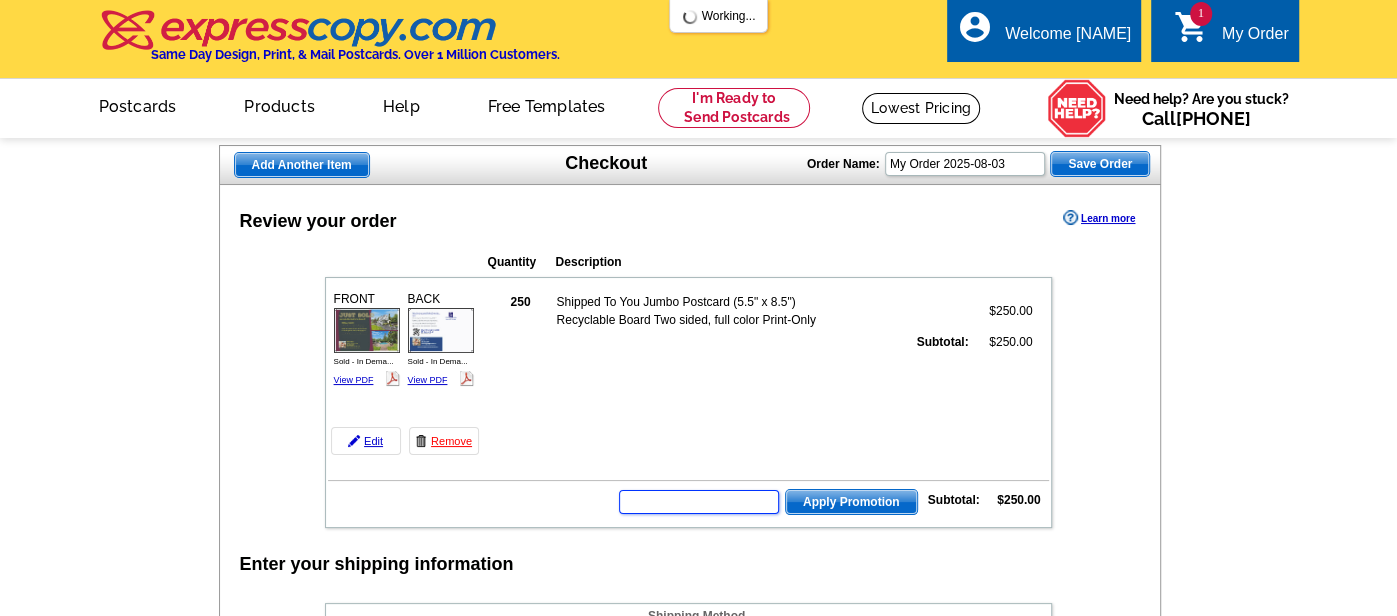 click at bounding box center [699, 502] 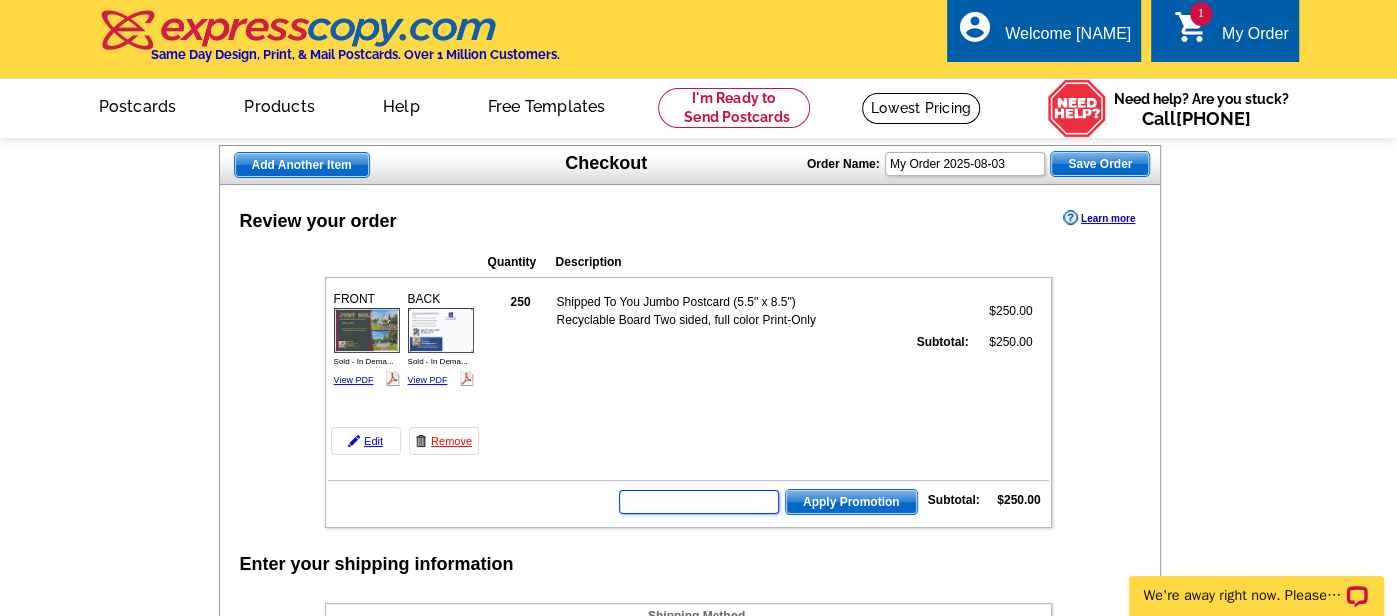 scroll, scrollTop: 0, scrollLeft: 0, axis: both 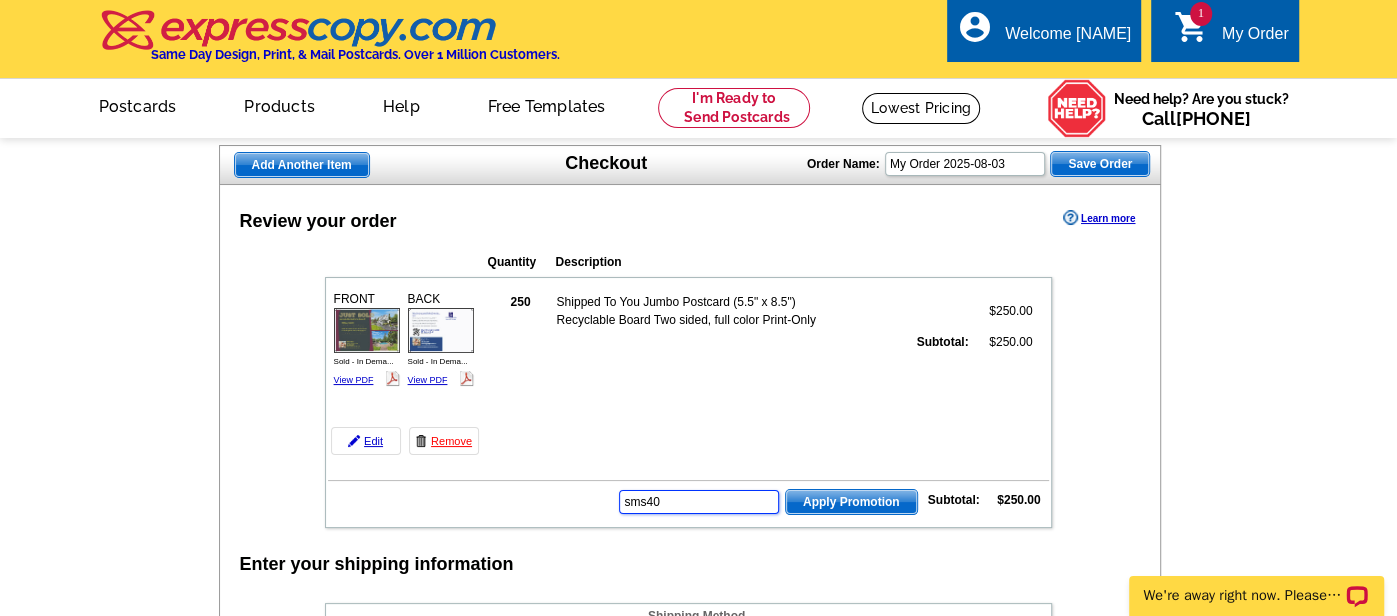 type on "sms40" 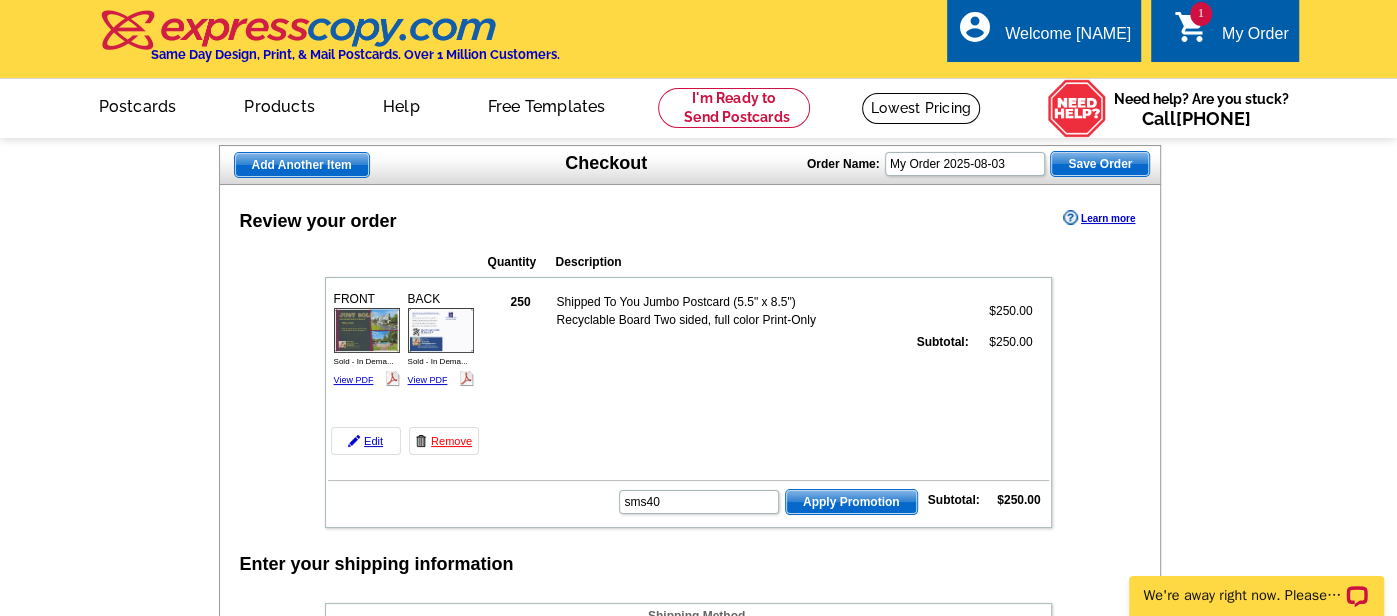 click on "Apply Promotion" at bounding box center [851, 502] 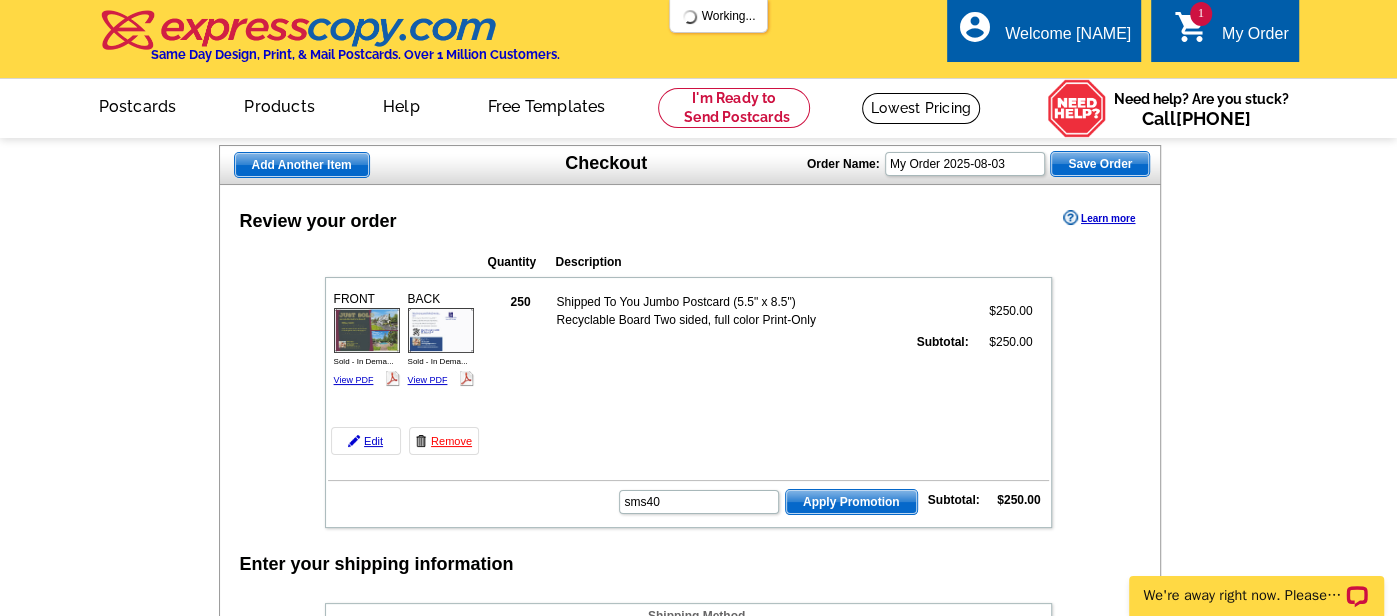 scroll, scrollTop: 0, scrollLeft: 0, axis: both 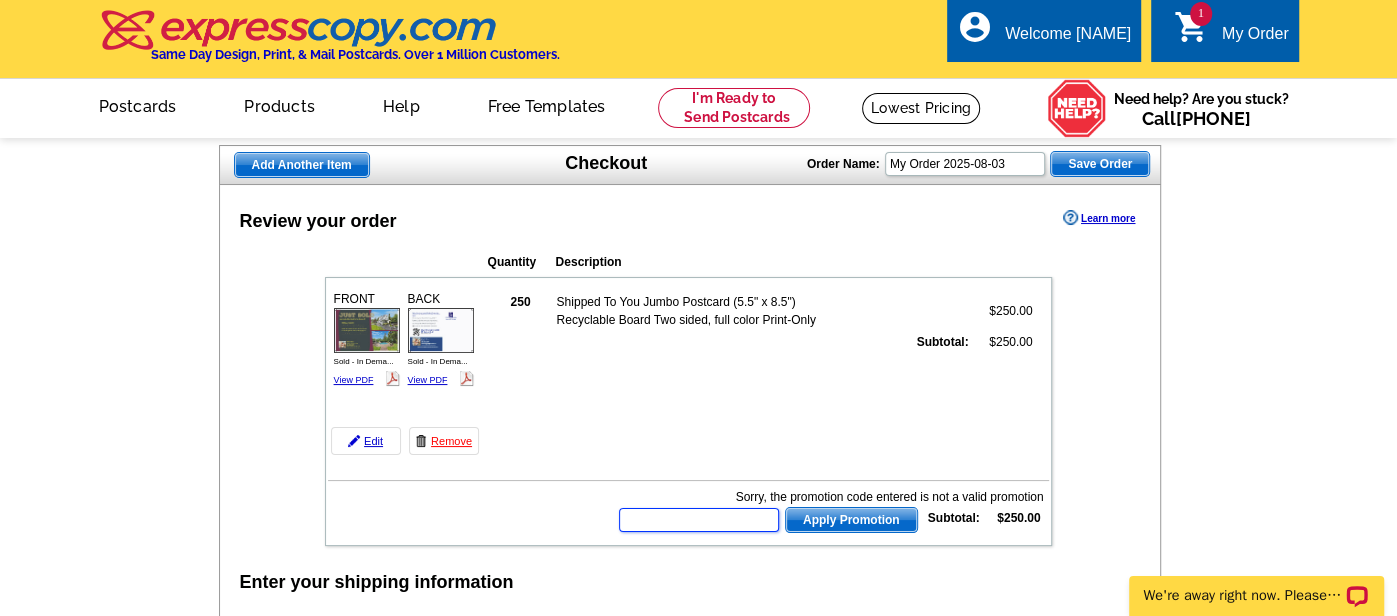 click at bounding box center (699, 520) 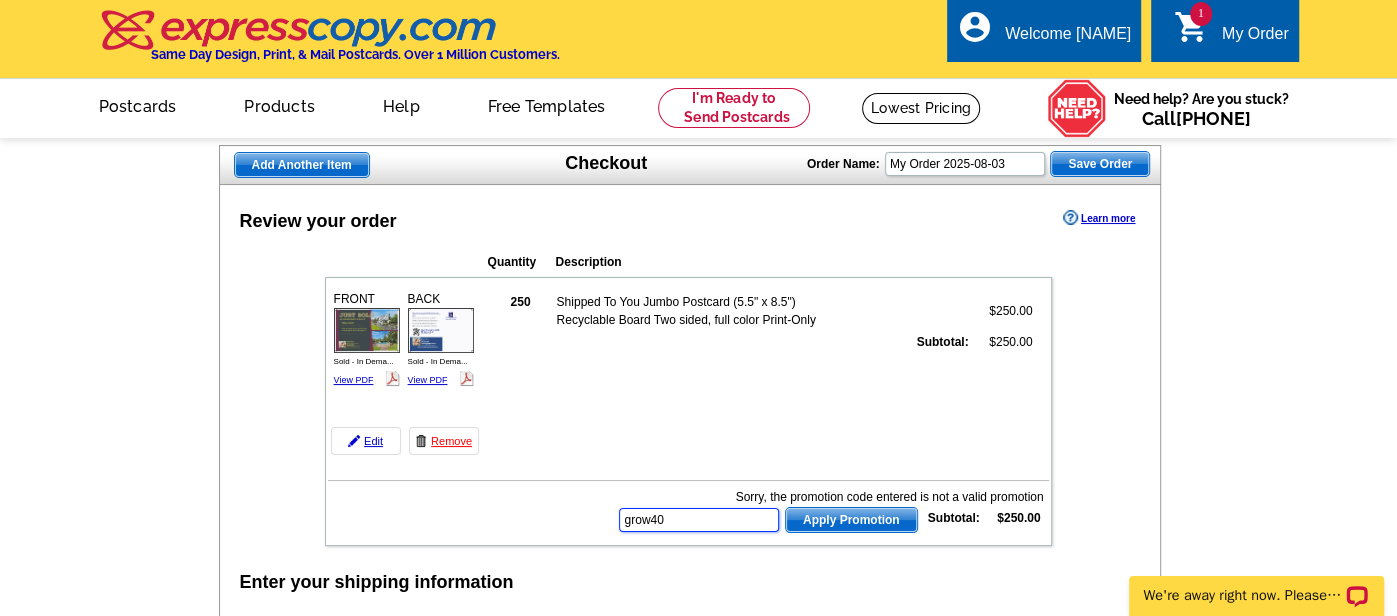 type on "grow40" 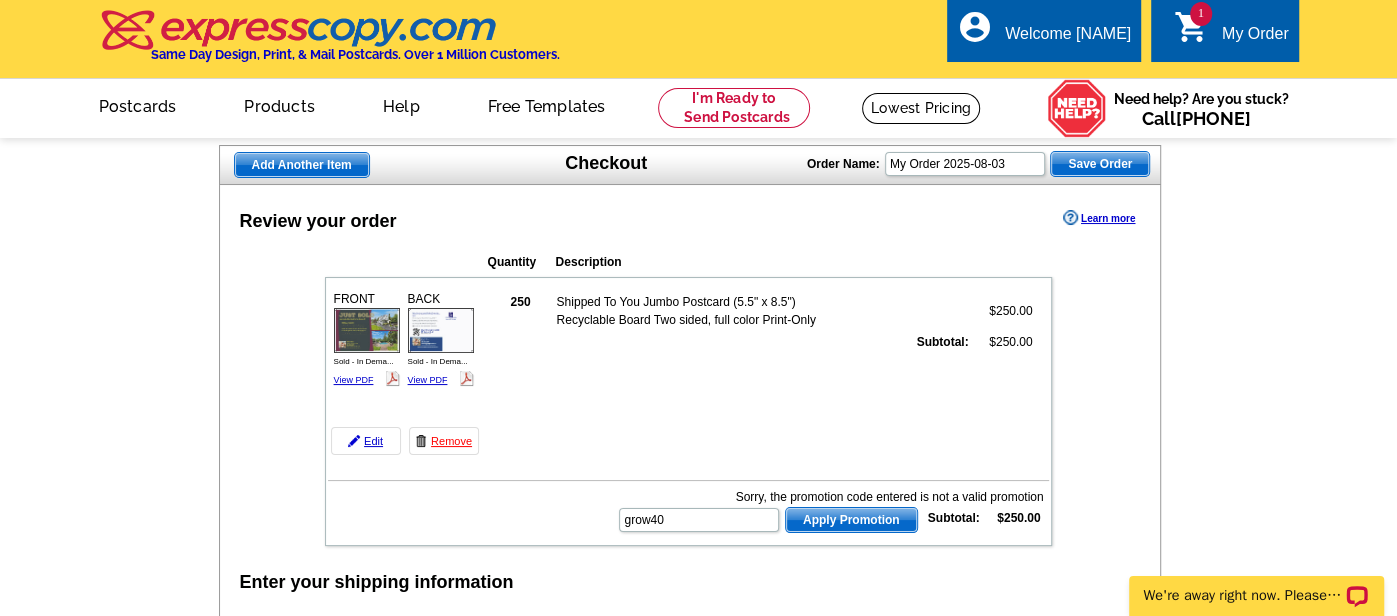 click on "Apply Promotion" at bounding box center (851, 520) 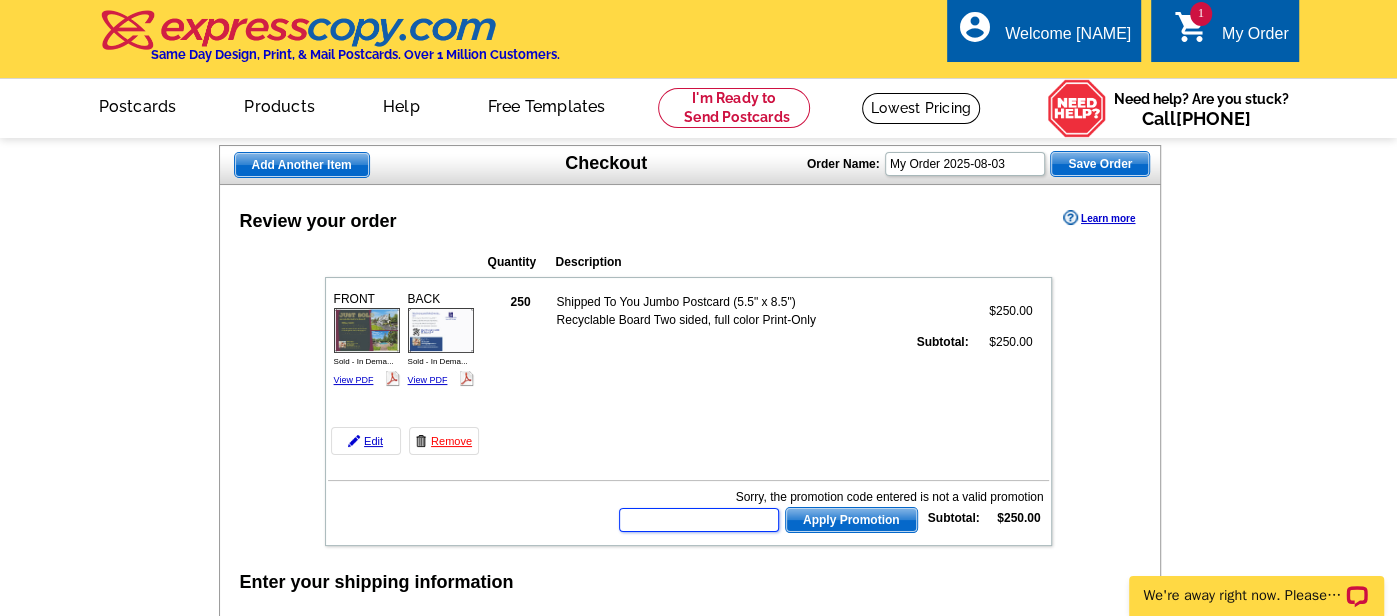 click at bounding box center [699, 520] 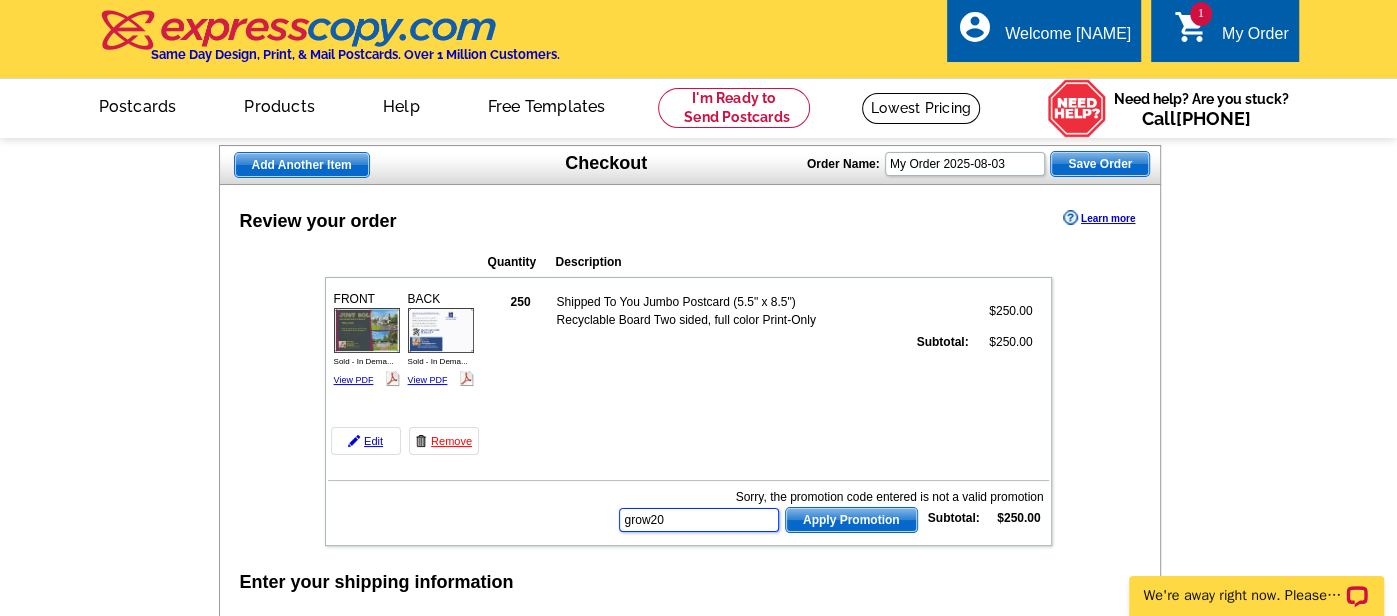 type on "grow20" 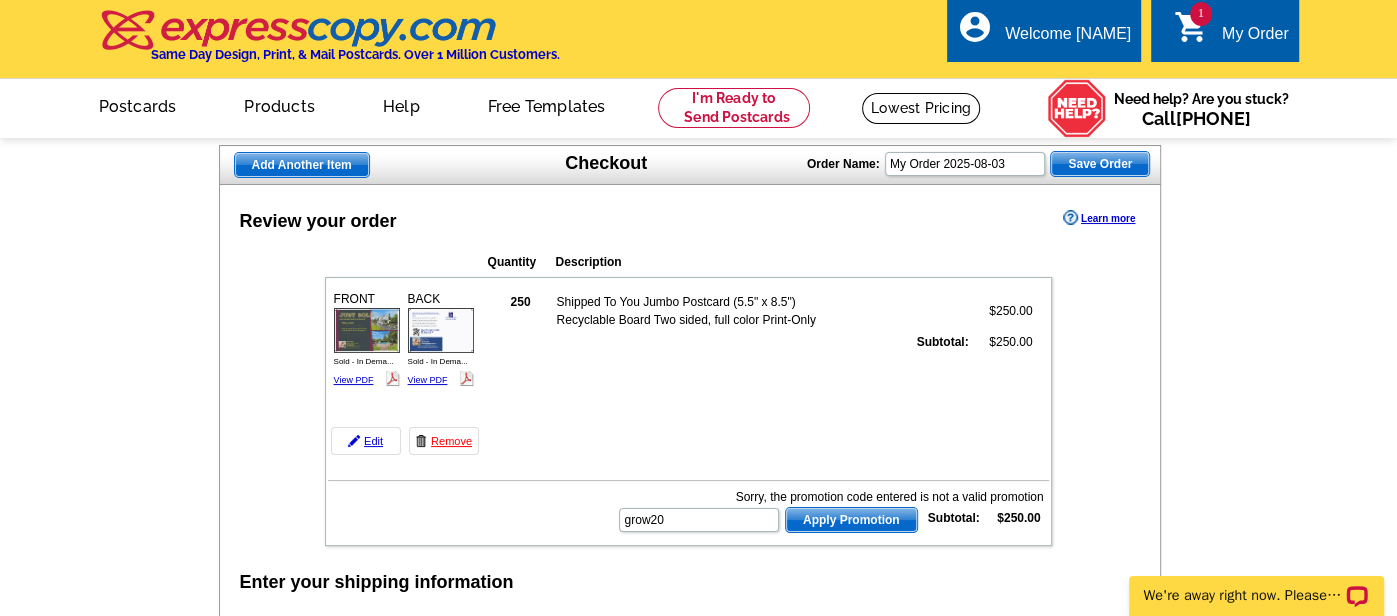 click on "Apply Promotion" at bounding box center [851, 520] 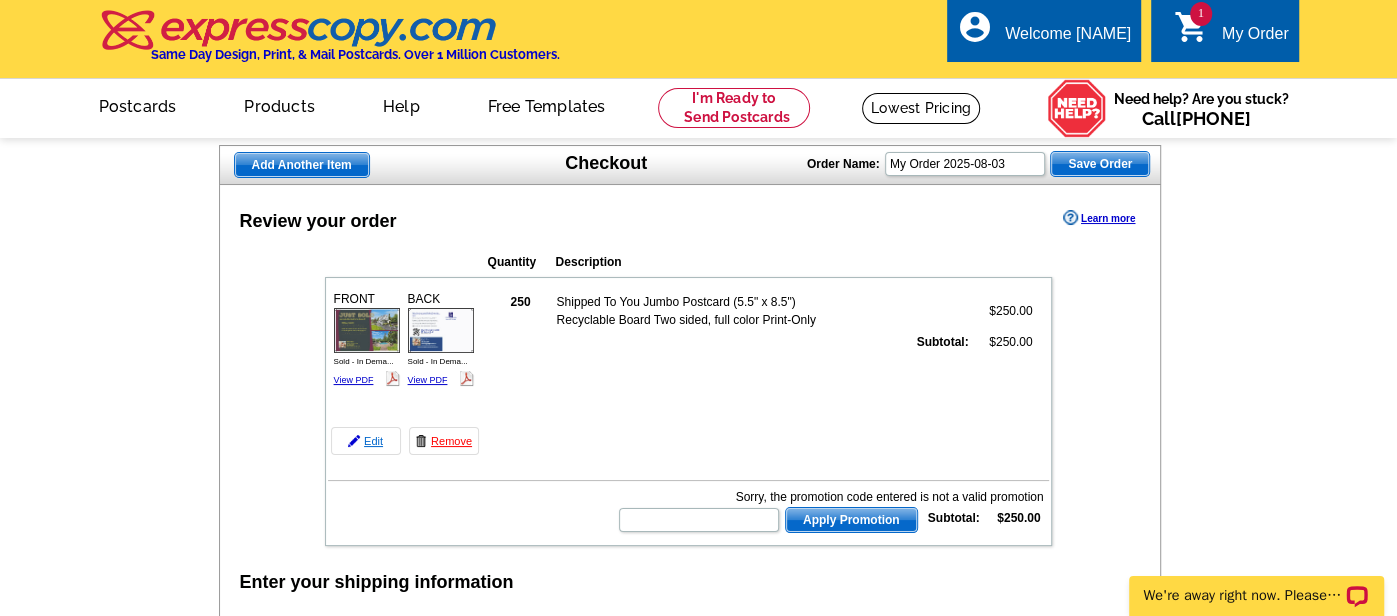 click on "Edit" at bounding box center (366, 441) 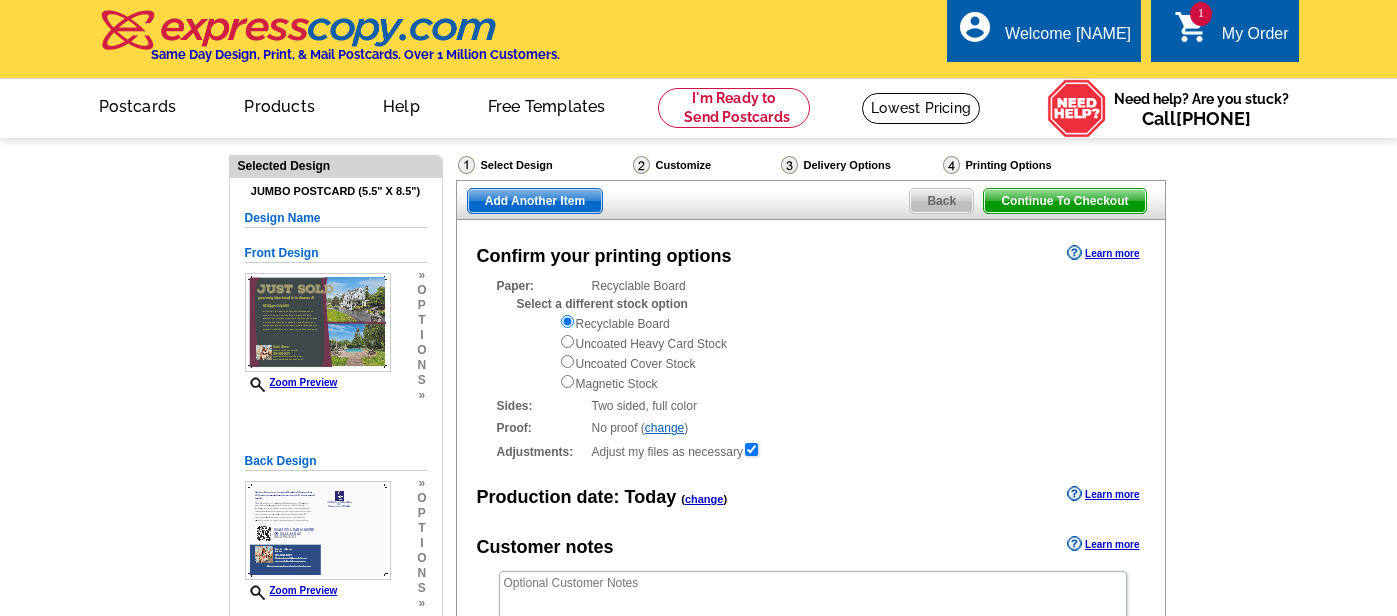scroll, scrollTop: 0, scrollLeft: 0, axis: both 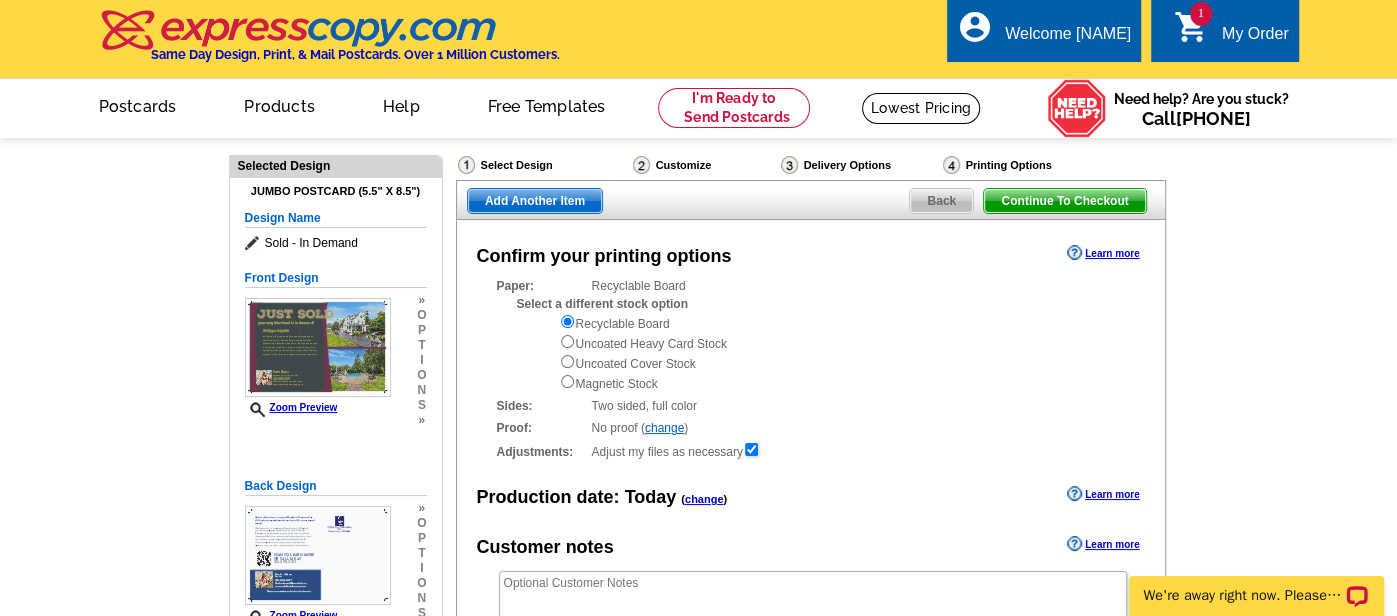 click on "Delivery Options" at bounding box center [860, 167] 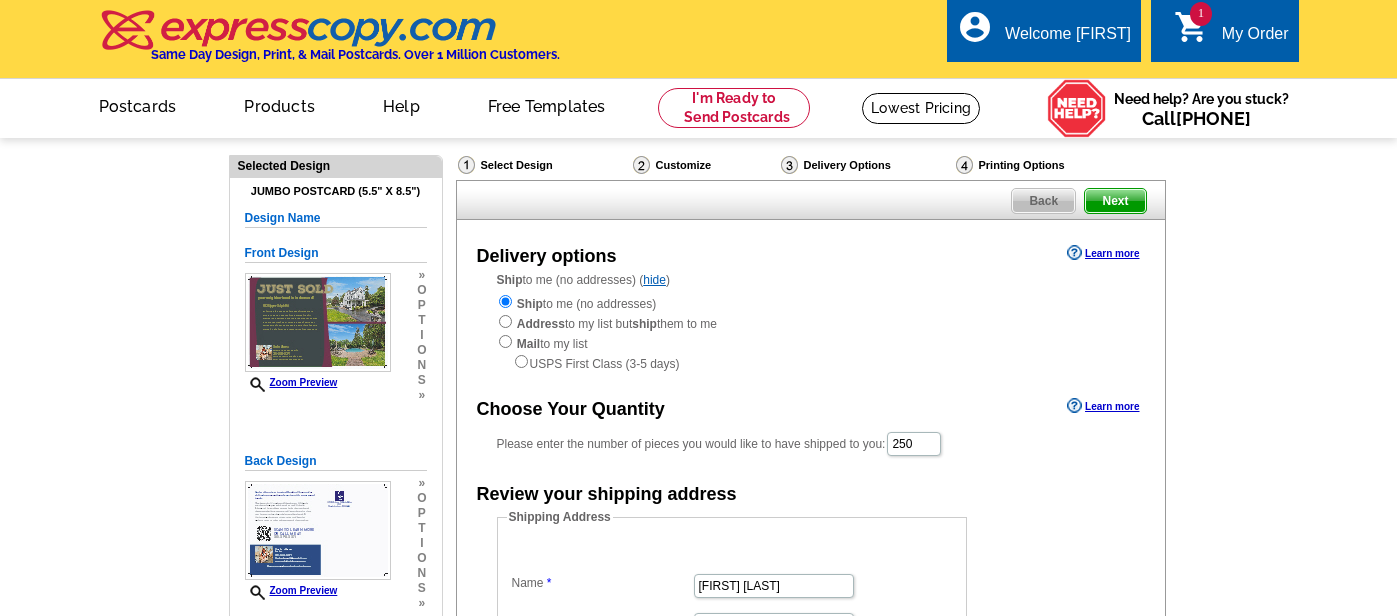 scroll, scrollTop: 0, scrollLeft: 0, axis: both 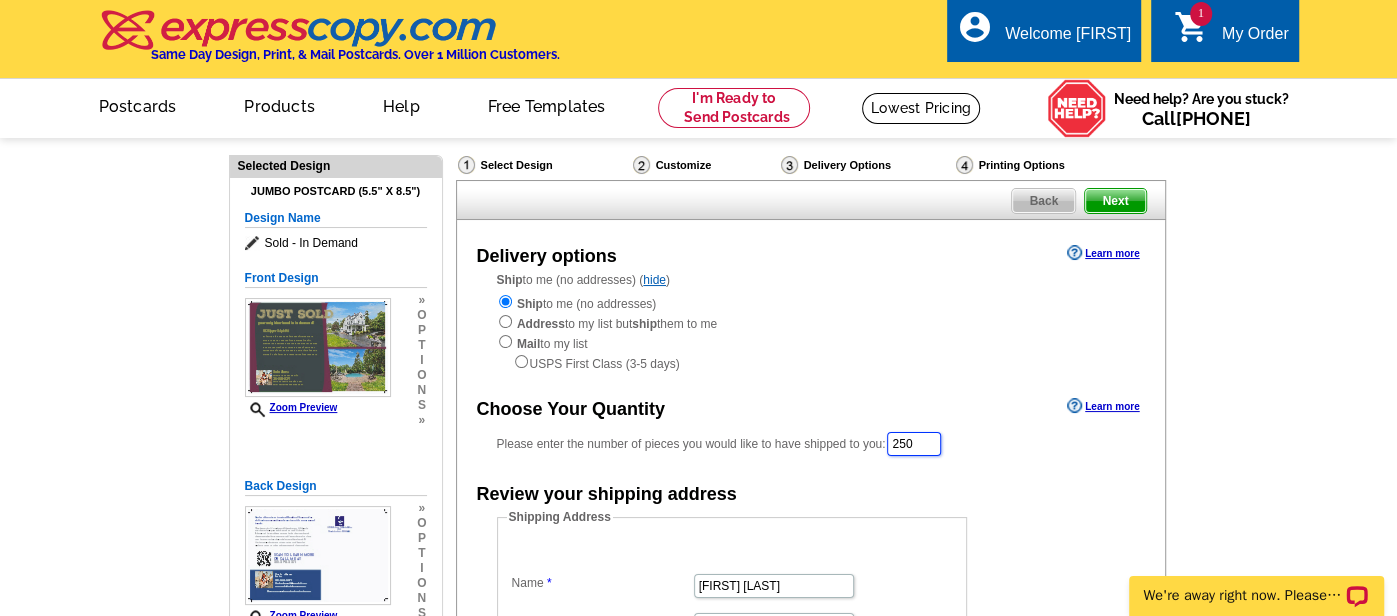click on "250" at bounding box center (914, 444) 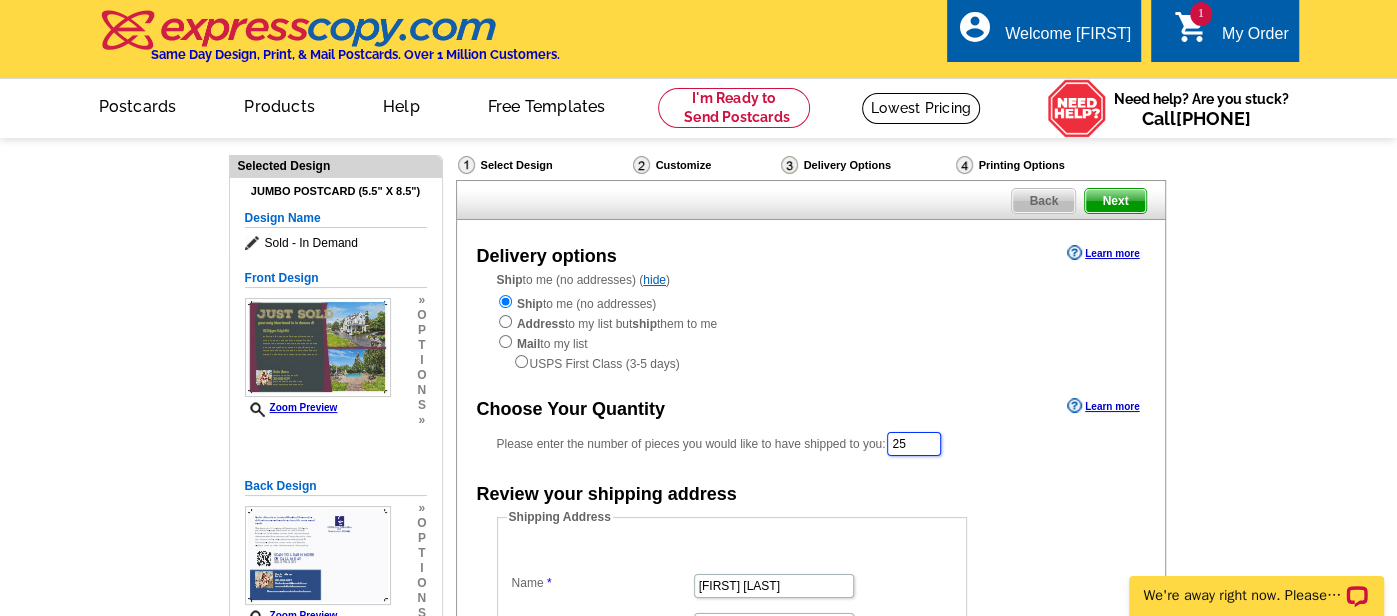 type on "2" 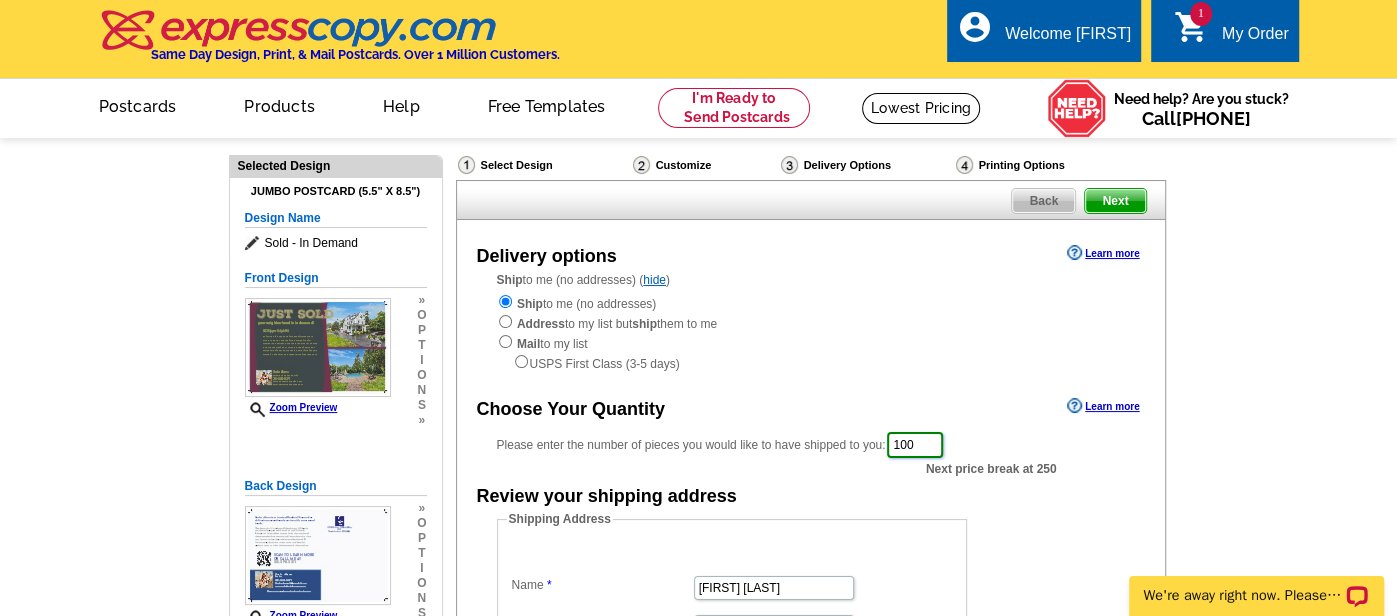 type on "100" 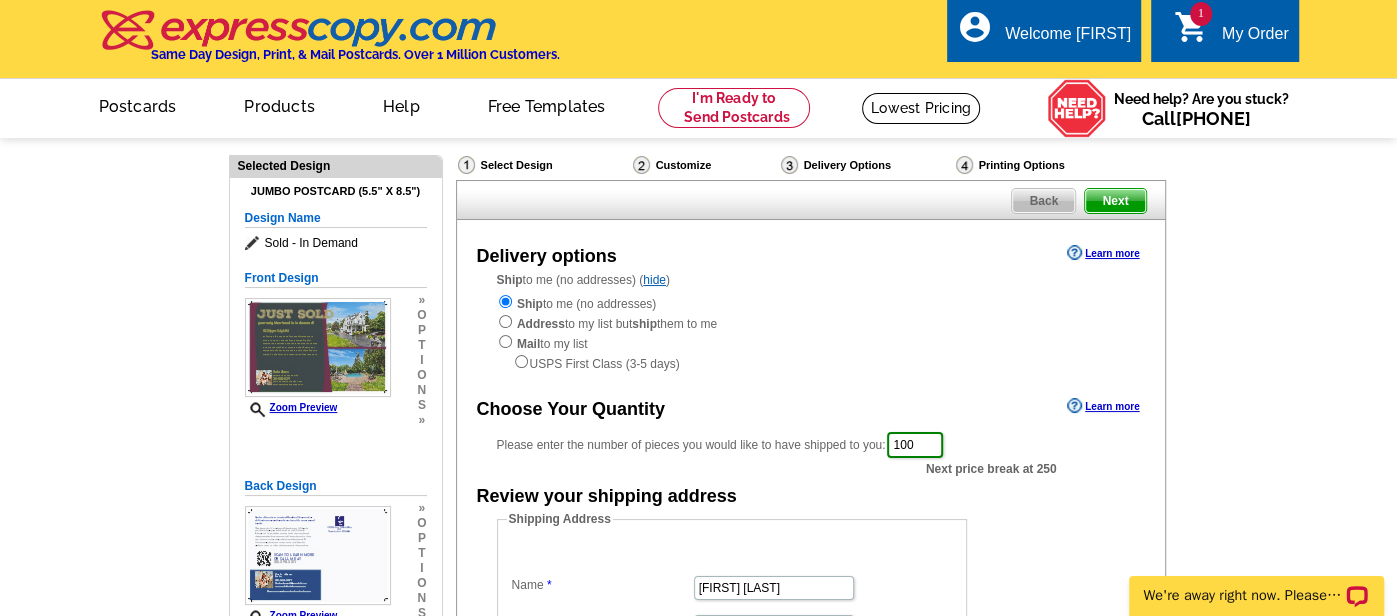 click on "Need Help? call [PHONE],  chat  with support, or have our designers make something custom just for you!
Got it, no need for the selection guide next time.
Show Results
Selected Design
Jumbo Postcard (5.5" x 8.5")
Design Name
Sold - In Demand
Front Design
Zoom Preview
»
o
p
t
i
o
n
s
»
» o" at bounding box center (698, 607) 